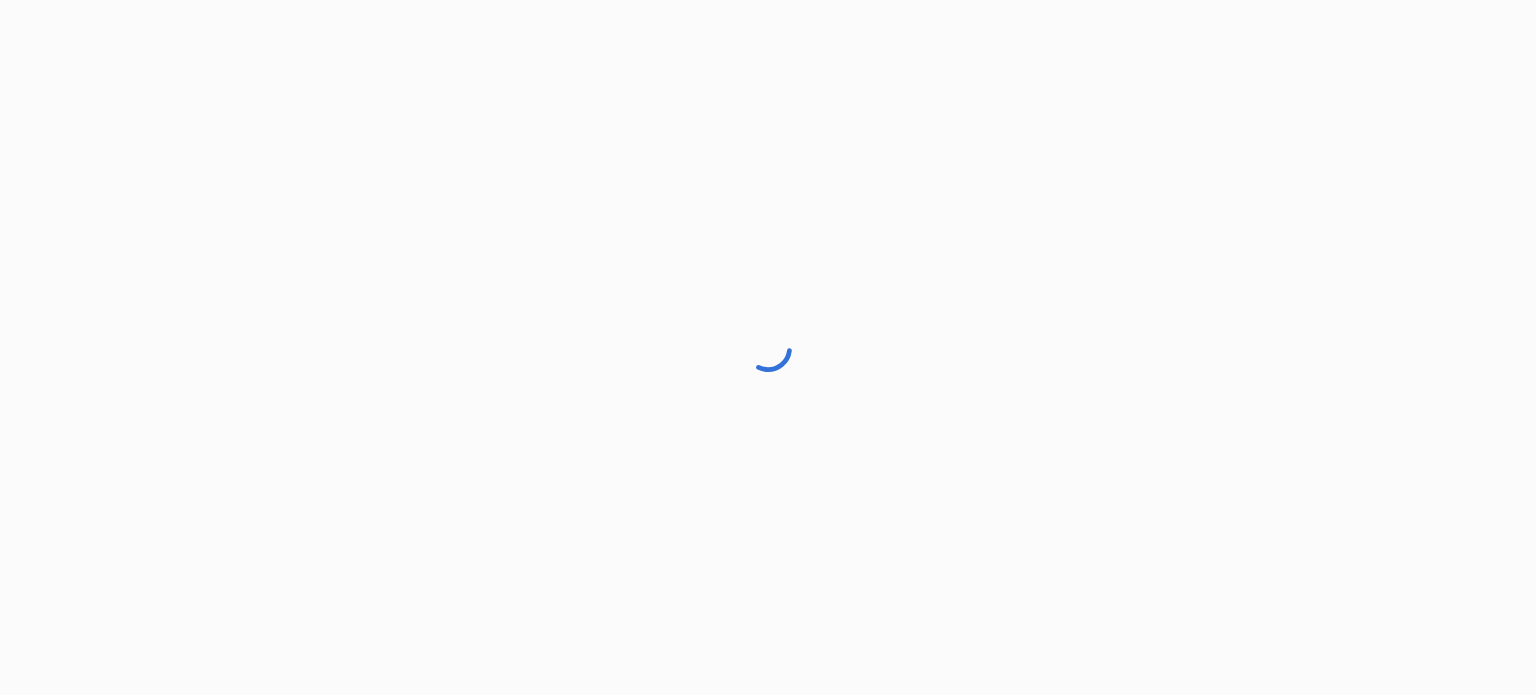scroll, scrollTop: 0, scrollLeft: 0, axis: both 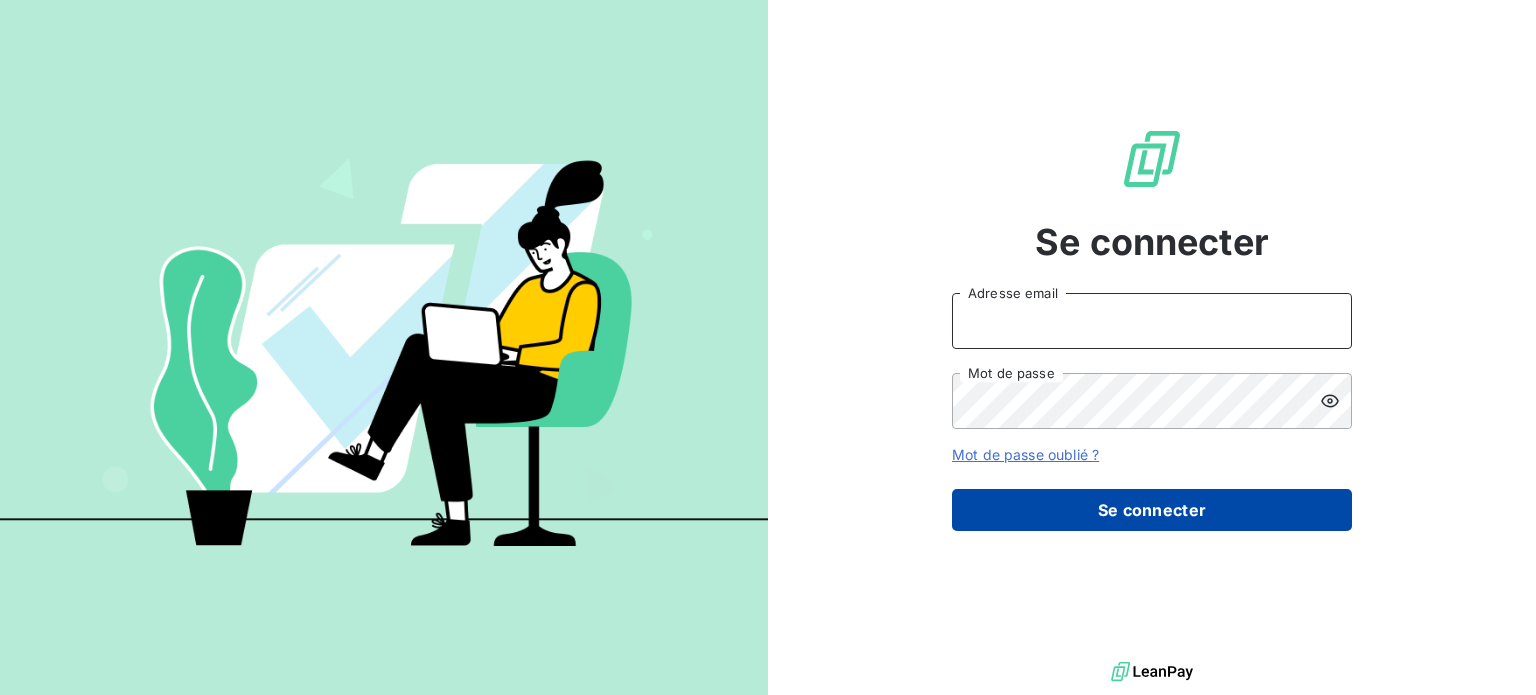 type on "[USERNAME]@[DOMAIN].com" 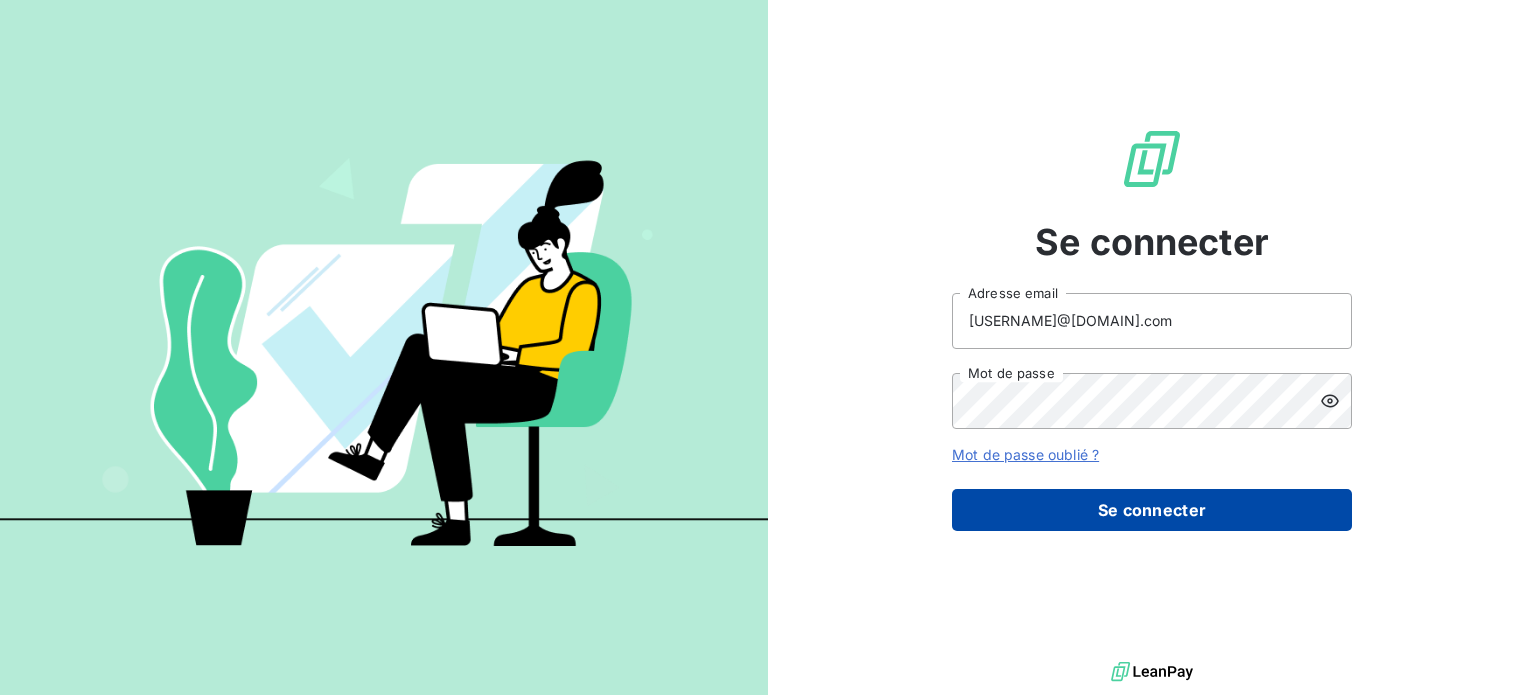 click on "Se connecter" at bounding box center (1152, 510) 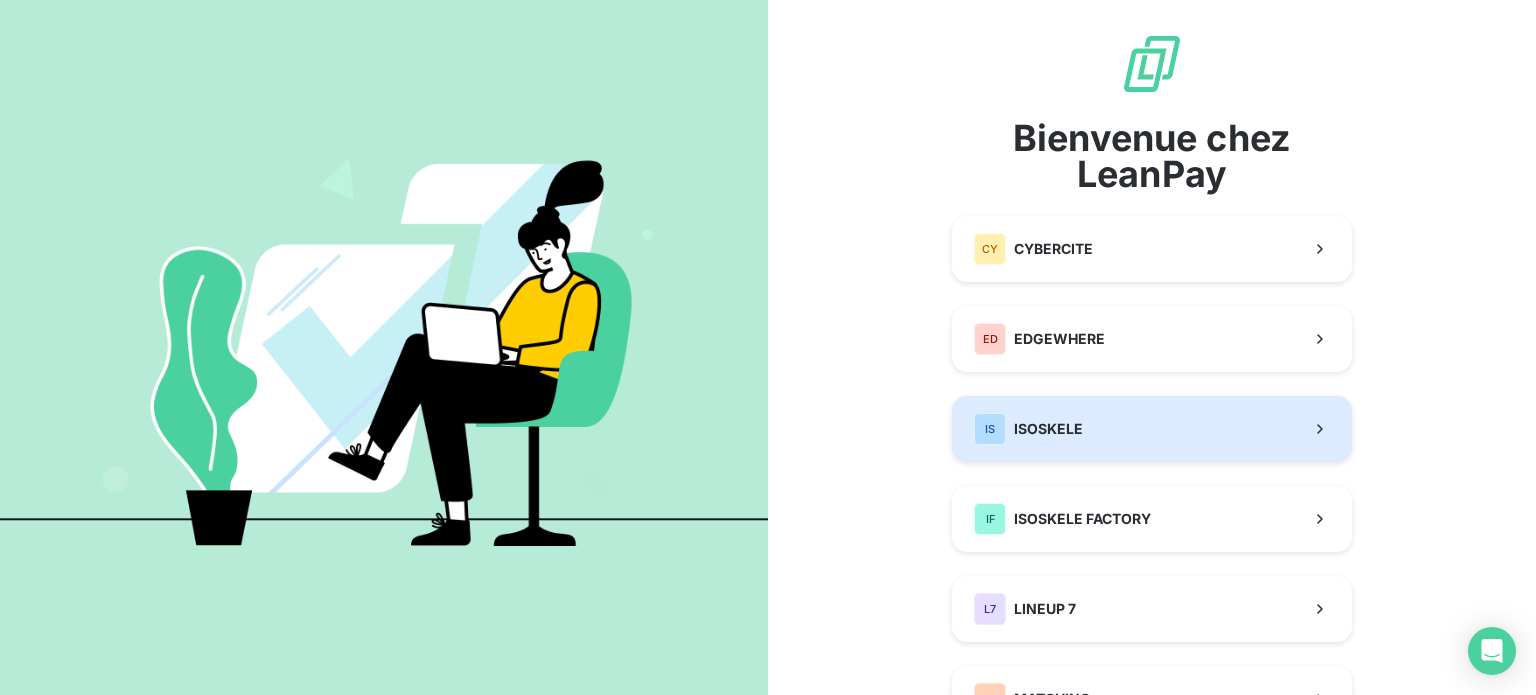 click on "IS ISOSKELE" at bounding box center [1152, 429] 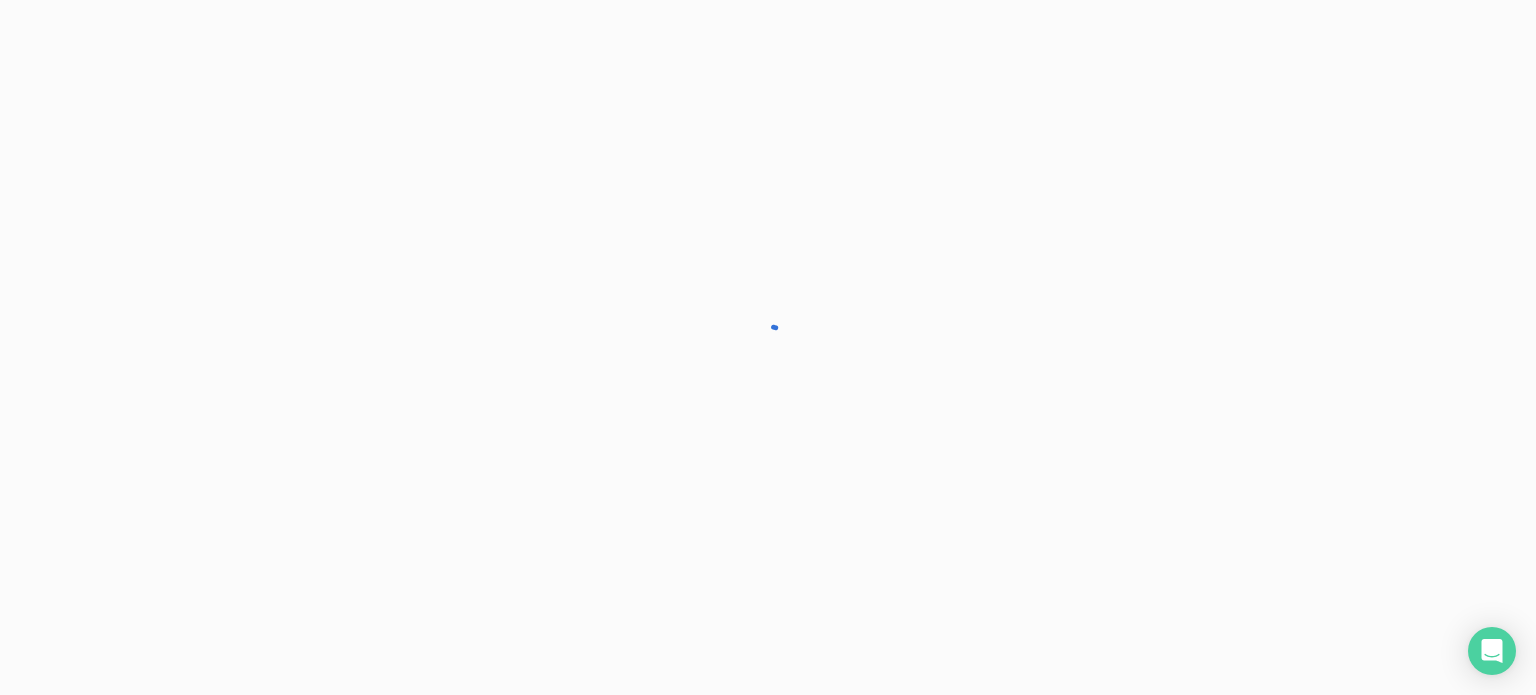 scroll, scrollTop: 0, scrollLeft: 0, axis: both 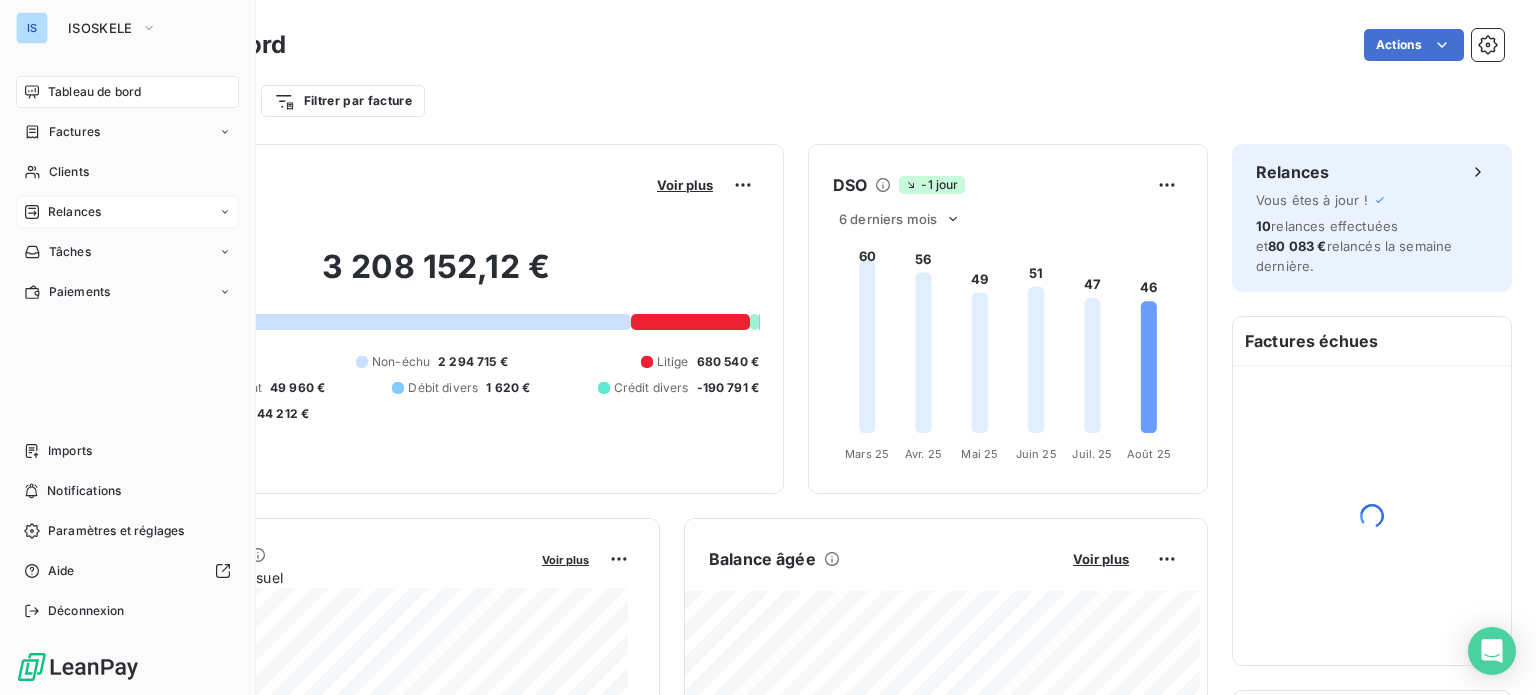 click on "Relances" at bounding box center [74, 212] 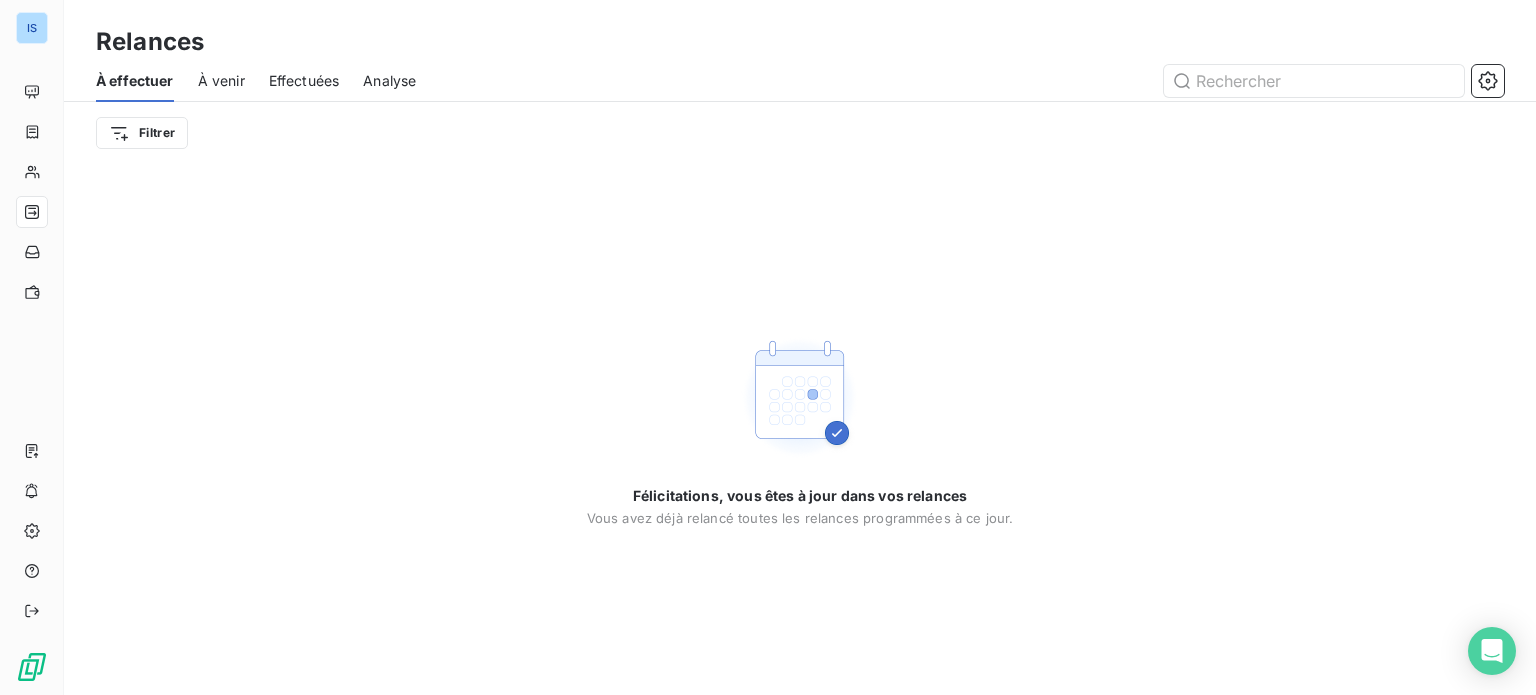 click on "À venir" at bounding box center (221, 81) 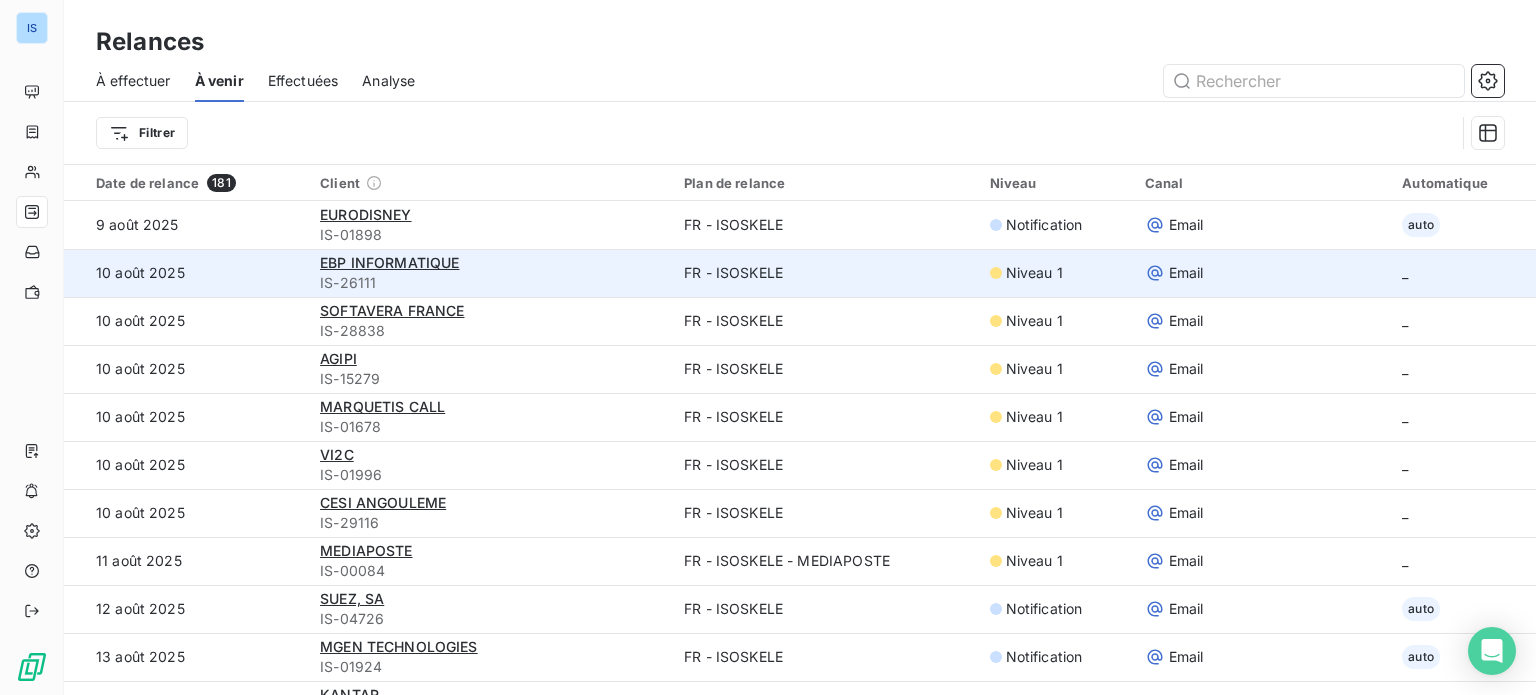 click on "10 août 2025" at bounding box center [186, 273] 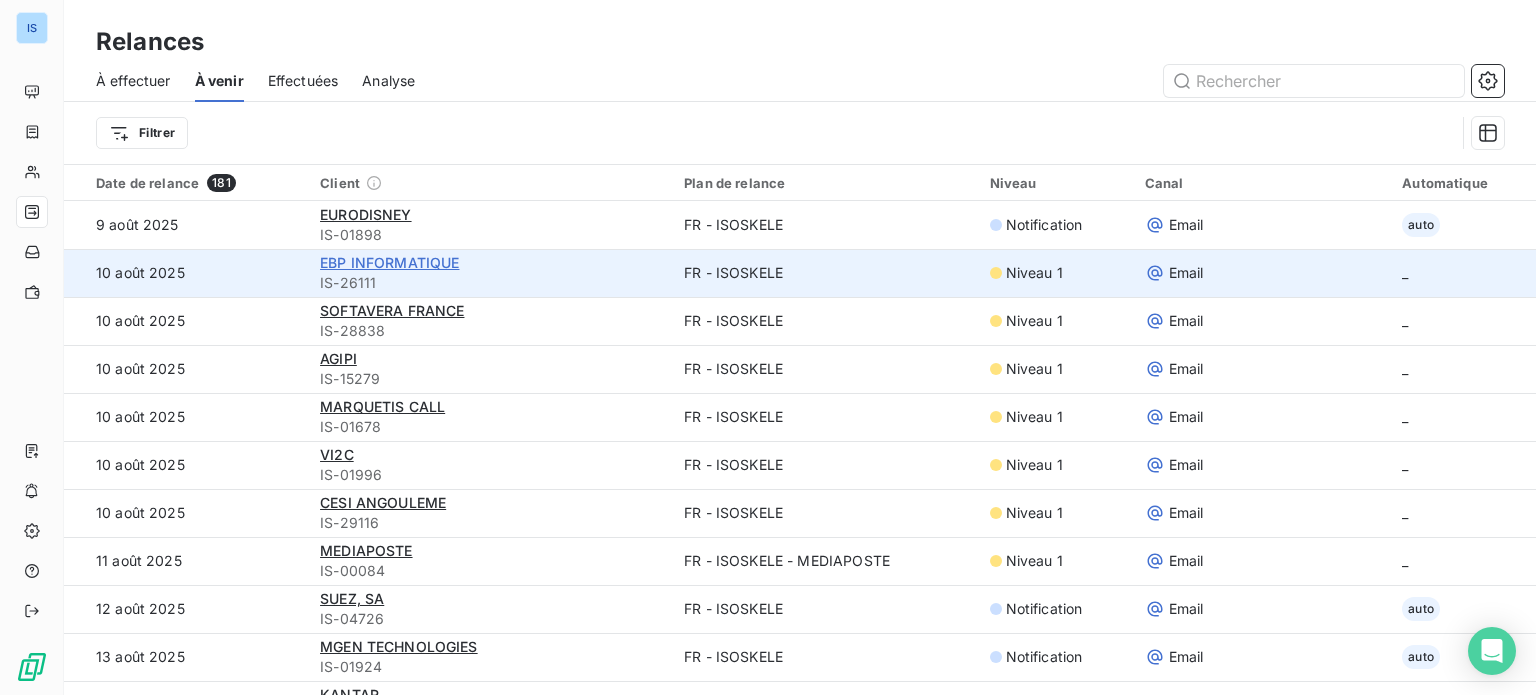 click on "EBP INFORMATIQUE" at bounding box center (389, 262) 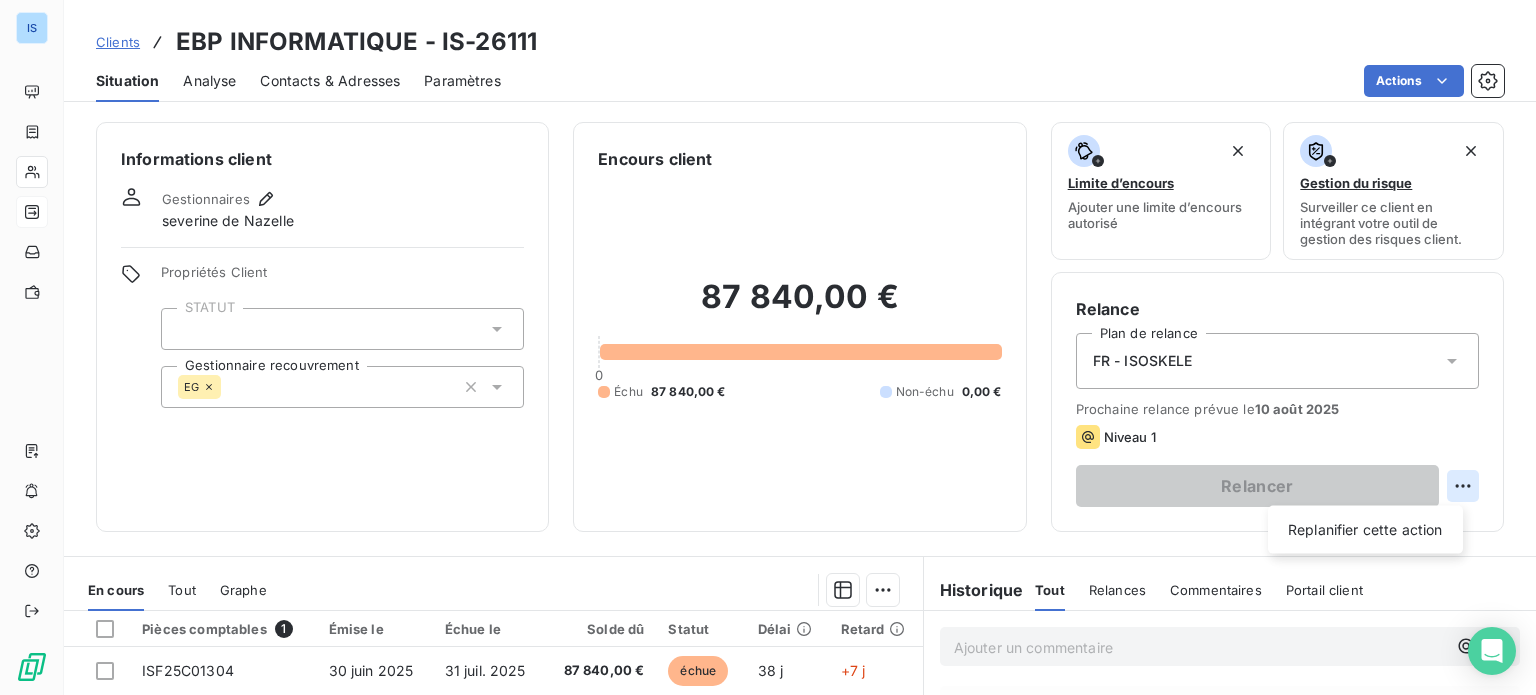 click on "IS Clients EBP INFORMATIQUE - IS-26111 Situation Analyse Contacts & Adresses Paramètres Actions Informations client Gestionnaires severine de Nazelle Propriétés Client STATUT Gestionnaire recouvrement EG Encours client   87 840,00 € 0 Échu 87 840,00 € Non-échu 0,00 €     Limite d’encours Ajouter une limite d’encours autorisé Gestion du risque Surveiller ce client en intégrant votre outil de gestion des risques client. Relance Plan de relance FR - ISOSKELE Prochaine relance prévue le  10 août 2025 Niveau 1 Relancer Replanifier cette action En cours Tout Graphe Pièces comptables 1 Émise le Échue le Solde dû Statut Délai   Retard   ISF25C01304 30 juin 2025 31 juil. 2025 87 840,00 € échue 38 j +7 j Lignes par page 25 Précédent 1 Suivant Historique Tout Relances Commentaires Portail client Tout Relances Commentaires Portail client Ajouter un commentaire ﻿ Email 21 juil. 2025, 08:59 Notification" at bounding box center [768, 347] 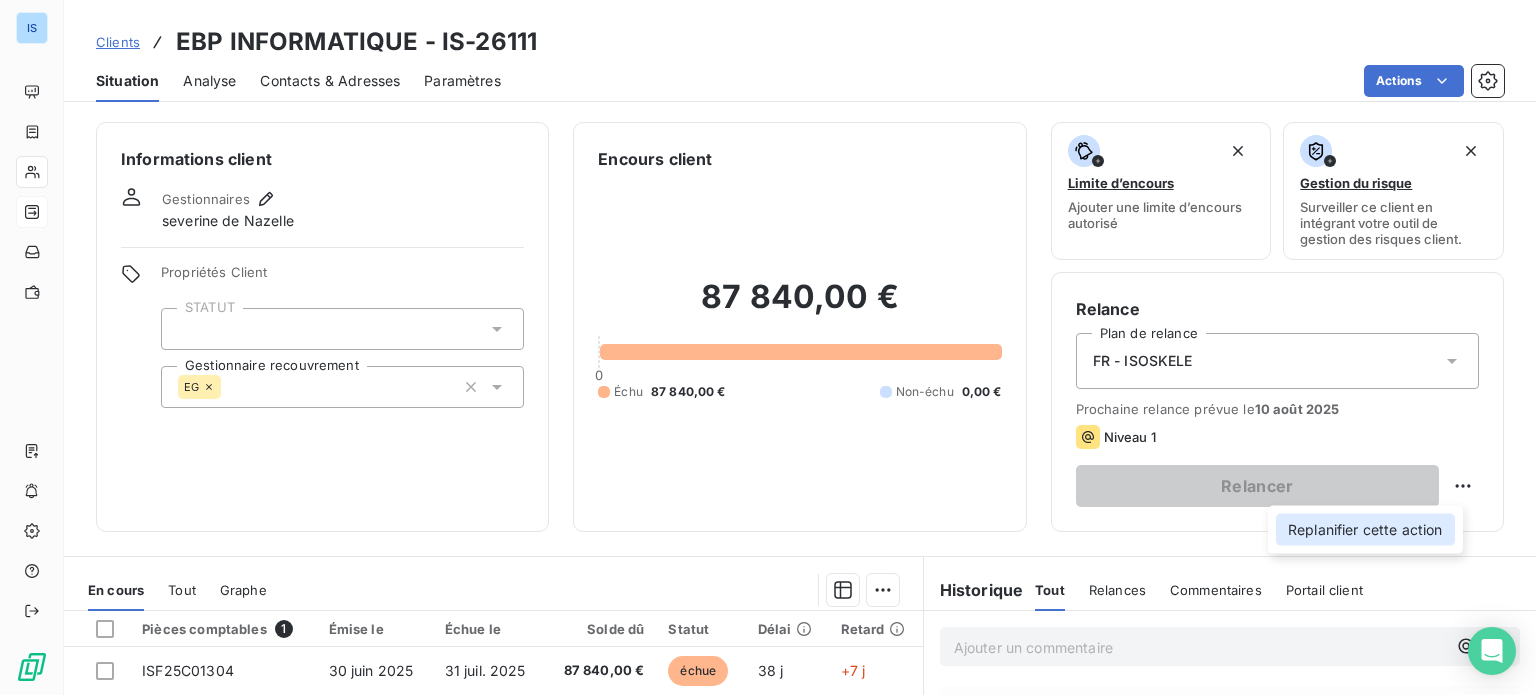 click on "Replanifier cette action" at bounding box center (1365, 530) 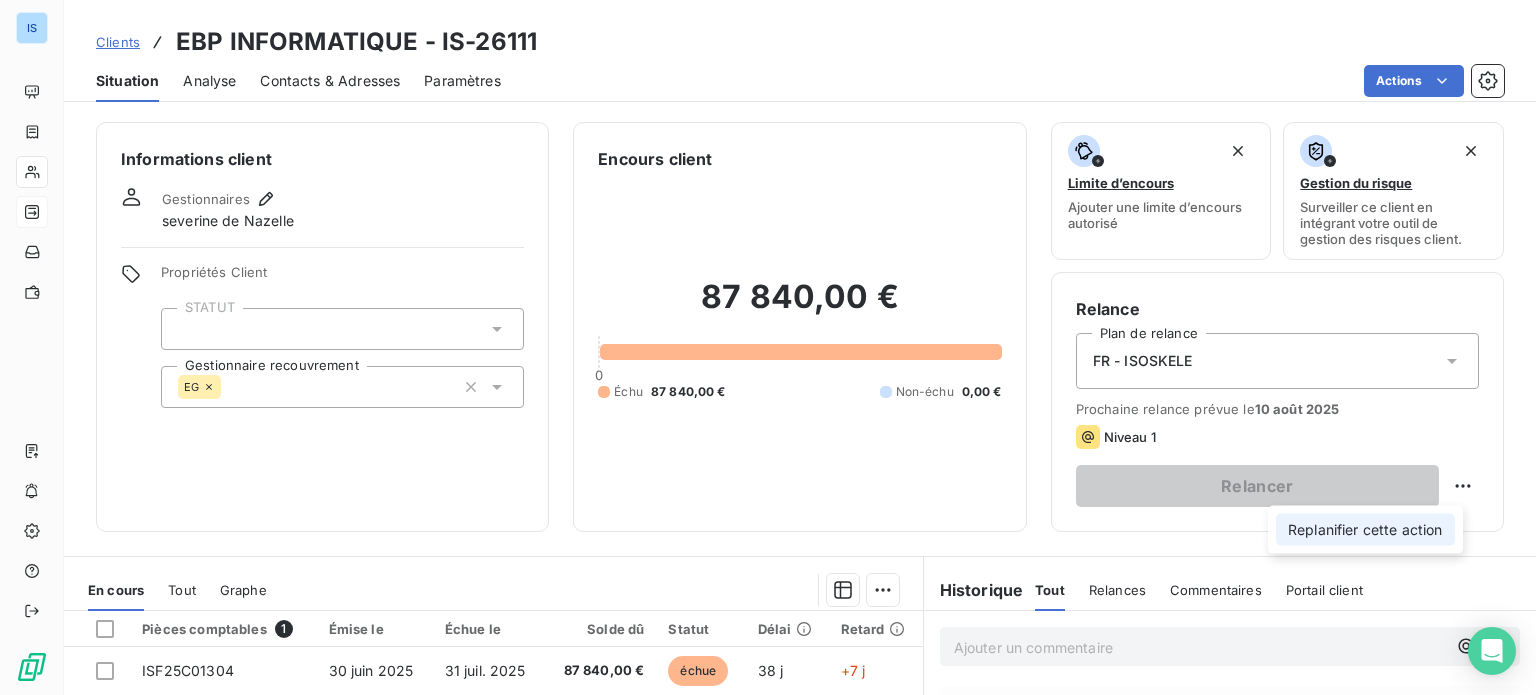 select on "7" 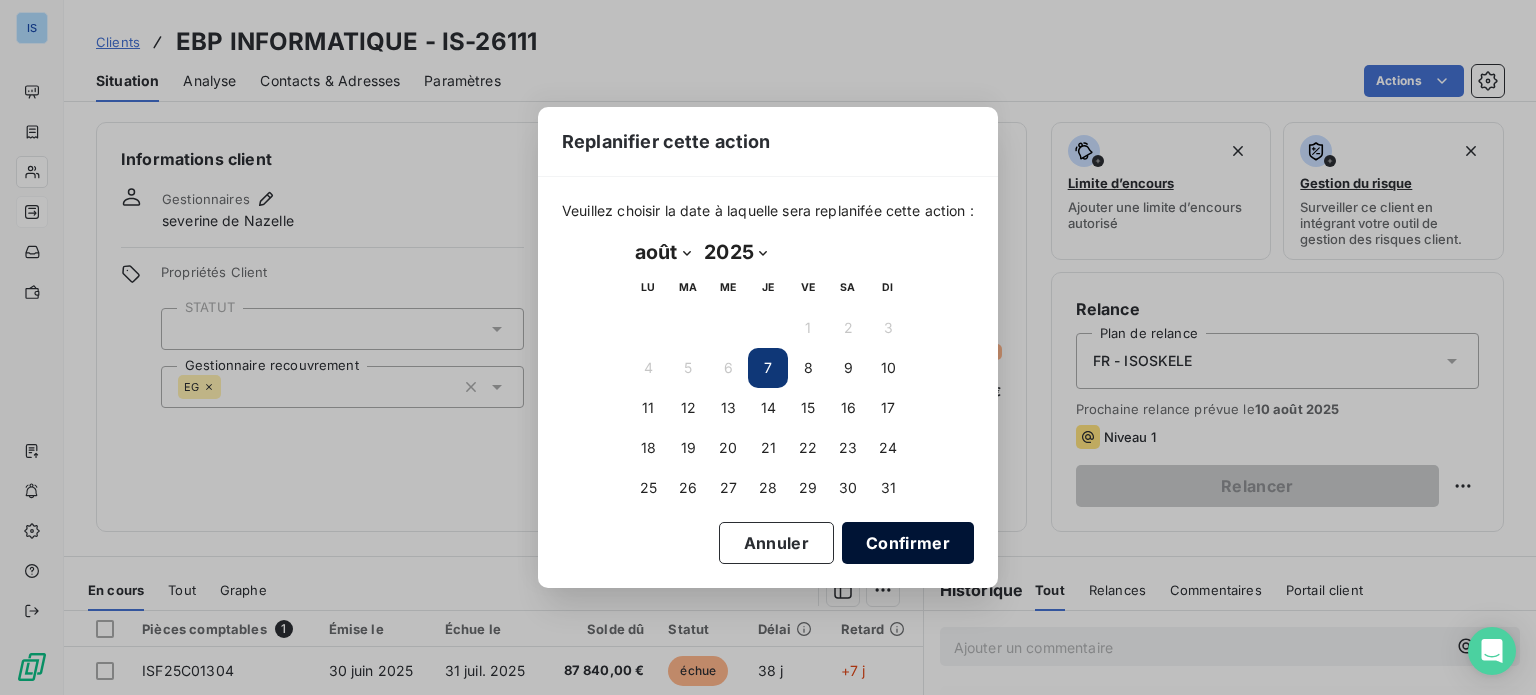 click on "Confirmer" at bounding box center (908, 543) 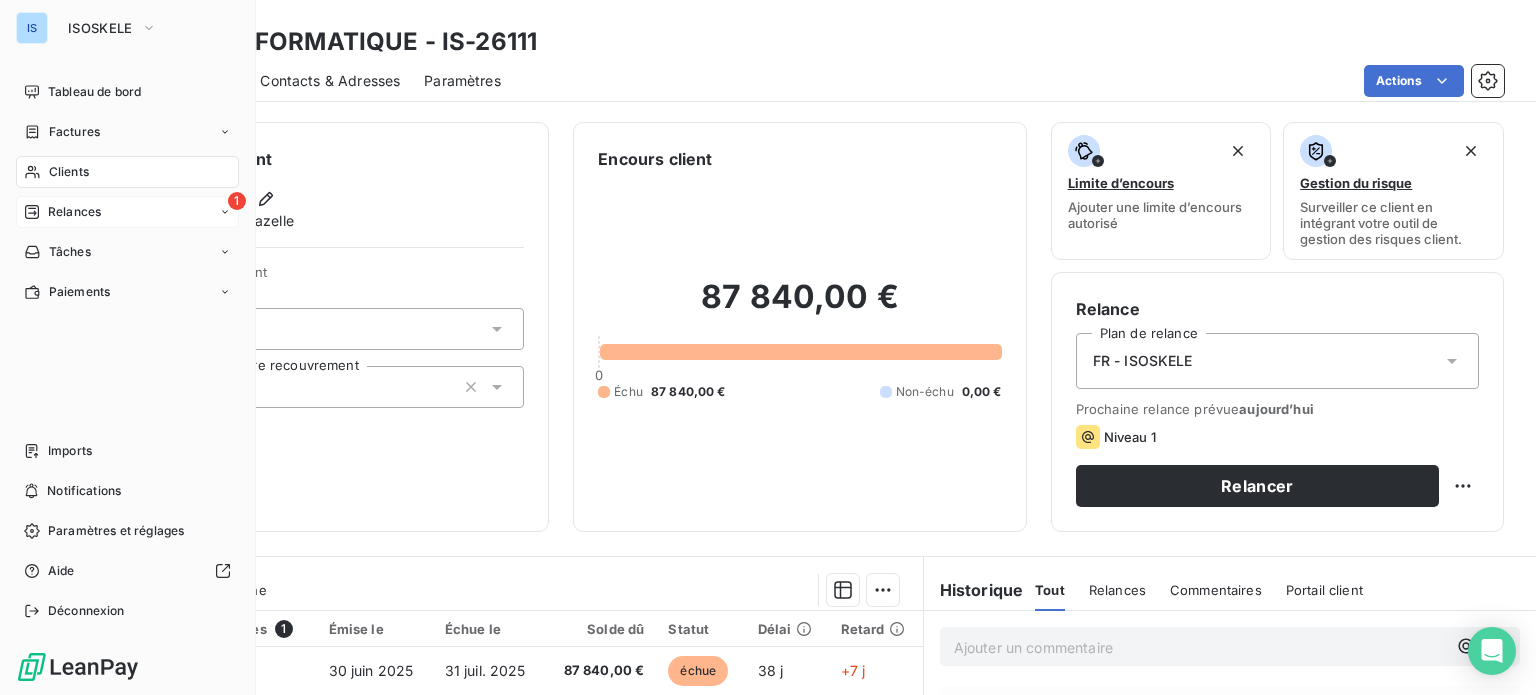 click on "Relances" at bounding box center [74, 212] 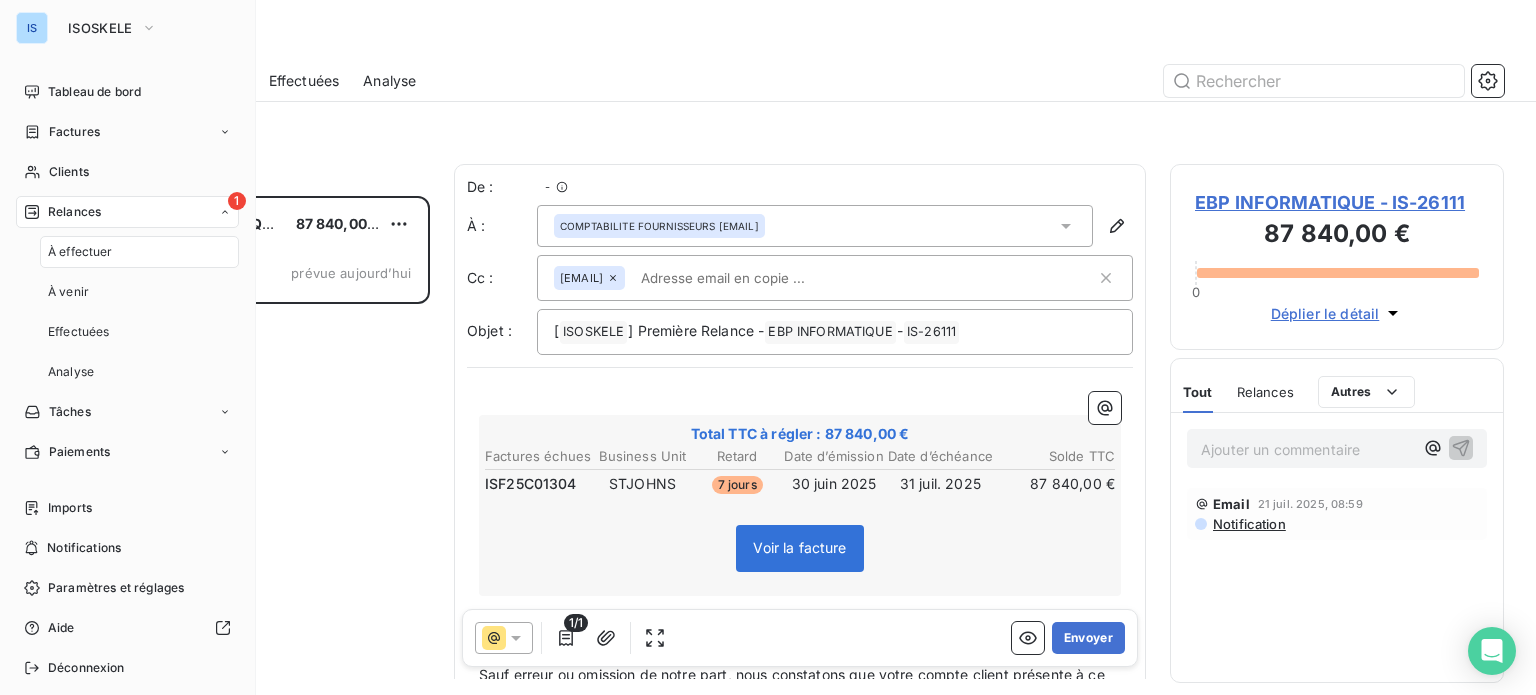 scroll, scrollTop: 16, scrollLeft: 16, axis: both 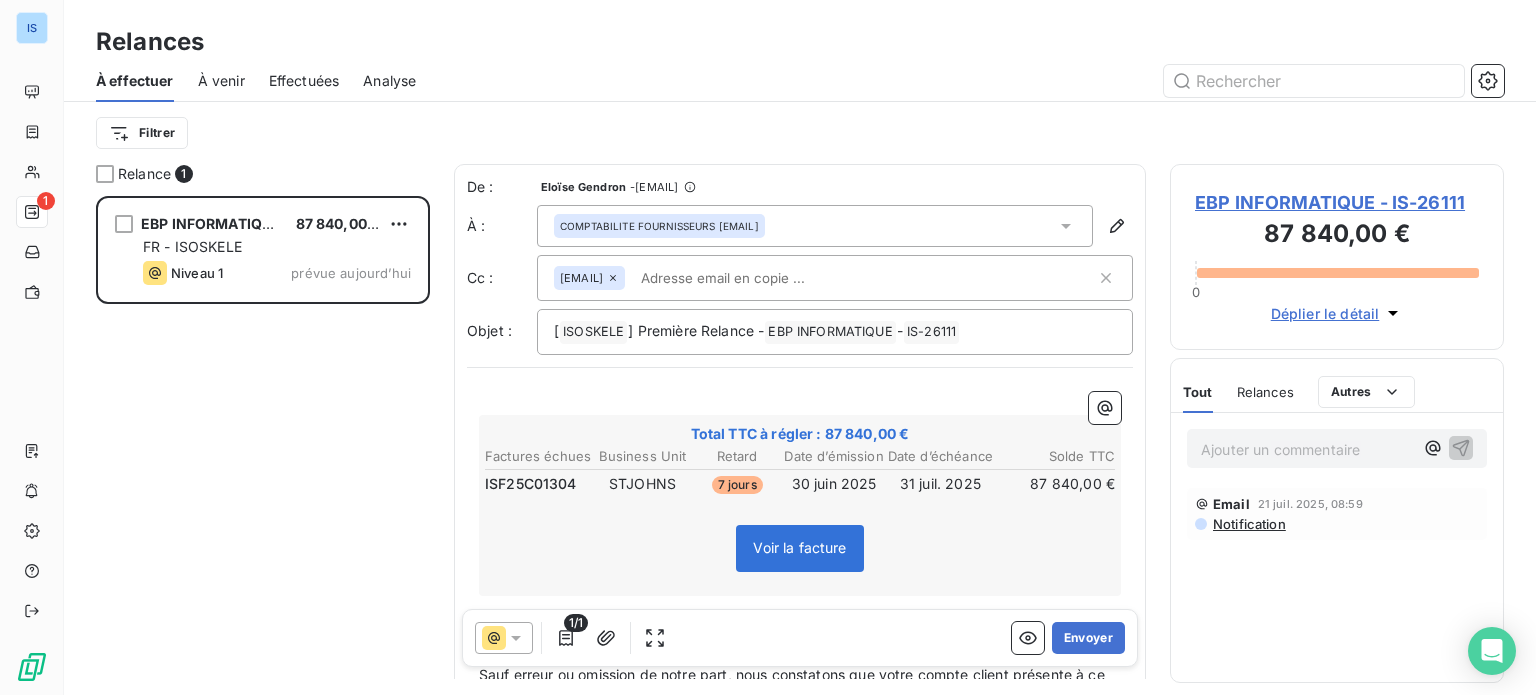 click on "À venir" at bounding box center (221, 81) 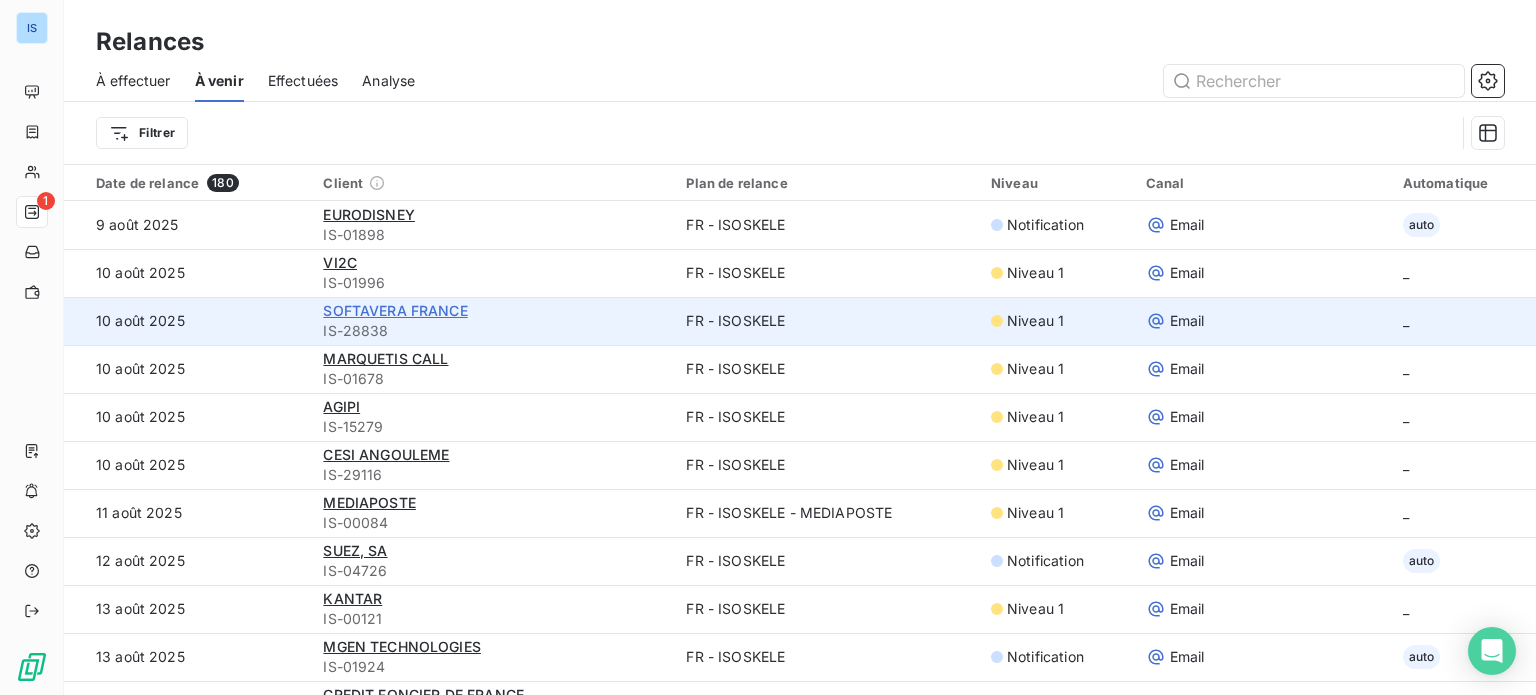 click on "SOFTAVERA FRANCE" at bounding box center [395, 310] 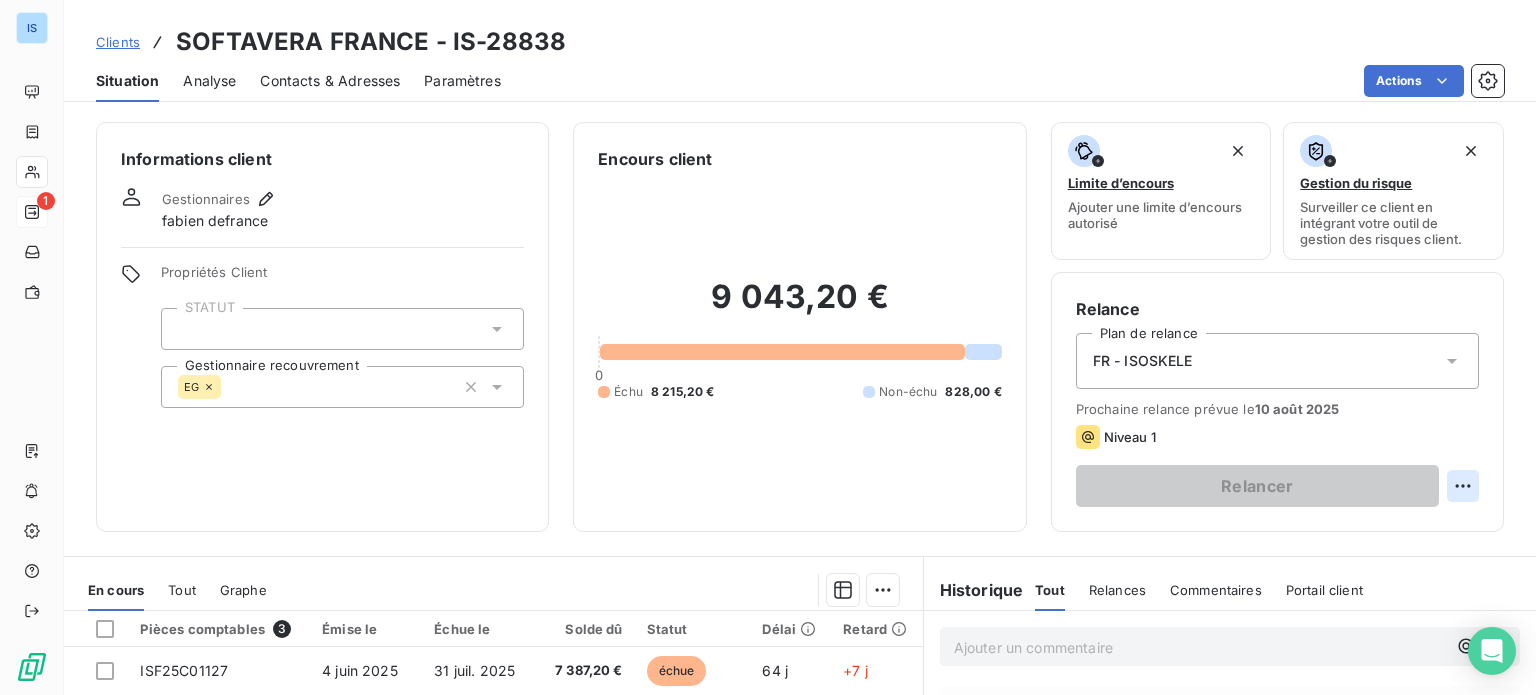 click on "IS 1 Clients SOFTAVERA FRANCE - IS-28838 Situation Analyse Contacts & Adresses Paramètres Actions Informations client Gestionnaires fabien defrance Propriétés Client STATUT Gestionnaire recouvrement EG Encours client   9 043,20 € 0 Échu 8 215,20 € Non-échu 828,00 €     Limite d’encours Ajouter une limite d’encours autorisé Gestion du risque Surveiller ce client en intégrant votre outil de gestion des risques client. Relance Plan de relance FR - ISOSKELE Prochaine relance prévue le  10 août 2025 Niveau 1 Relancer En cours Tout Graphe Pièces comptables 3 Émise le Échue le Solde dû Statut Délai   Retard   ISF25C01127 4 juin 2025 31 juil. 2025 7 387,20 € échue 64 j +7 j ISF25C01257 25 juin 2025 31 juil. 2025 828,00 € échue 43 j +7 j ISF25C01438 15 juil. 2025 31 août 2025 828,00 € non-échue 23 j -24 j Lignes par page 25 Précédent 1 Suivant Historique Tout Relances Commentaires Portail client Tout Relances Commentaires Portail client ﻿ Email" at bounding box center [768, 347] 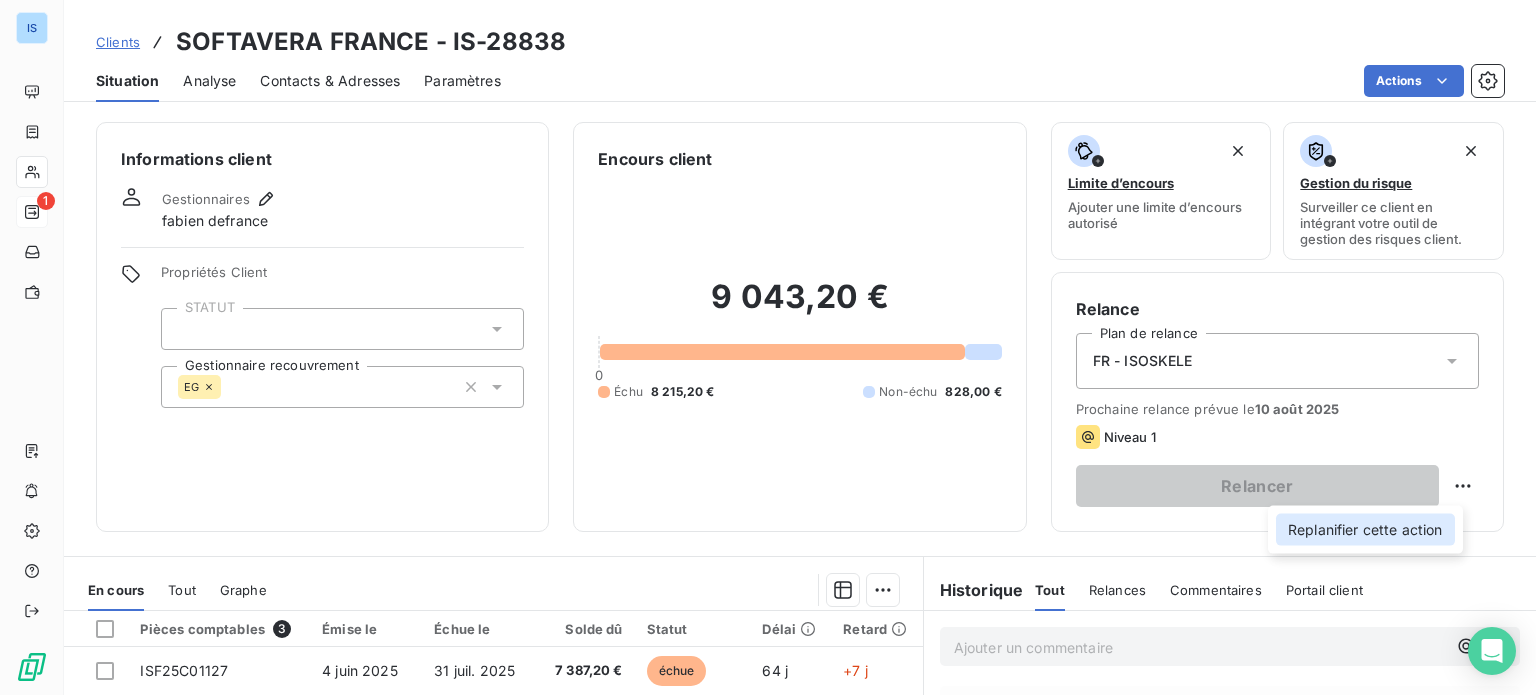 click on "Replanifier cette action" at bounding box center [1365, 530] 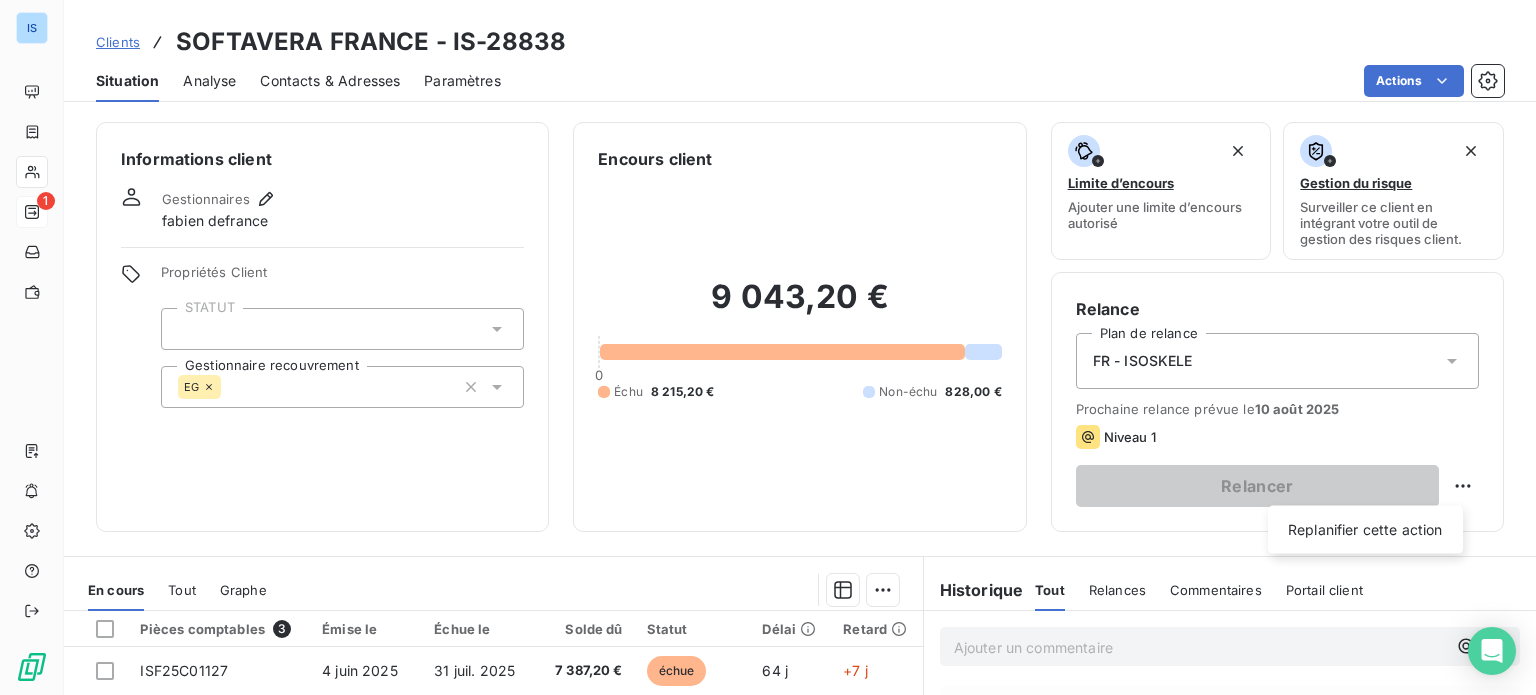 select on "7" 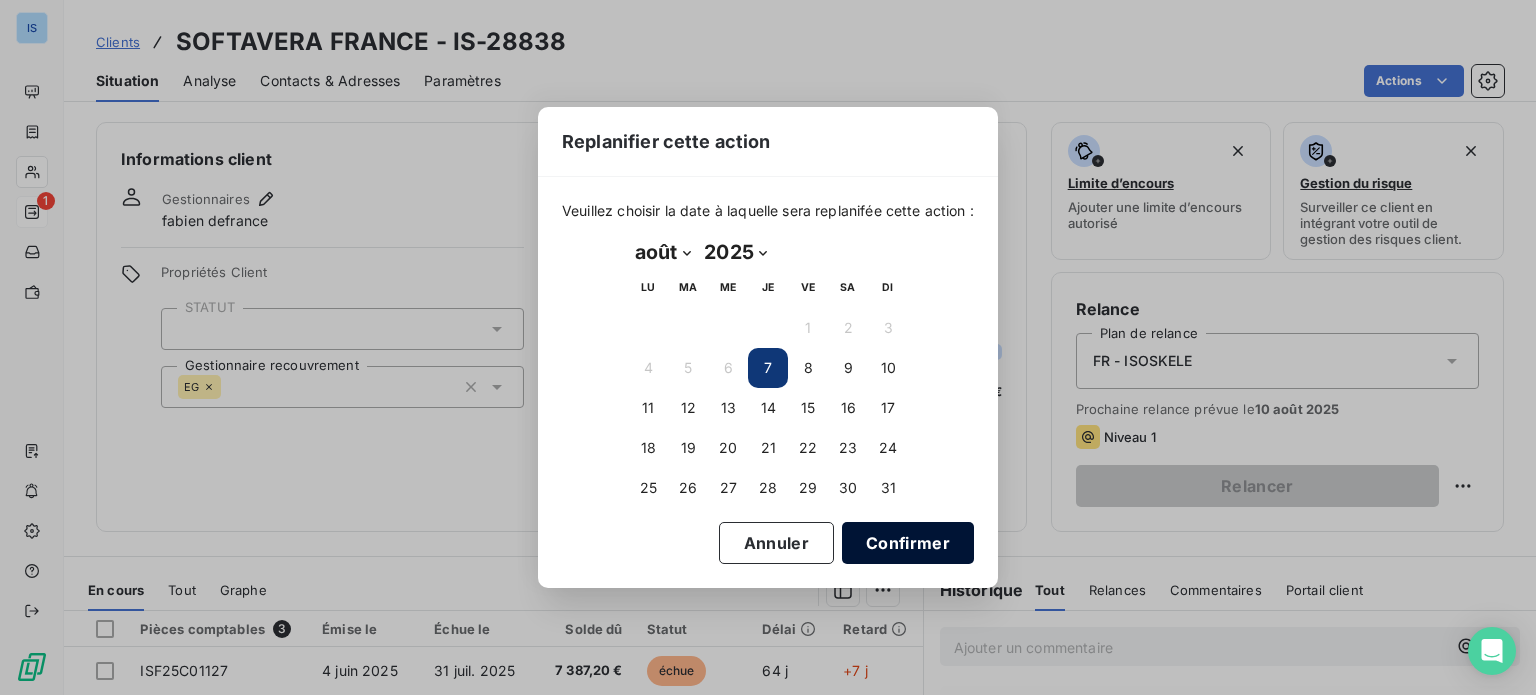 click on "Confirmer" at bounding box center [908, 543] 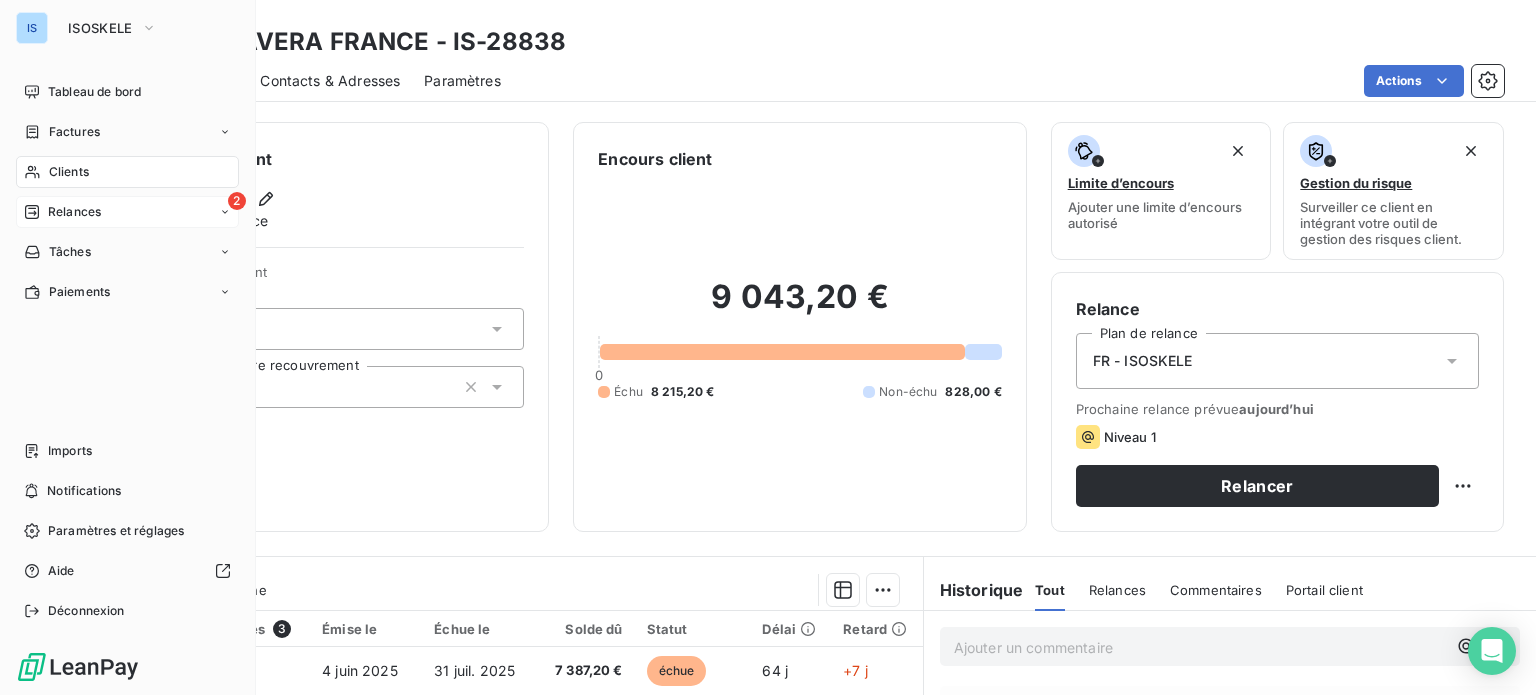 click on "Relances" at bounding box center [74, 212] 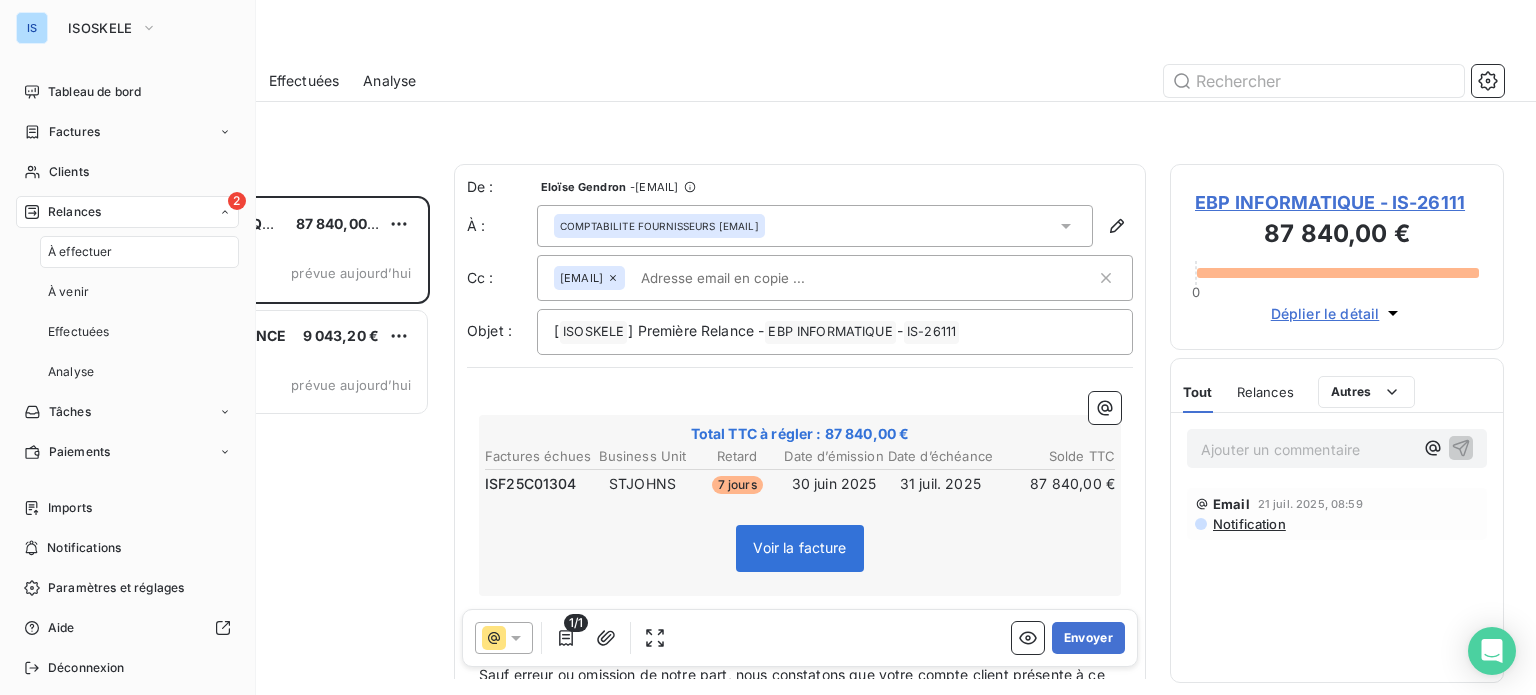 scroll, scrollTop: 16, scrollLeft: 16, axis: both 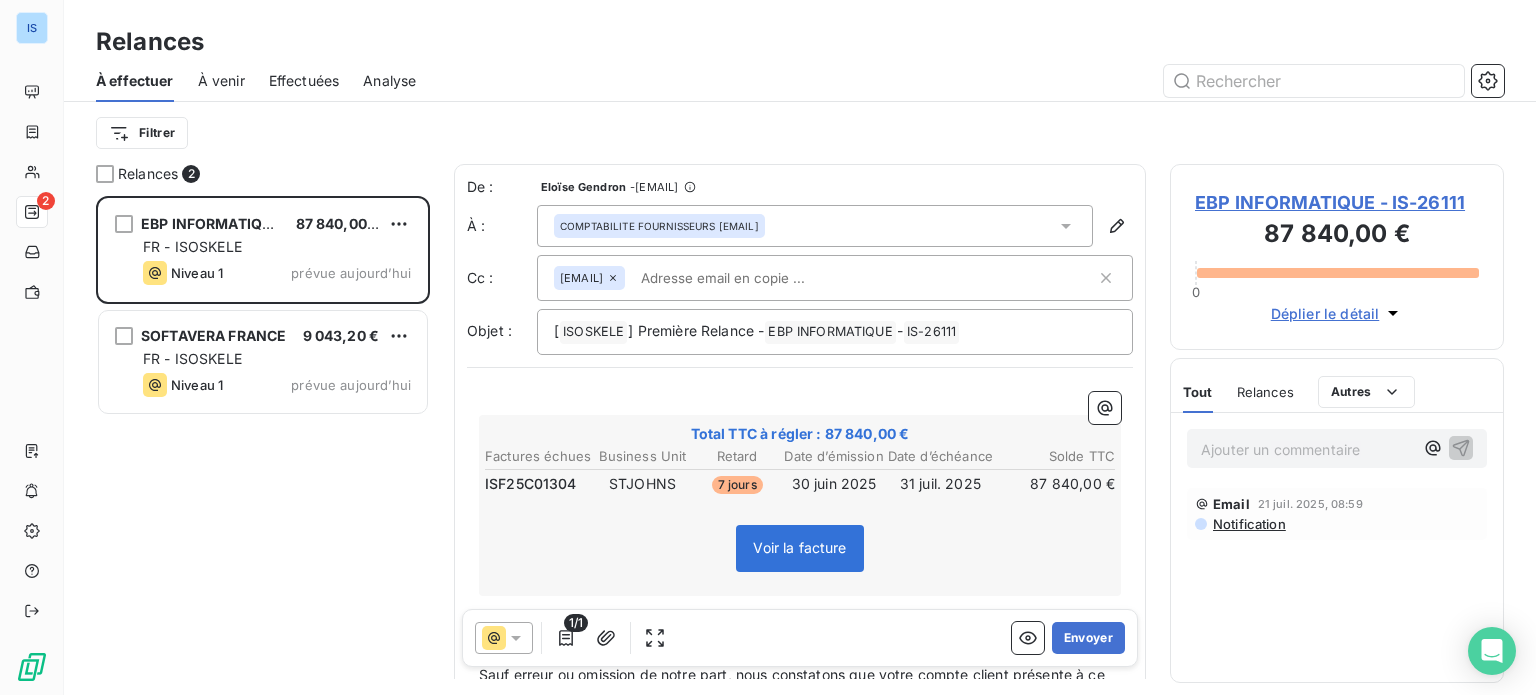 click on "À venir" at bounding box center (221, 81) 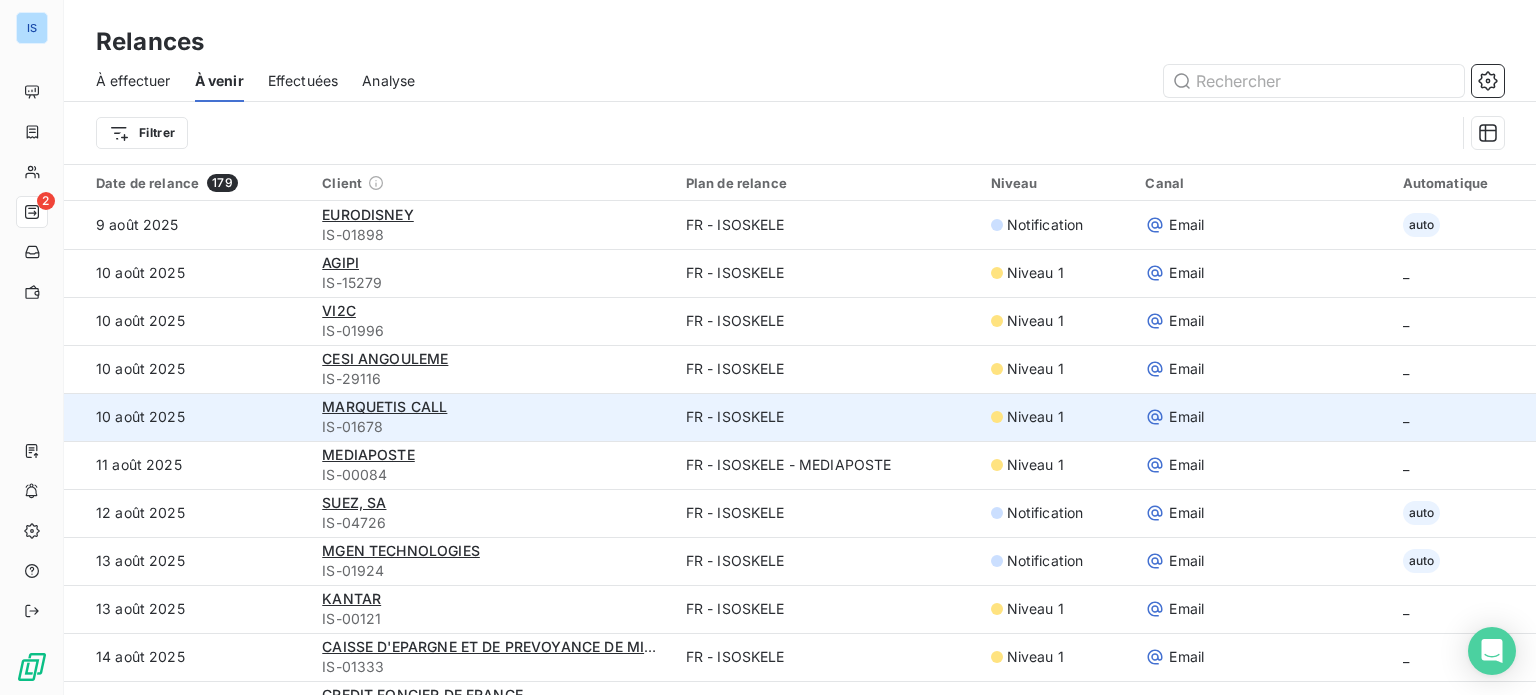 click on "10 août 2025" at bounding box center [187, 417] 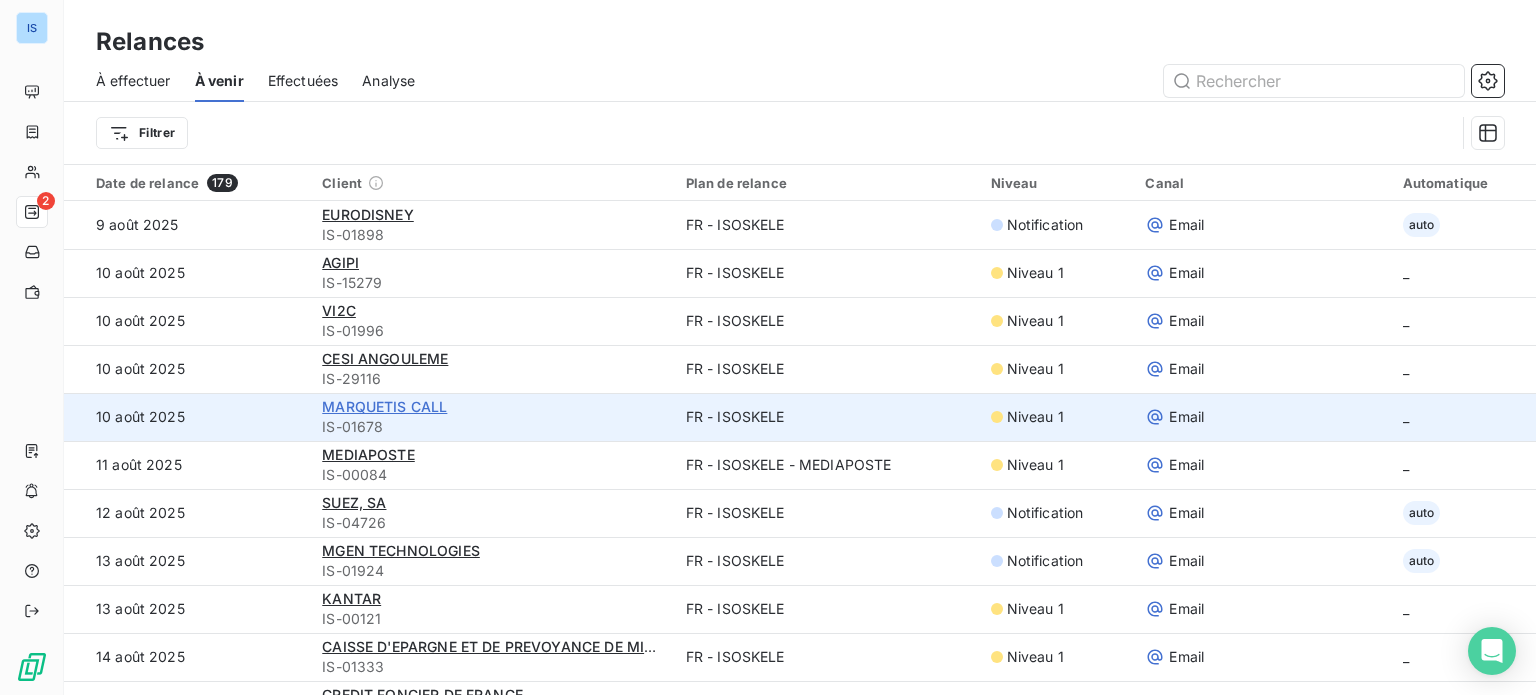 click on "MARQUETIS CALL" at bounding box center (384, 406) 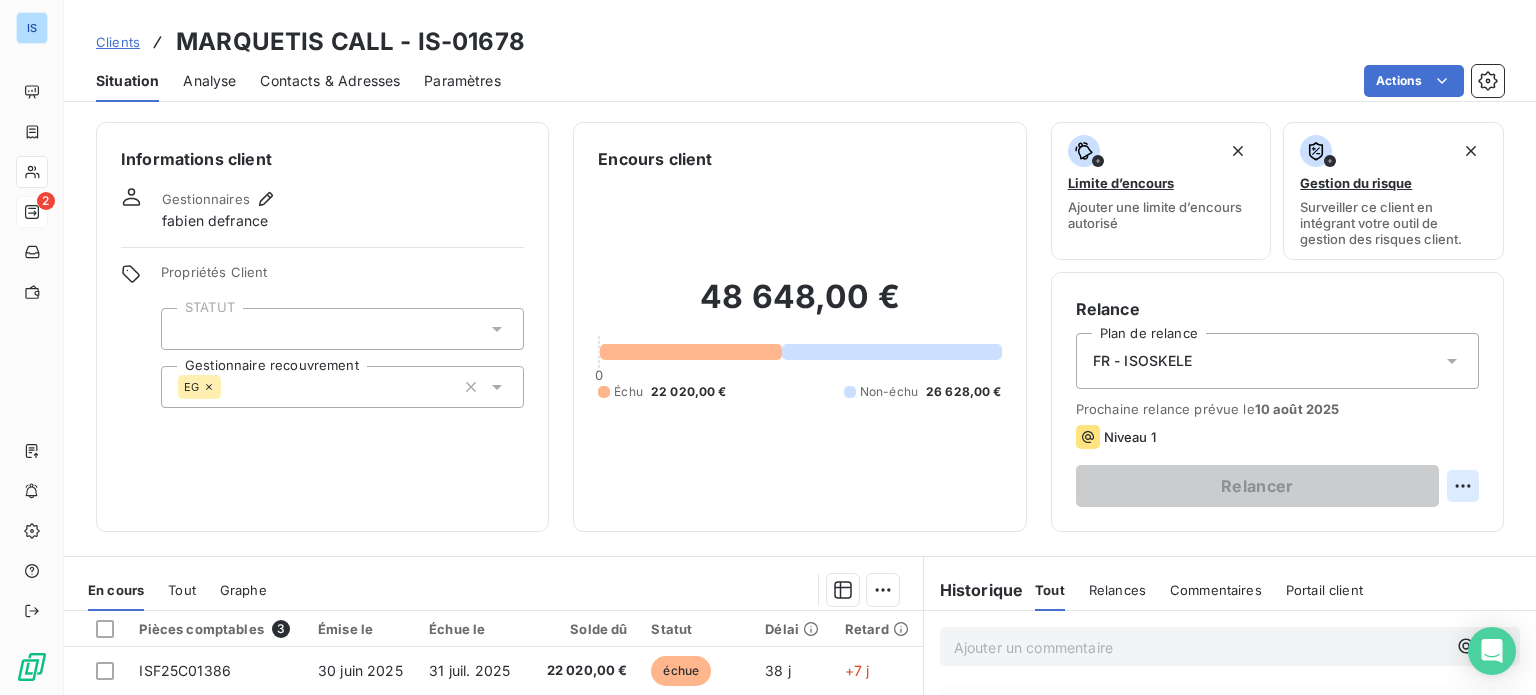 click on "IS 2 Clients MARQUETIS CALL - IS-01678 Situation Analyse Contacts & Adresses Paramètres Actions Informations client Gestionnaires fabien defrance Propriétés Client STATUT Gestionnaire recouvrement EG Encours client   48 648,00 € 0 Échu 22 020,00 € Non-échu 26 628,00 €     Limite d’encours Ajouter une limite d’encours autorisé Gestion du risque Surveiller ce client en intégrant votre outil de gestion des risques client. Relance Plan de relance FR - ISOSKELE Prochaine relance prévue le  10 août 2025 Niveau 1 Relancer En cours Tout Graphe Pièces comptables 3 Émise le Échue le Solde dû Statut Délai   Retard   ISF25C01386 30 juin 2025 31 juil. 2025 22 020,00 € échue 38 j +7 j ISF25C01425 9 juil. 2025 31 août 2025 20 292,00 € non-échue 29 j -24 j ISF25C01507 28 juil. 2025 31 août 2025 6 336,00 € non-échue 10 j -24 j Lignes par page 25 Précédent 1 Suivant Historique Tout Relances Commentaires Portail client Tout Relances Commentaires Portail client  :" at bounding box center (768, 347) 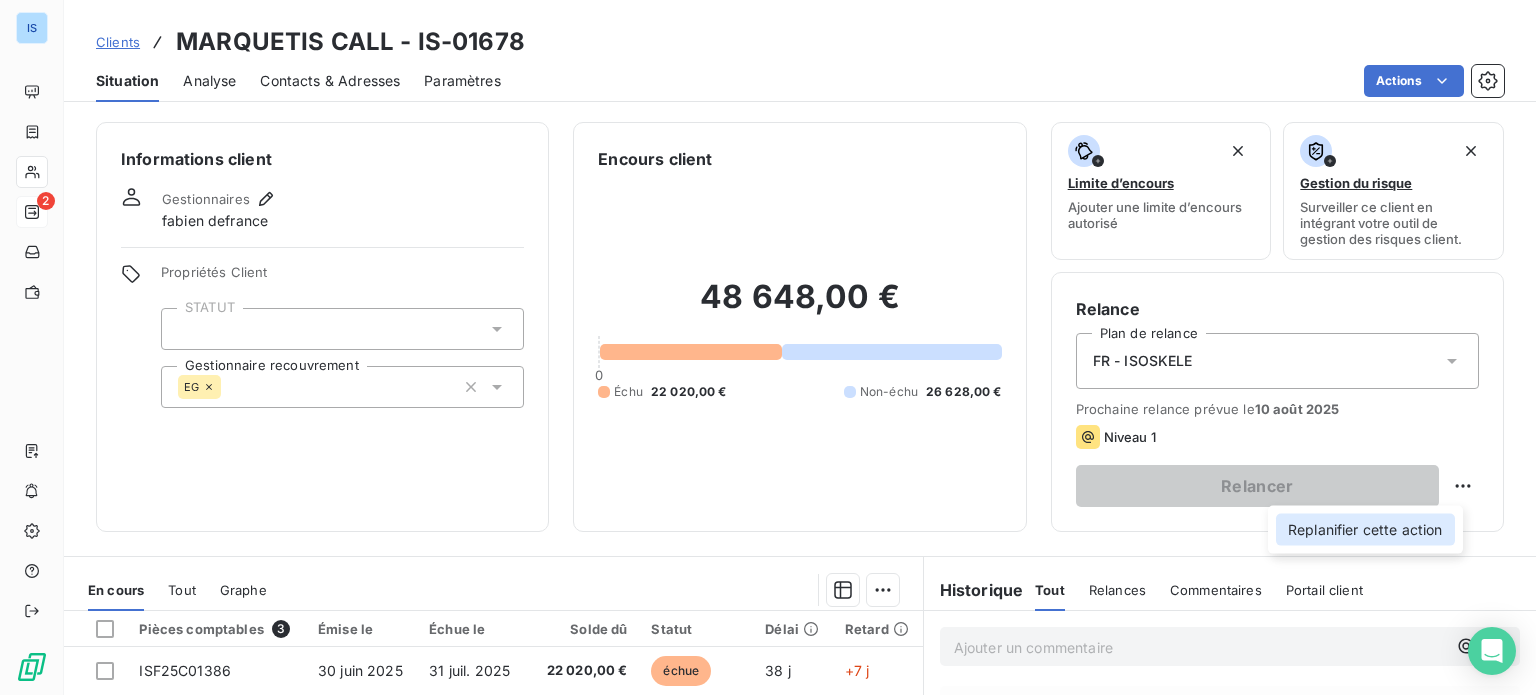click on "Replanifier cette action" at bounding box center (1365, 530) 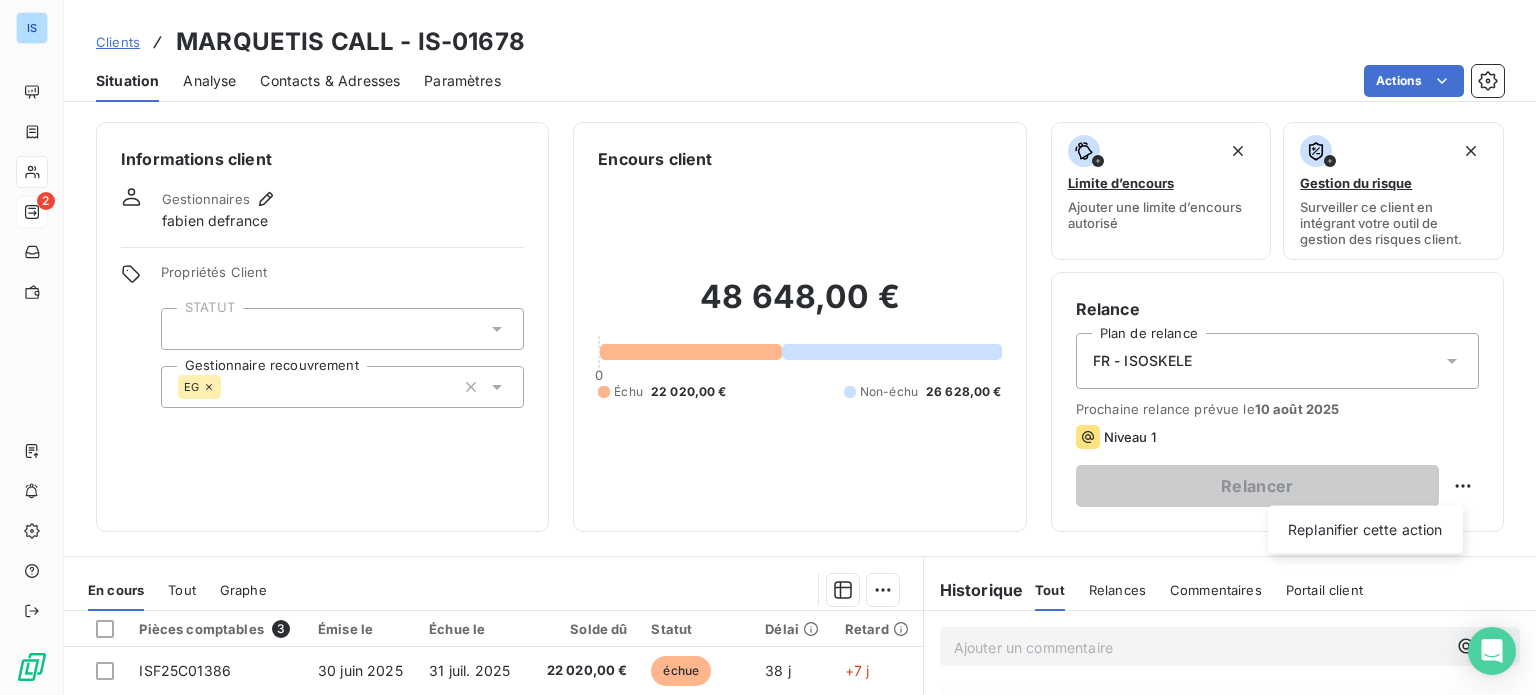 select on "7" 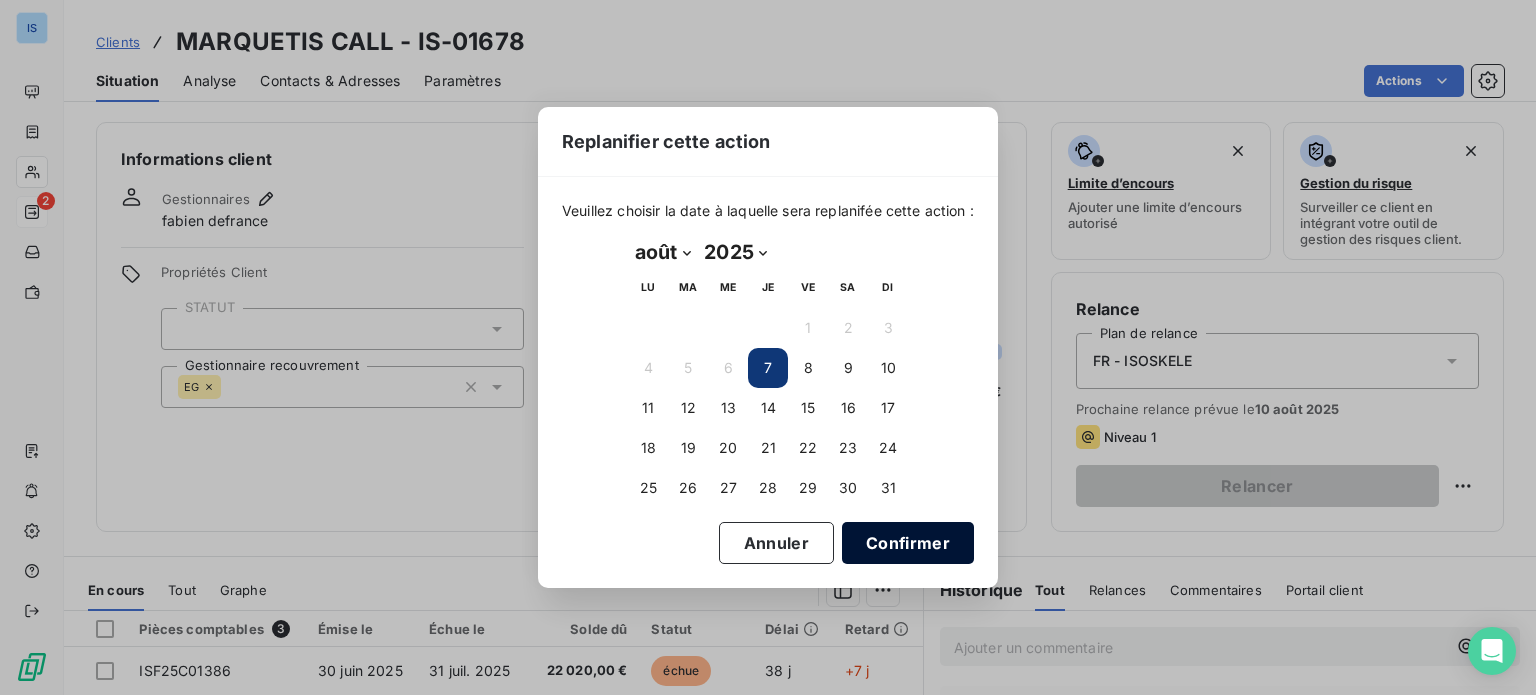 click on "Confirmer" at bounding box center (908, 543) 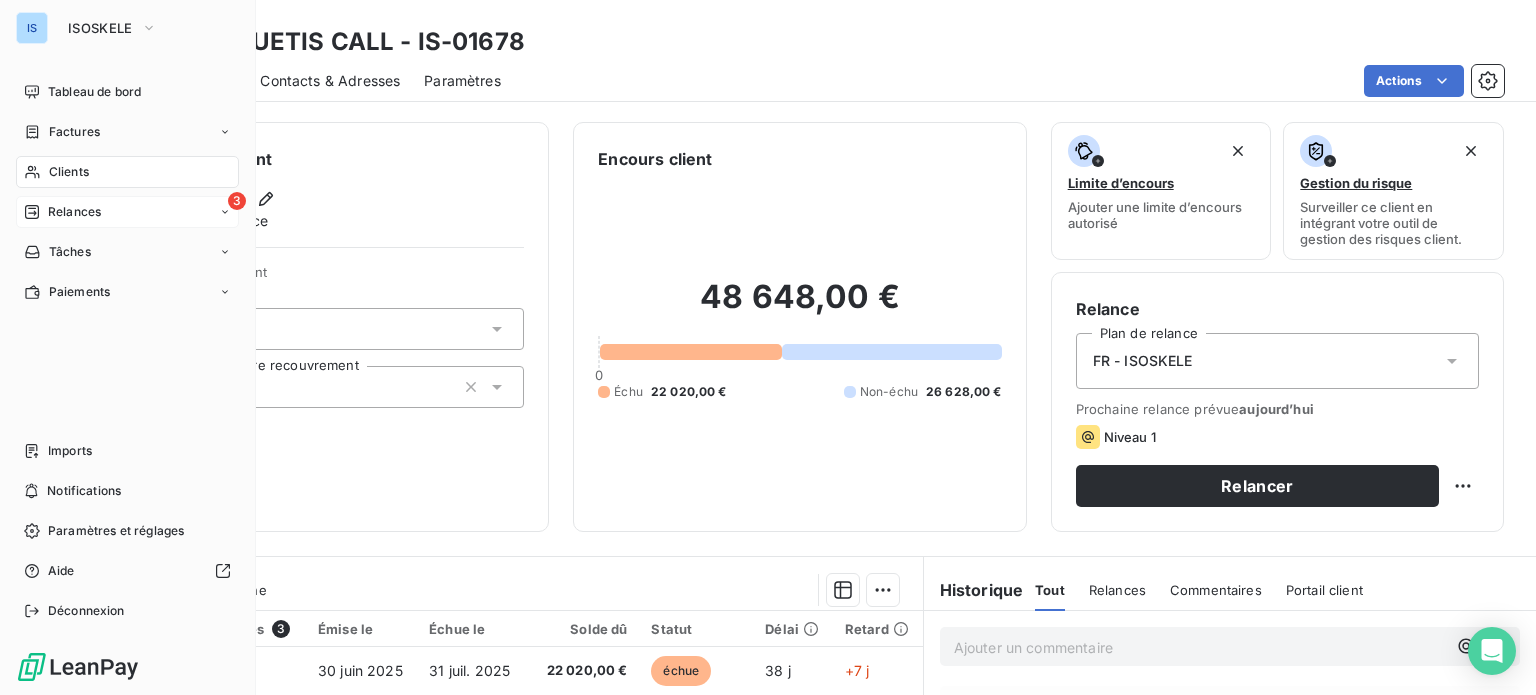 drag, startPoint x: 80, startPoint y: 203, endPoint x: 92, endPoint y: 202, distance: 12.0415945 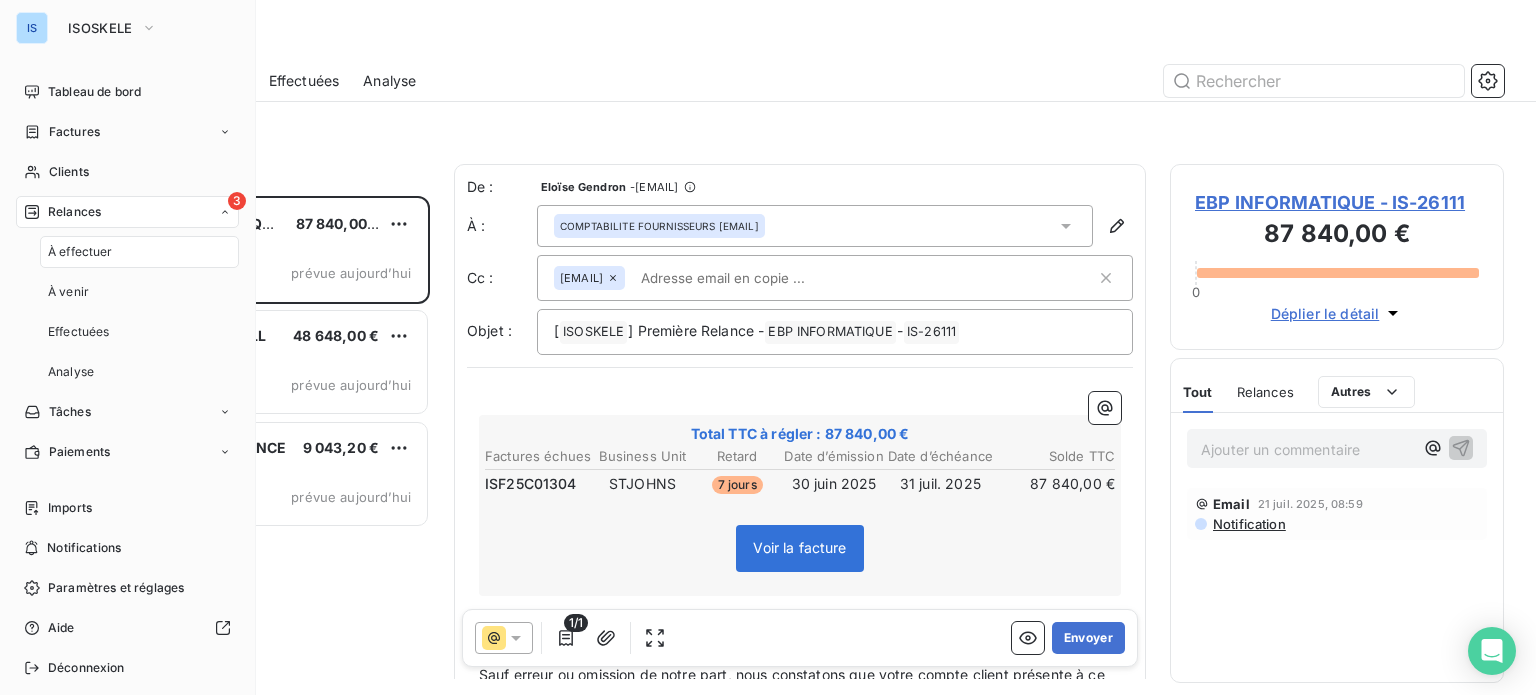 scroll, scrollTop: 16, scrollLeft: 16, axis: both 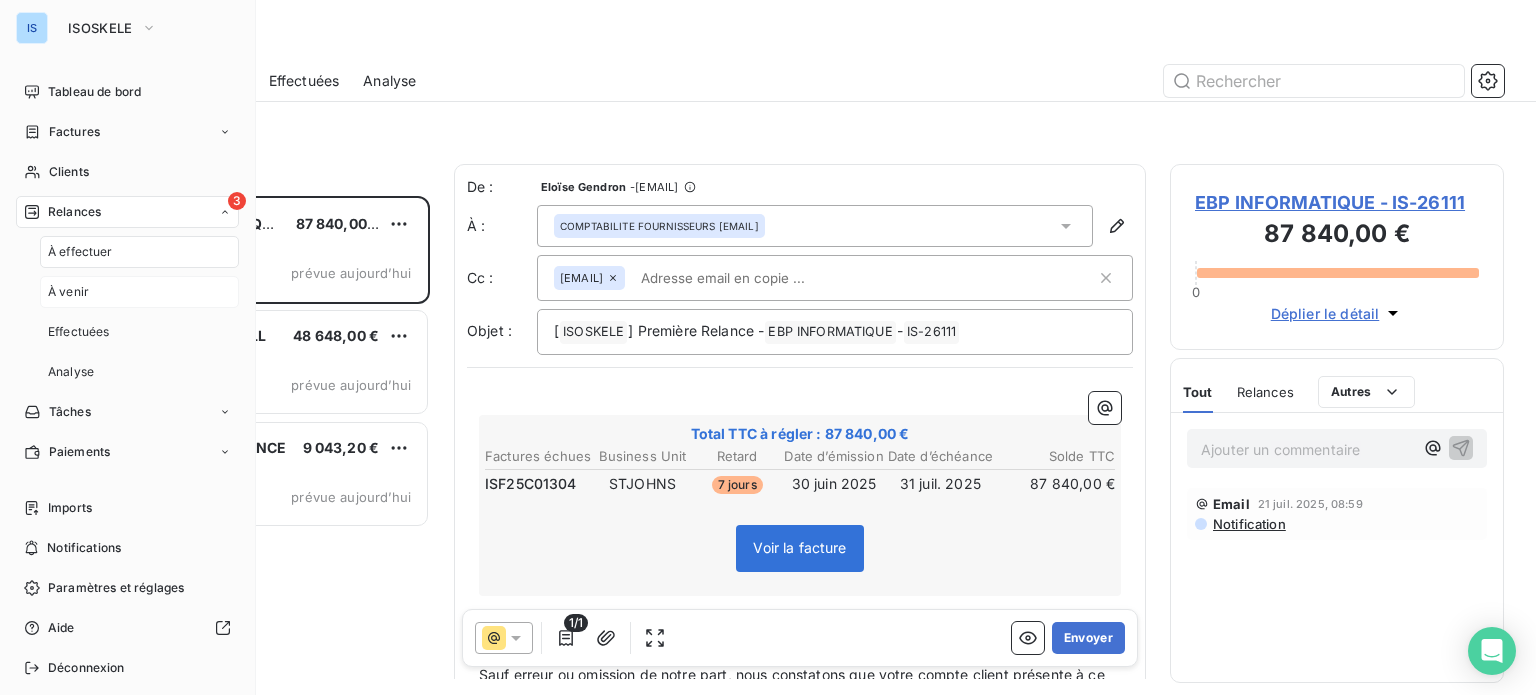click on "À venir" at bounding box center (139, 292) 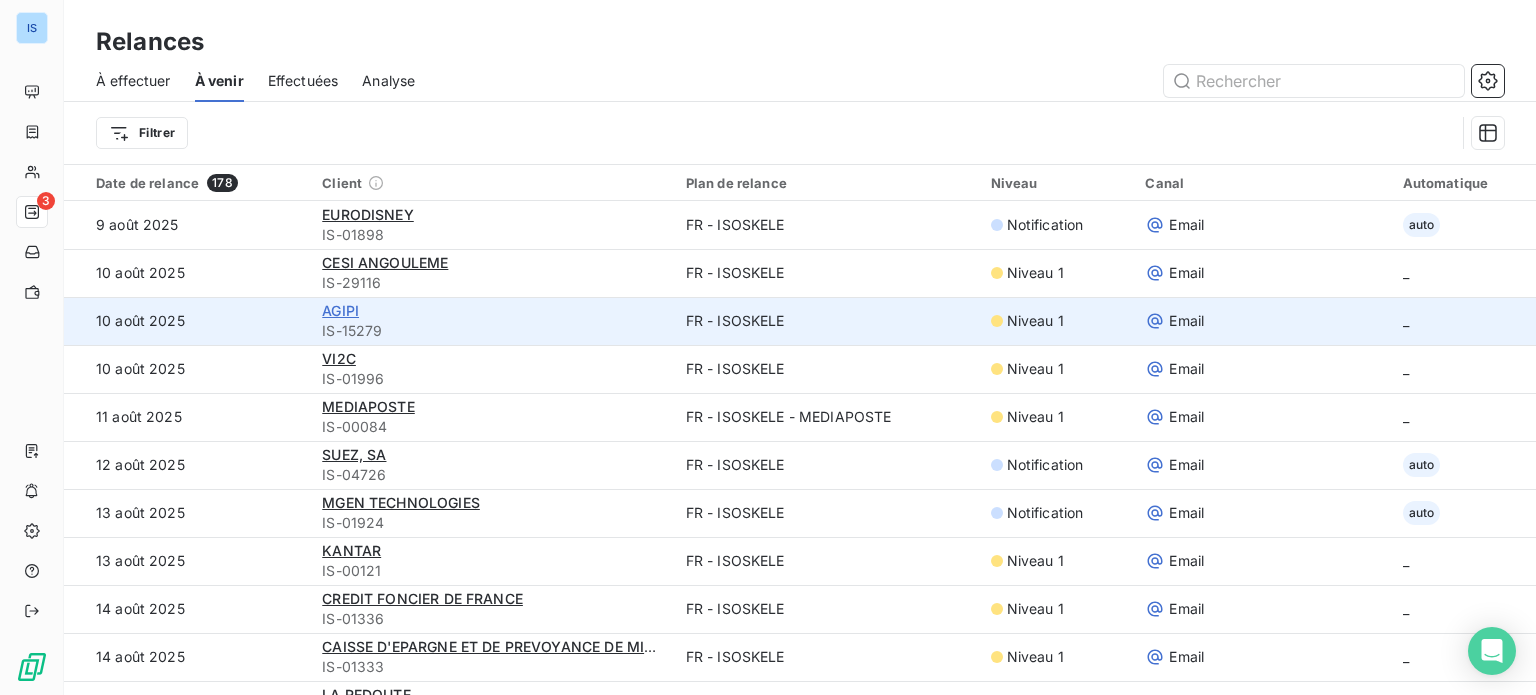 click on "AGIPI" at bounding box center (340, 310) 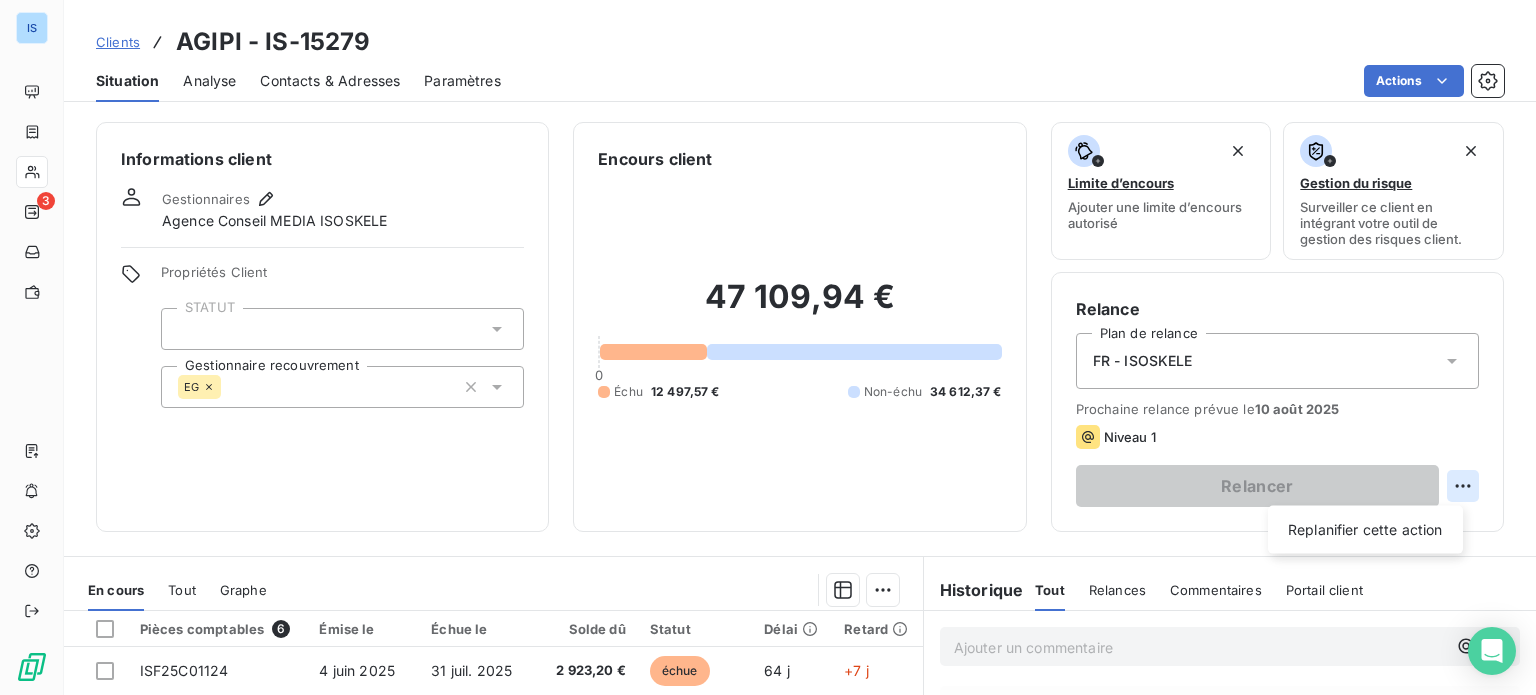 click on "IS 3 Clients AGIPI - IS-15279 Situation Analyse Contacts & Adresses Paramètres Actions Informations client Gestionnaires Agence Conseil MEDIA ISOSKELE Propriétés Client STATUT Gestionnaire recouvrement EG Encours client   47 109,94 € 0 Échu 12 497,57 € Non-échu 34 612,37 €     Limite d’encours Ajouter une limite d’encours autorisé Gestion du risque Surveiller ce client en intégrant votre outil de gestion des risques client. Relance Plan de relance FR - ISOSKELE Prochaine relance prévue le  10 août 2025 Niveau 1 Relancer Replanifier cette action En cours Tout Graphe Pièces comptables 6 Émise le Échue le Solde dû Statut Délai   Retard   ISF25C01124 4 juin 2025 31 juil. 2025 2 923,20 € échue 64 j +7 j ISF25C01364 30 juin 2025 31 juil. 2025 9 574,37 € échue 38 j +7 j ISF25C01400 3 juil. 2025 31 août 2025 23 377,20 € non-échue 35 j -24 j ISF25C01566 30 juil. 2025 31 août 2025 9 574,37 € non-échue 8 j -24 j ISF25C01581 31 juil. 2025 31 août 2025" at bounding box center (768, 347) 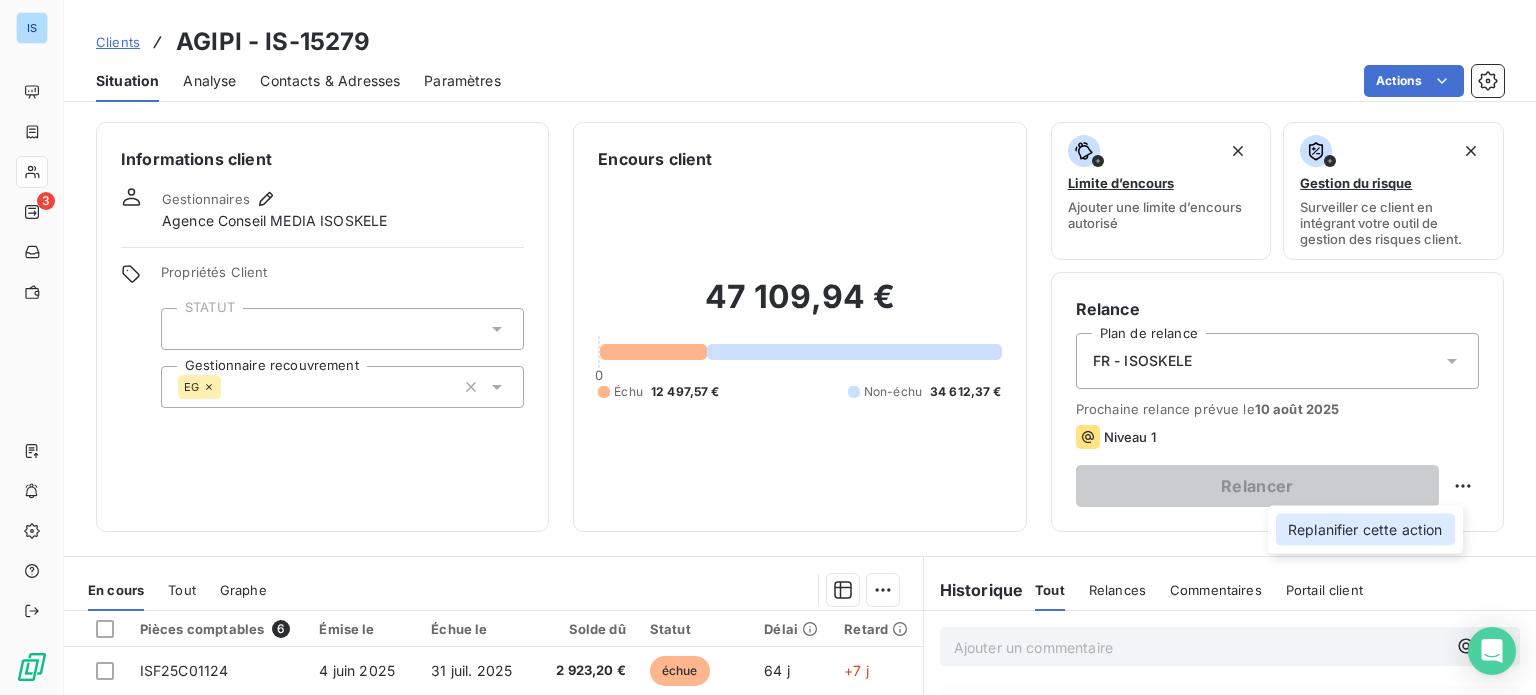 click on "Replanifier cette action" at bounding box center [1365, 530] 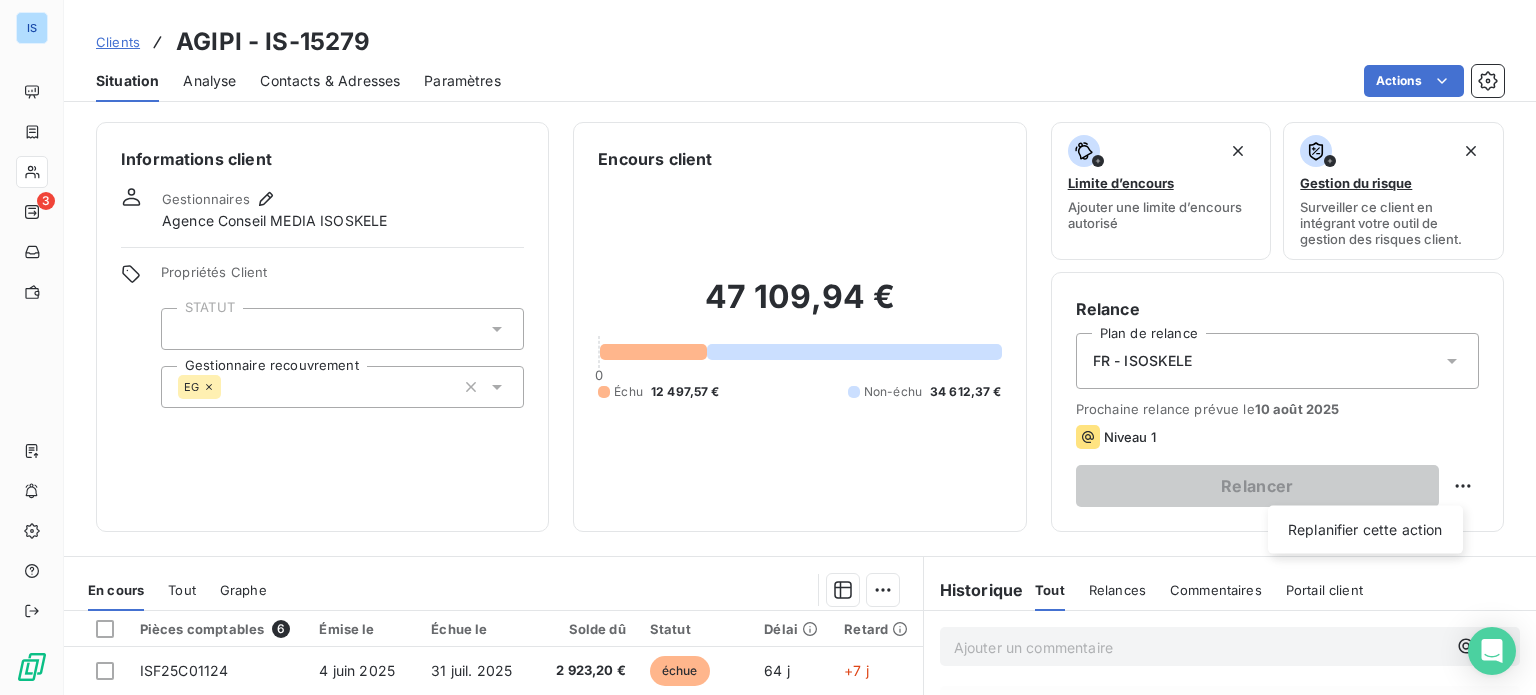 select on "7" 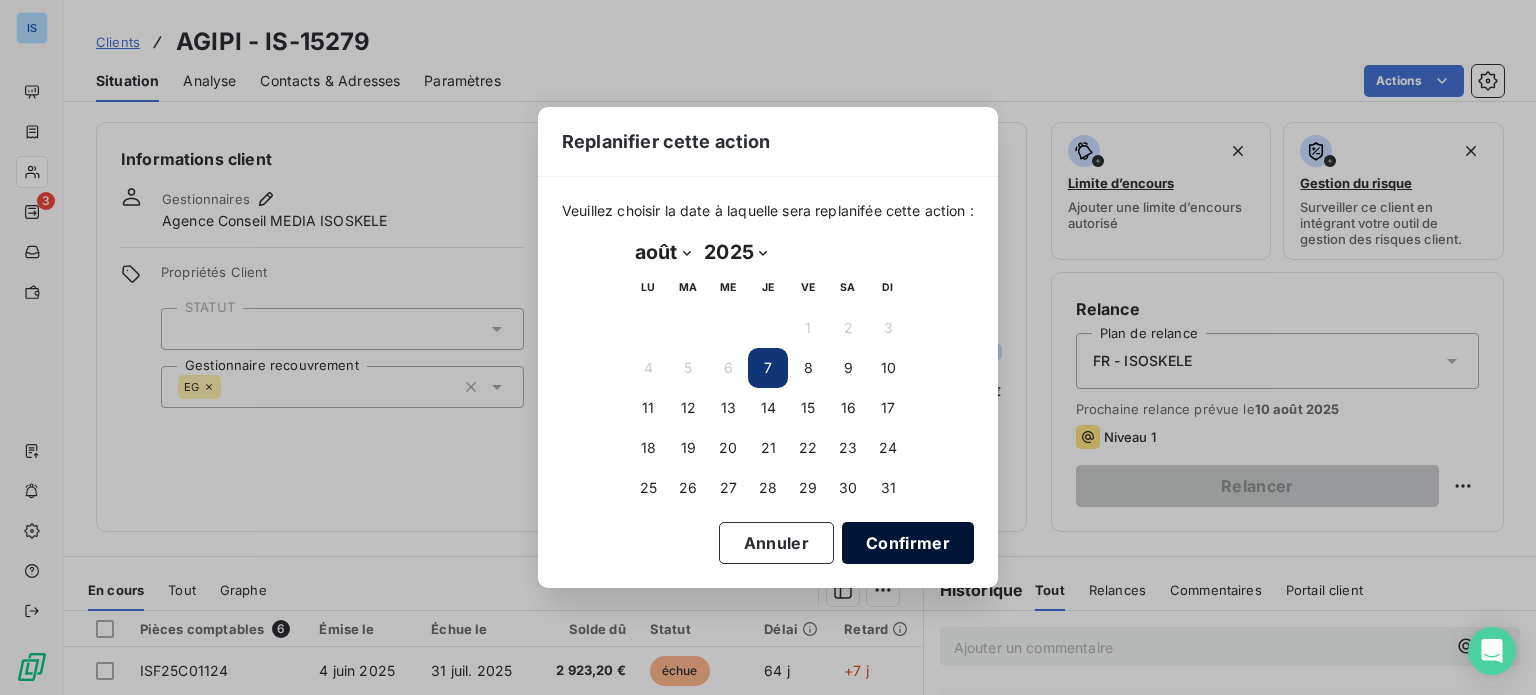 click on "Confirmer" at bounding box center [908, 543] 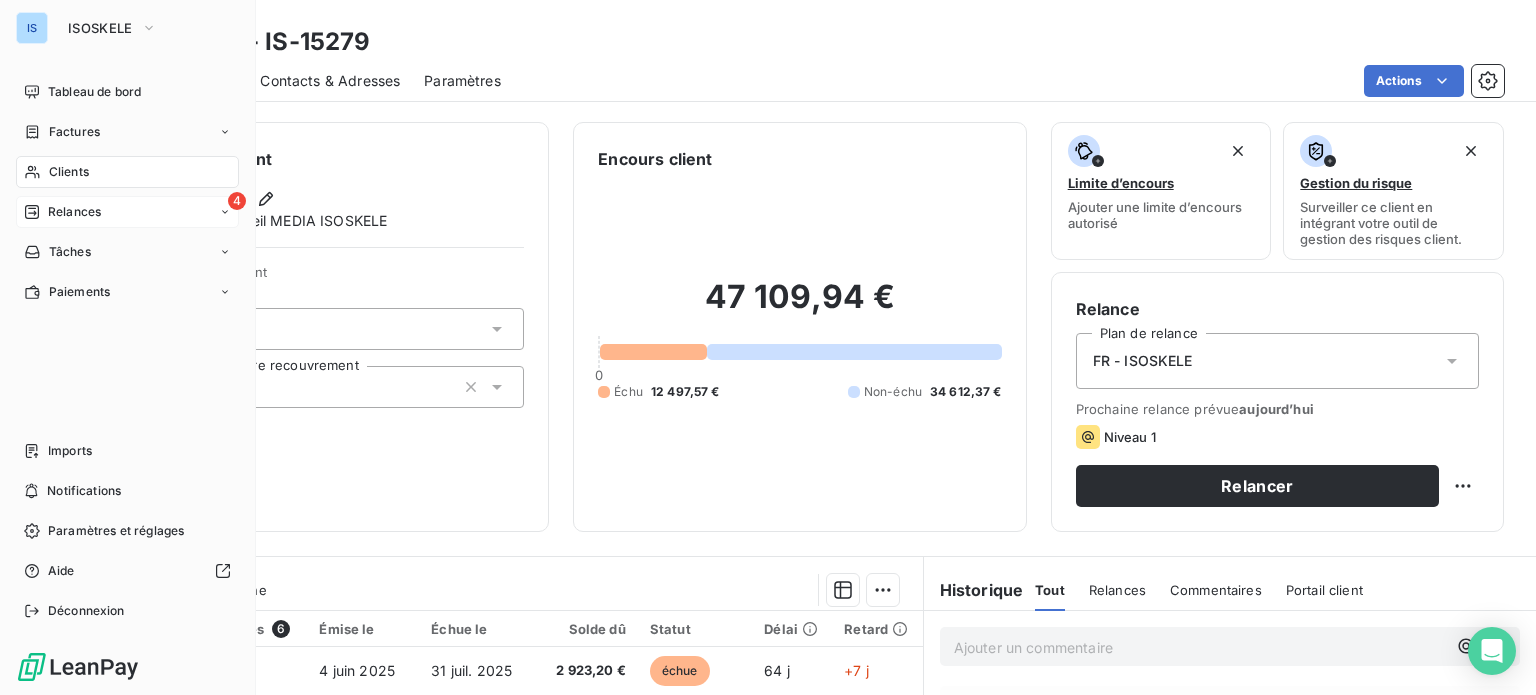 click on "Relances" at bounding box center [74, 212] 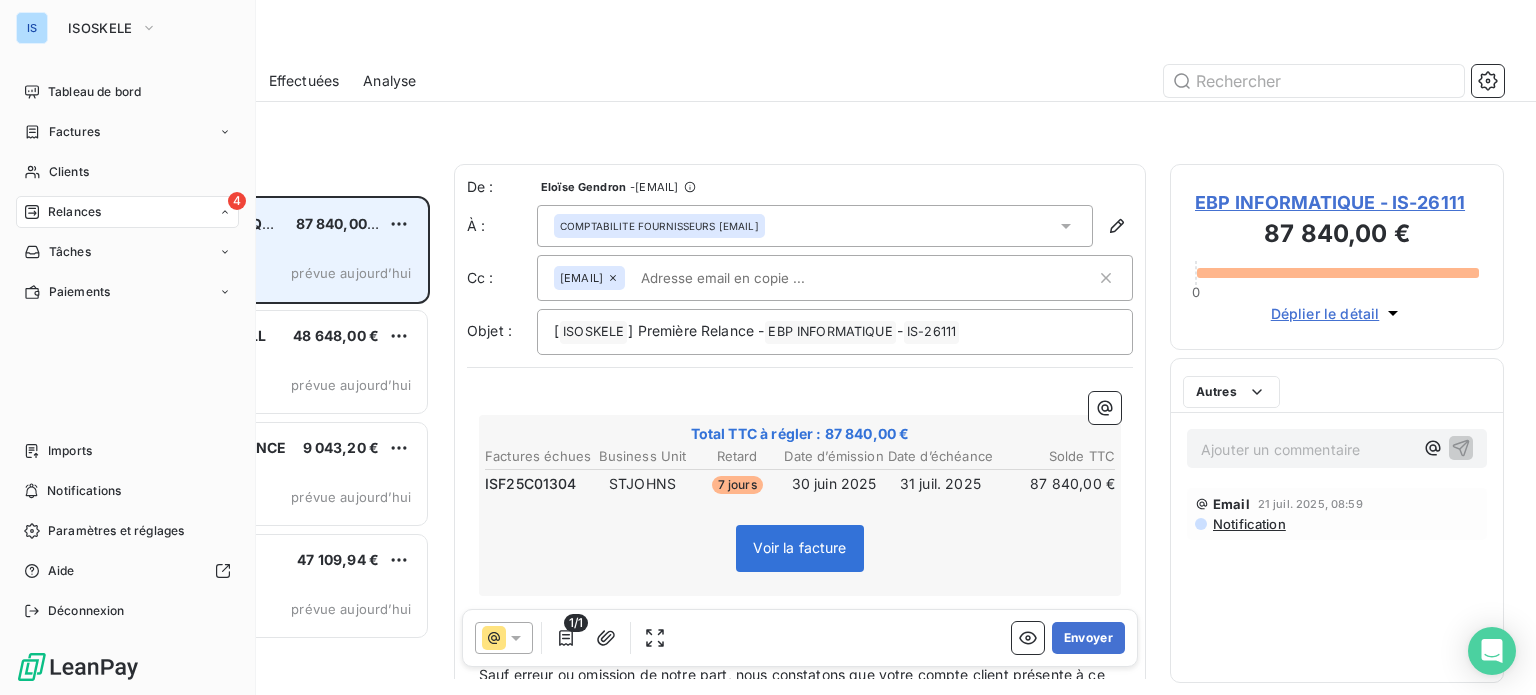 scroll, scrollTop: 16, scrollLeft: 16, axis: both 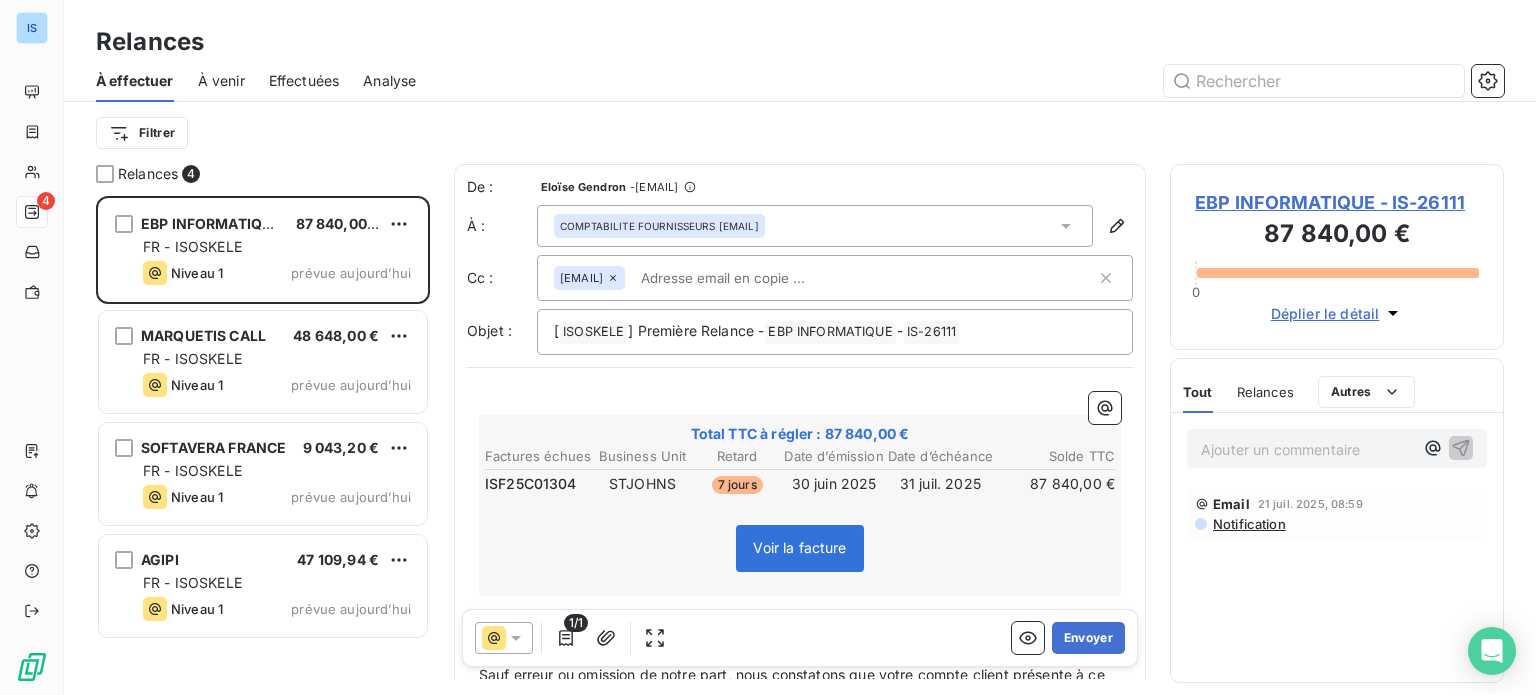 click on "À venir" at bounding box center [221, 81] 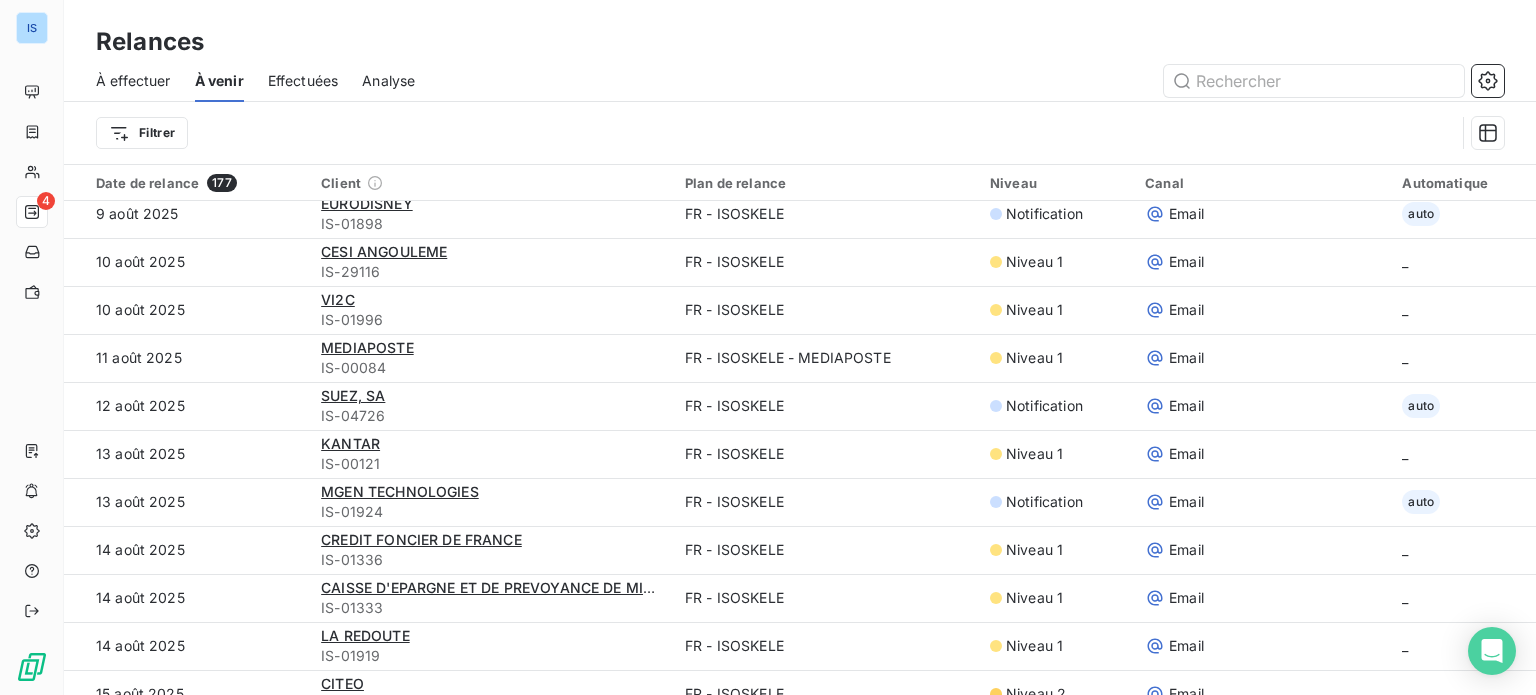 scroll, scrollTop: 0, scrollLeft: 0, axis: both 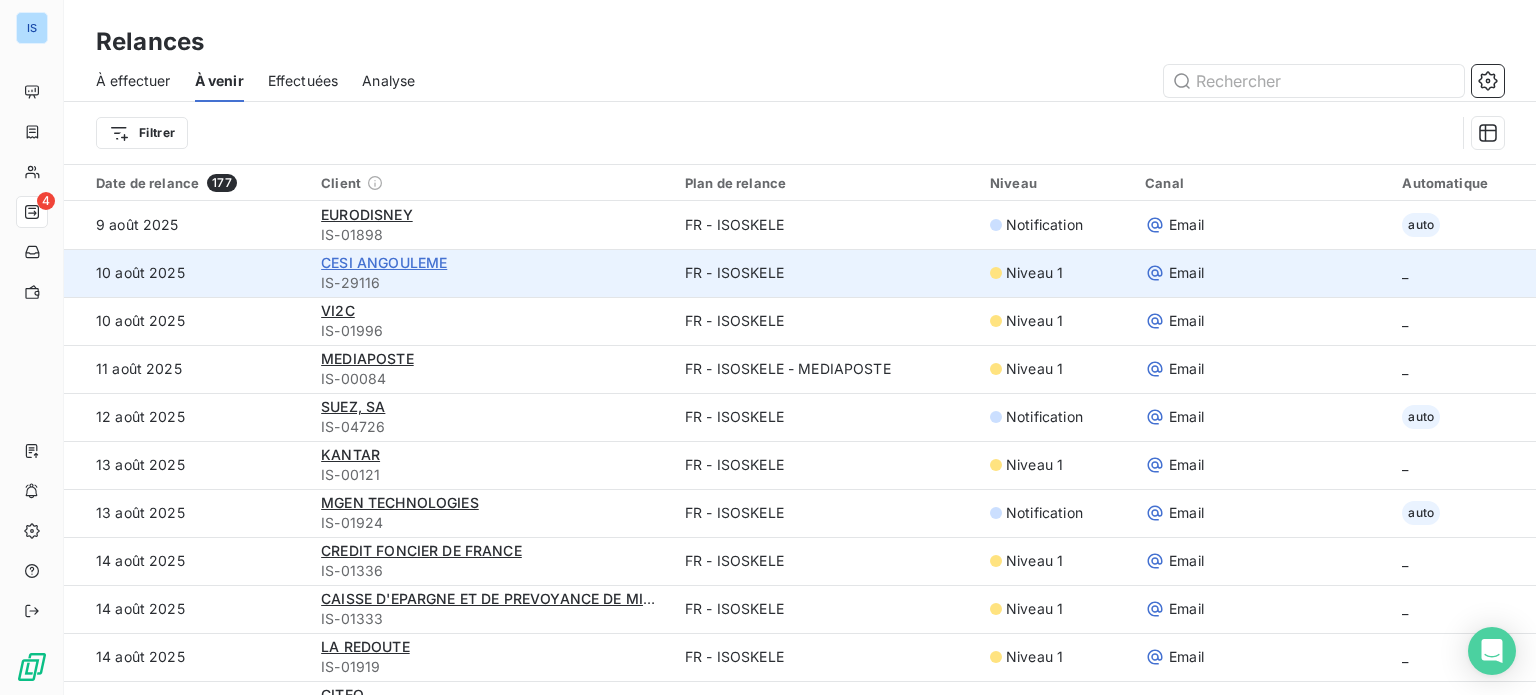 click on "CESI ANGOULEME" at bounding box center (384, 262) 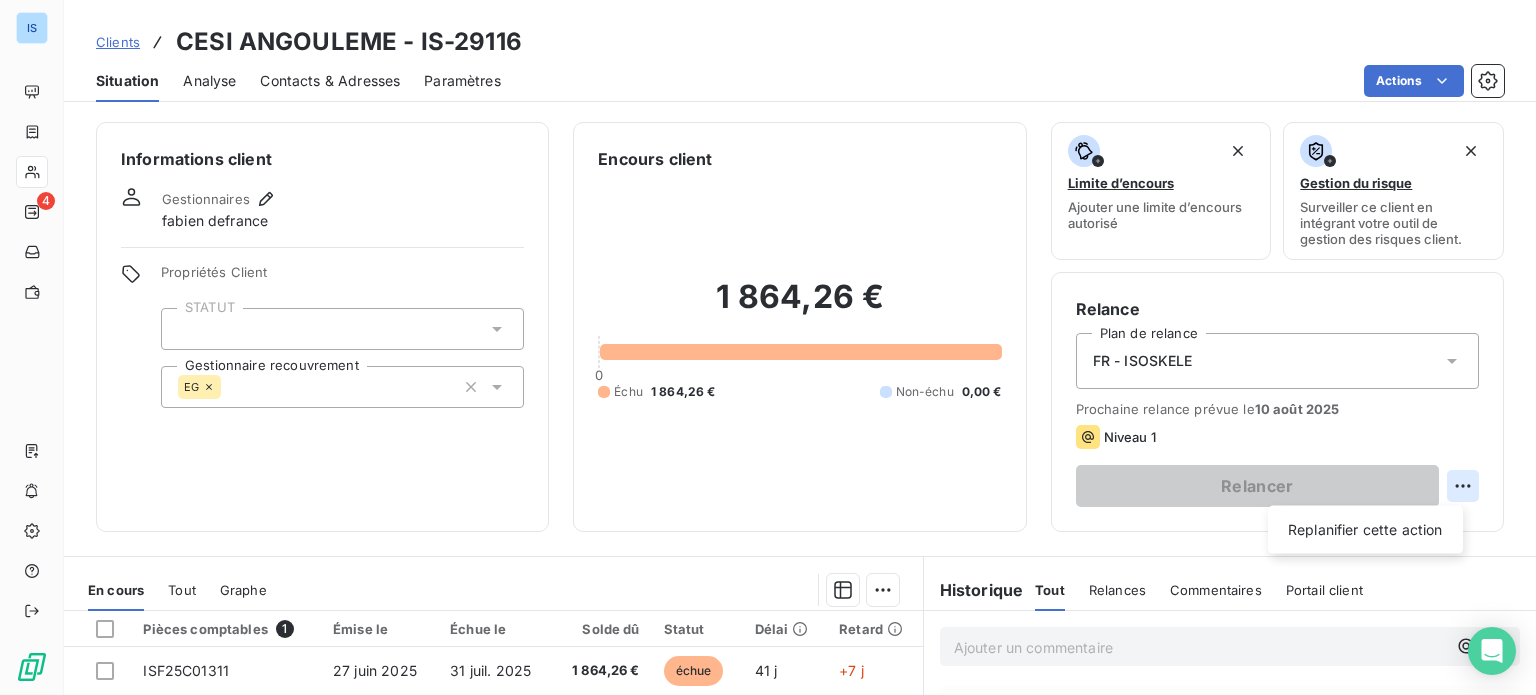 click on "IS 4 Clients CESI ANGOULEME - IS-29116 Situation Analyse Contacts & Adresses Paramètres Actions Informations client Gestionnaires fabien defrance Propriétés Client STATUT Gestionnaire recouvrement EG Encours client   1 864,26 € 0 Échu 1 864,26 € Non-échu 0,00 €     Limite d’encours Ajouter une limite d’encours autorisé Gestion du risque Surveiller ce client en intégrant votre outil de gestion des risques client. Relance Plan de relance FR - ISOSKELE Prochaine relance prévue le  10 août 2025 Niveau 1 Relancer Replanifier cette action En cours Tout Graphe Pièces comptables 1 Émise le Échue le Solde dû Statut Délai   Retard   ISF25C01311 27 juin 2025 31 juil. 2025 1 864,26 € échue 41 j +7 j Lignes par page 25 Précédent 1 Suivant Historique Tout Relances Commentaires Portail client Tout Relances Commentaires Portail client Ajouter un commentaire ﻿ Email 21 juil. 2025, 08:59 Notification" at bounding box center (768, 347) 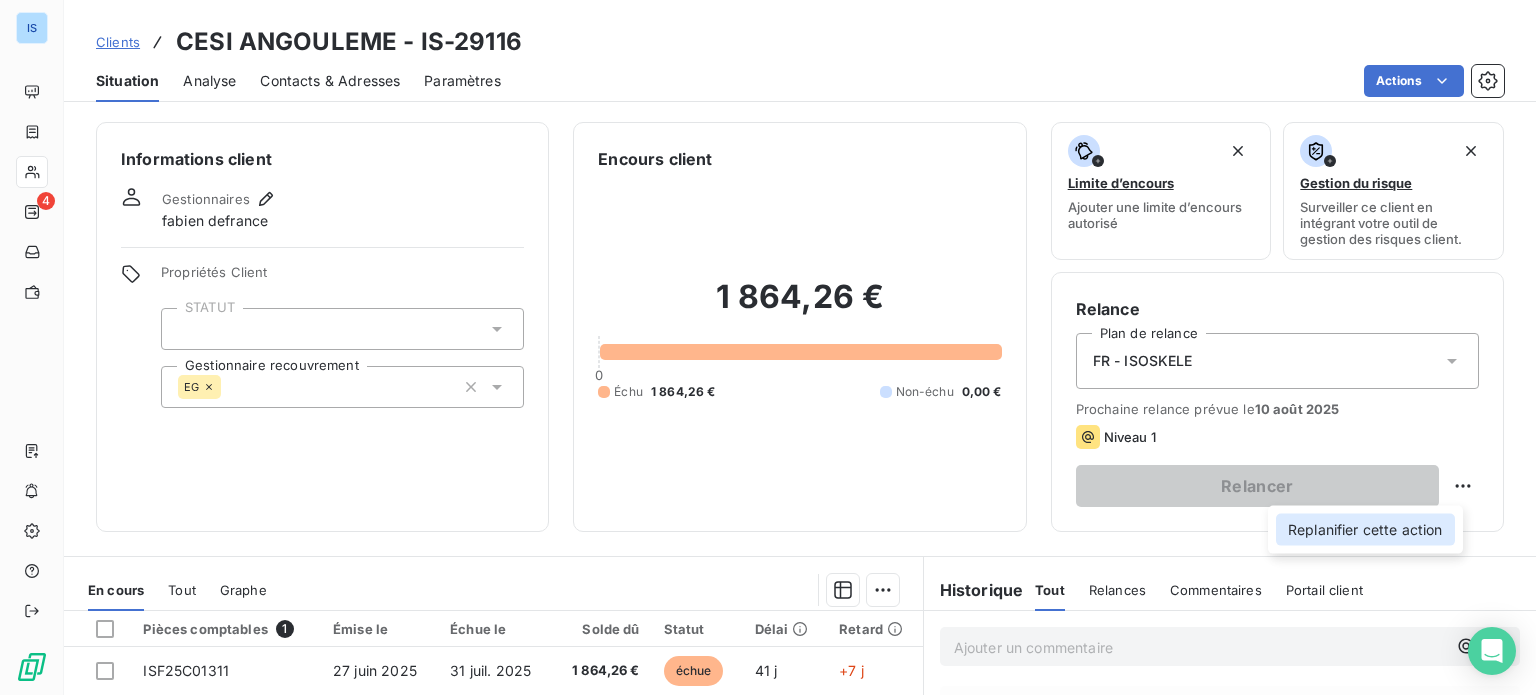 click on "Replanifier cette action" at bounding box center [1365, 530] 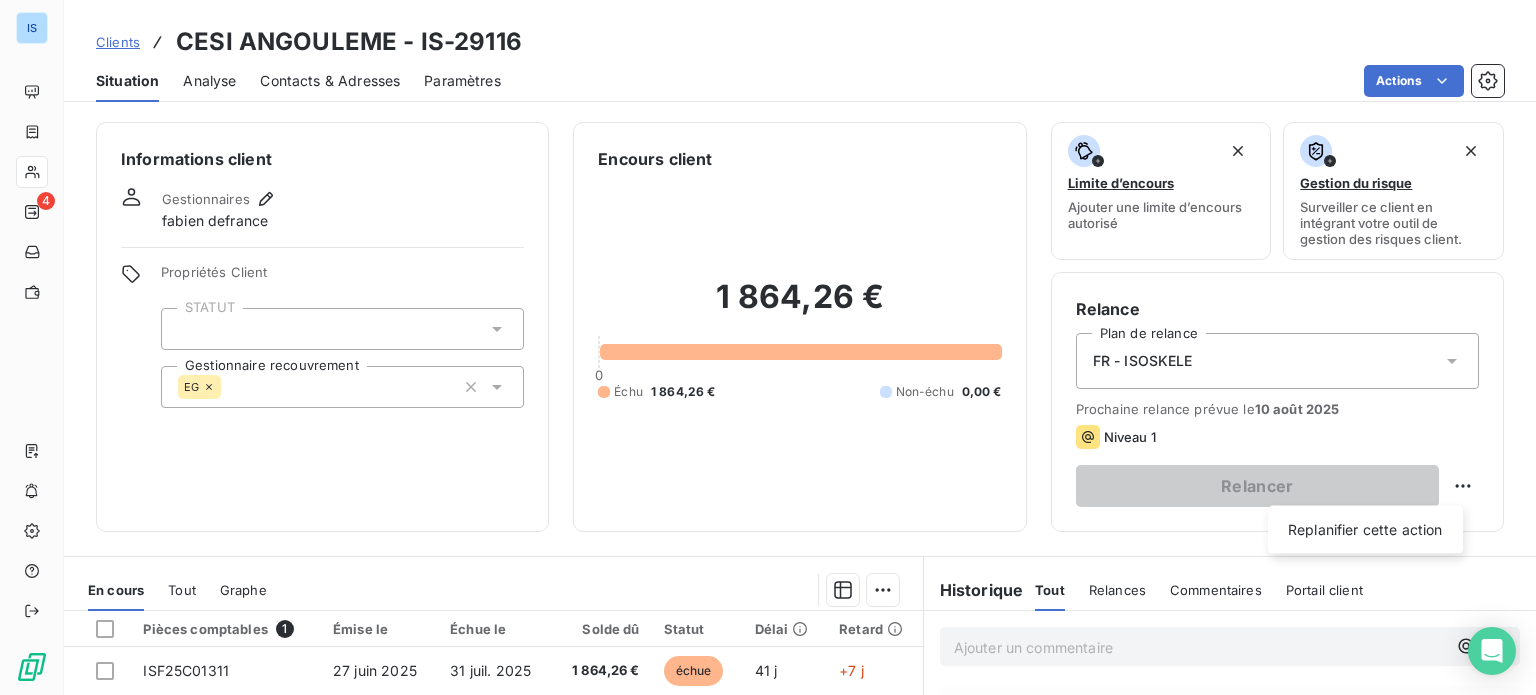 select on "7" 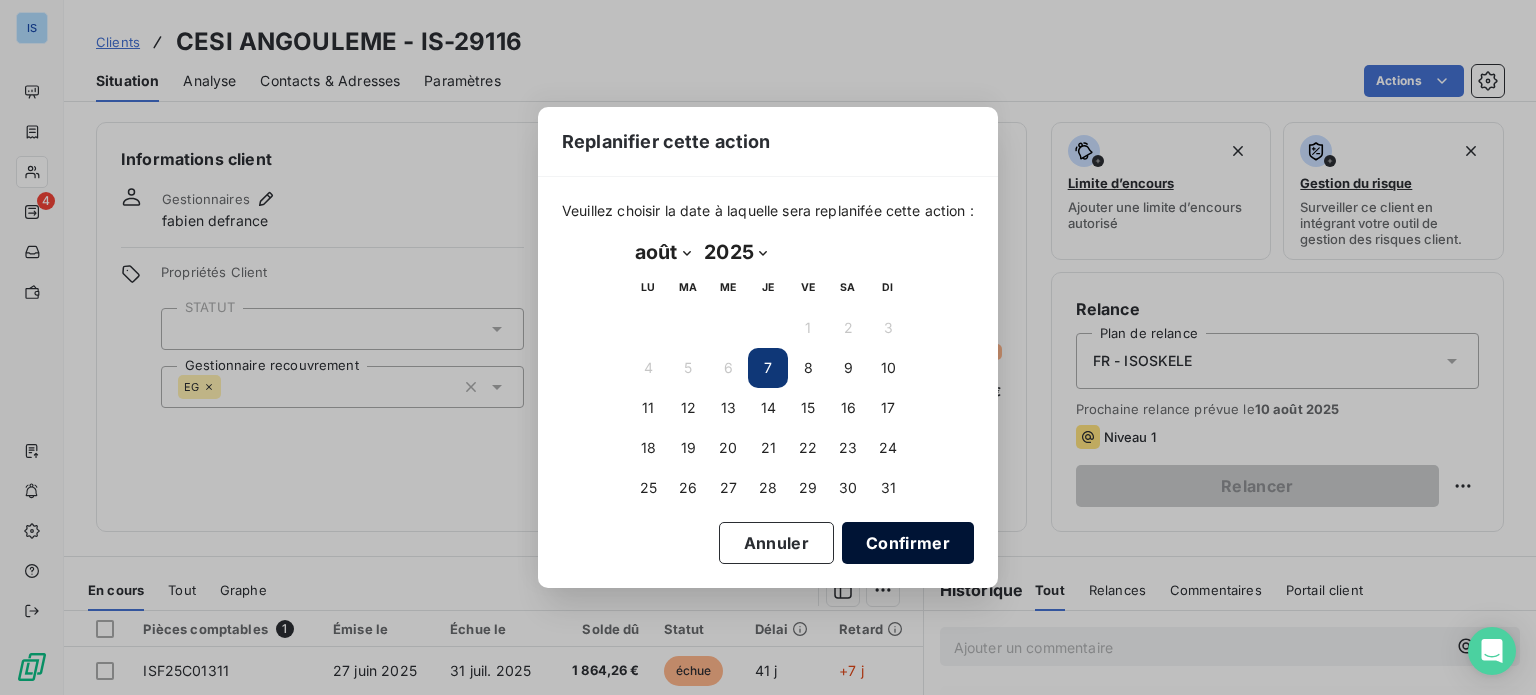 click on "Confirmer" at bounding box center [908, 543] 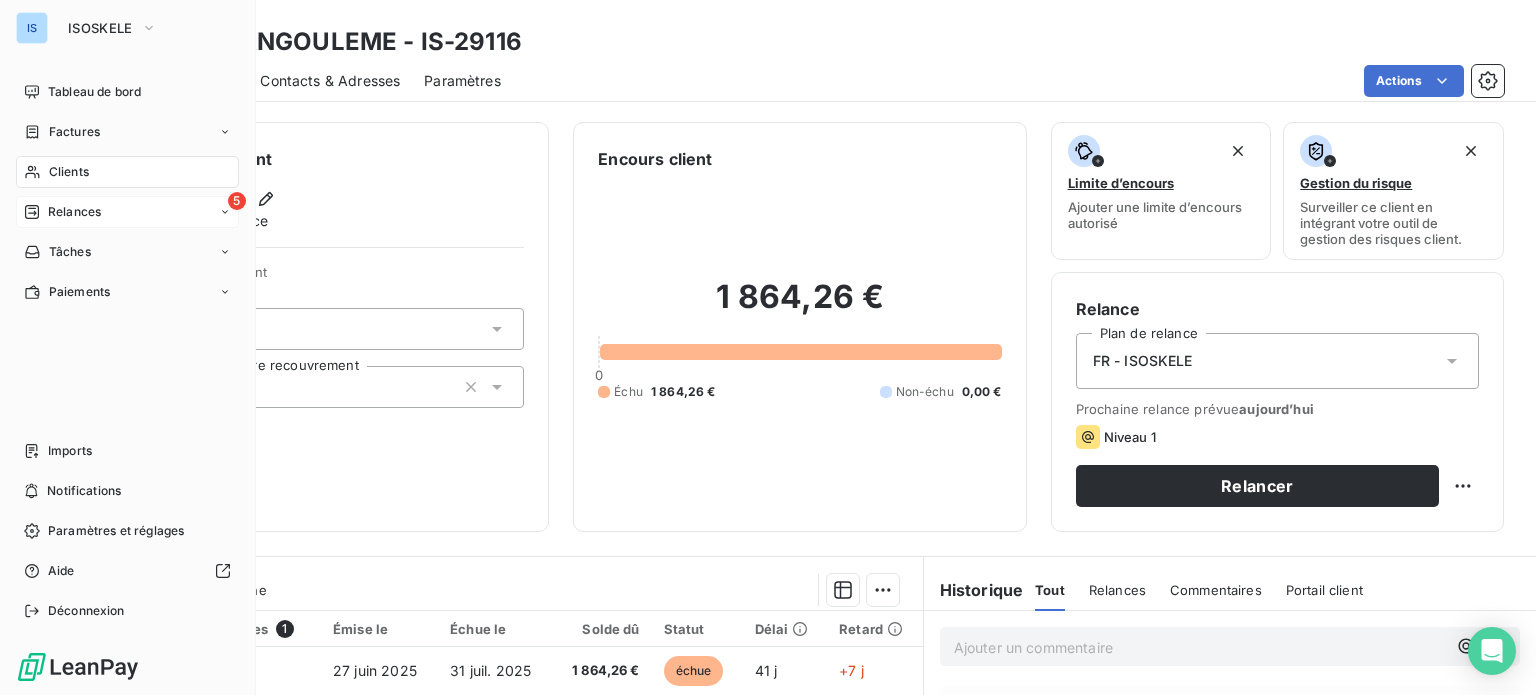 click on "Relances" at bounding box center [74, 212] 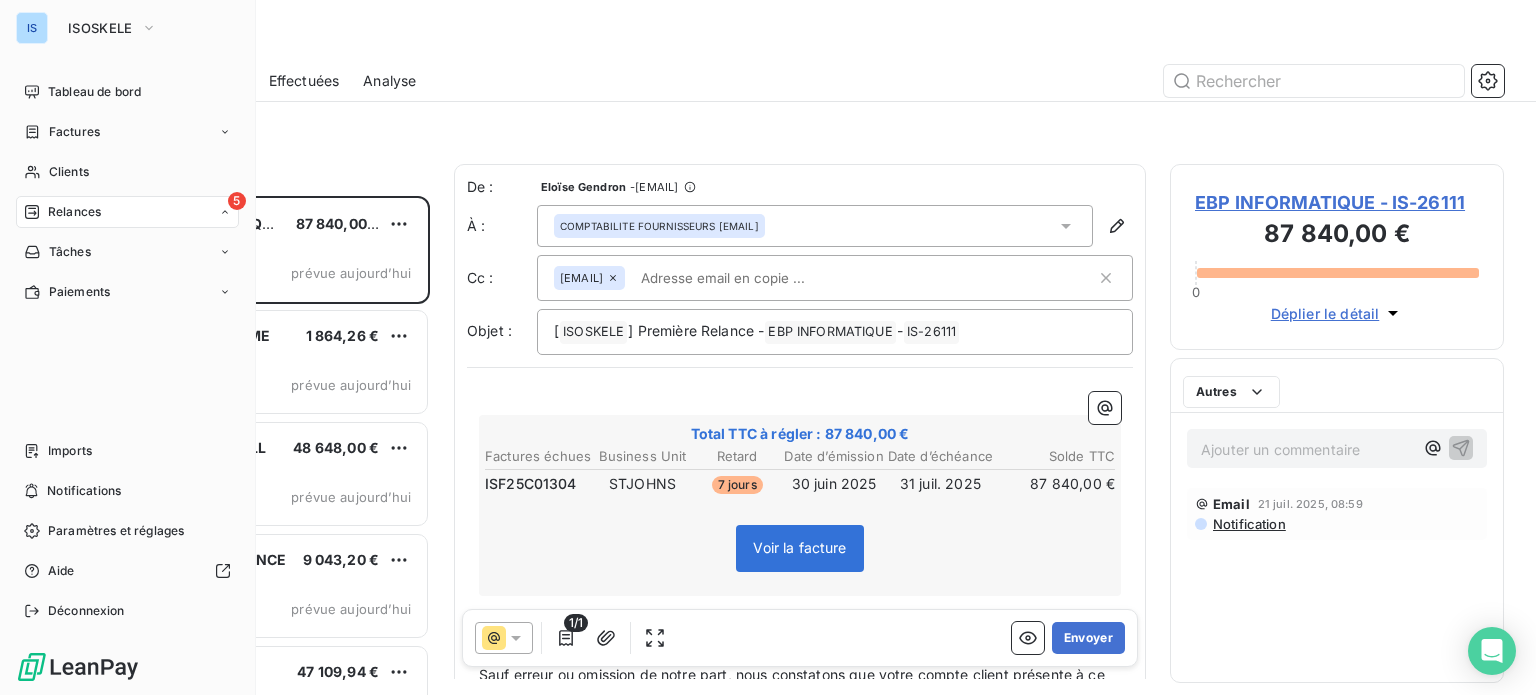 scroll, scrollTop: 16, scrollLeft: 16, axis: both 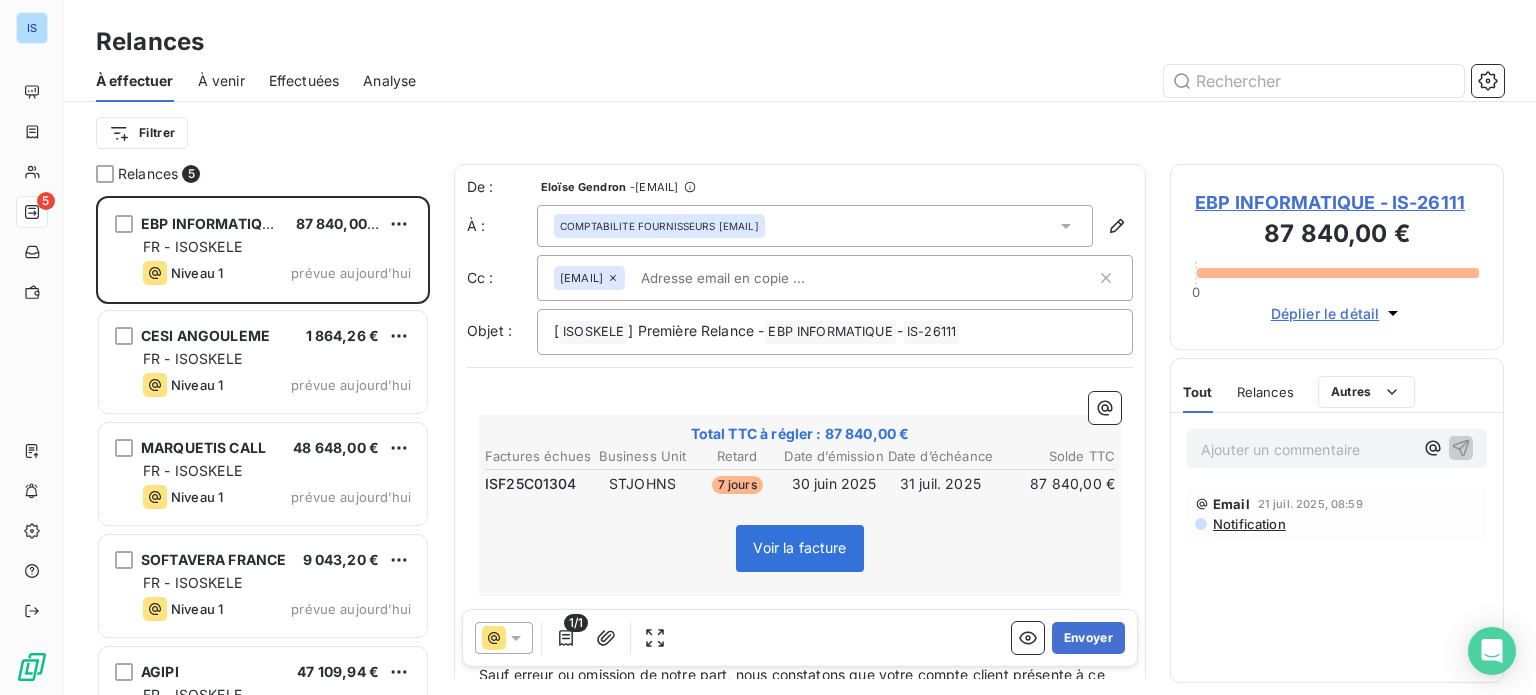 click on "À venir" at bounding box center [221, 81] 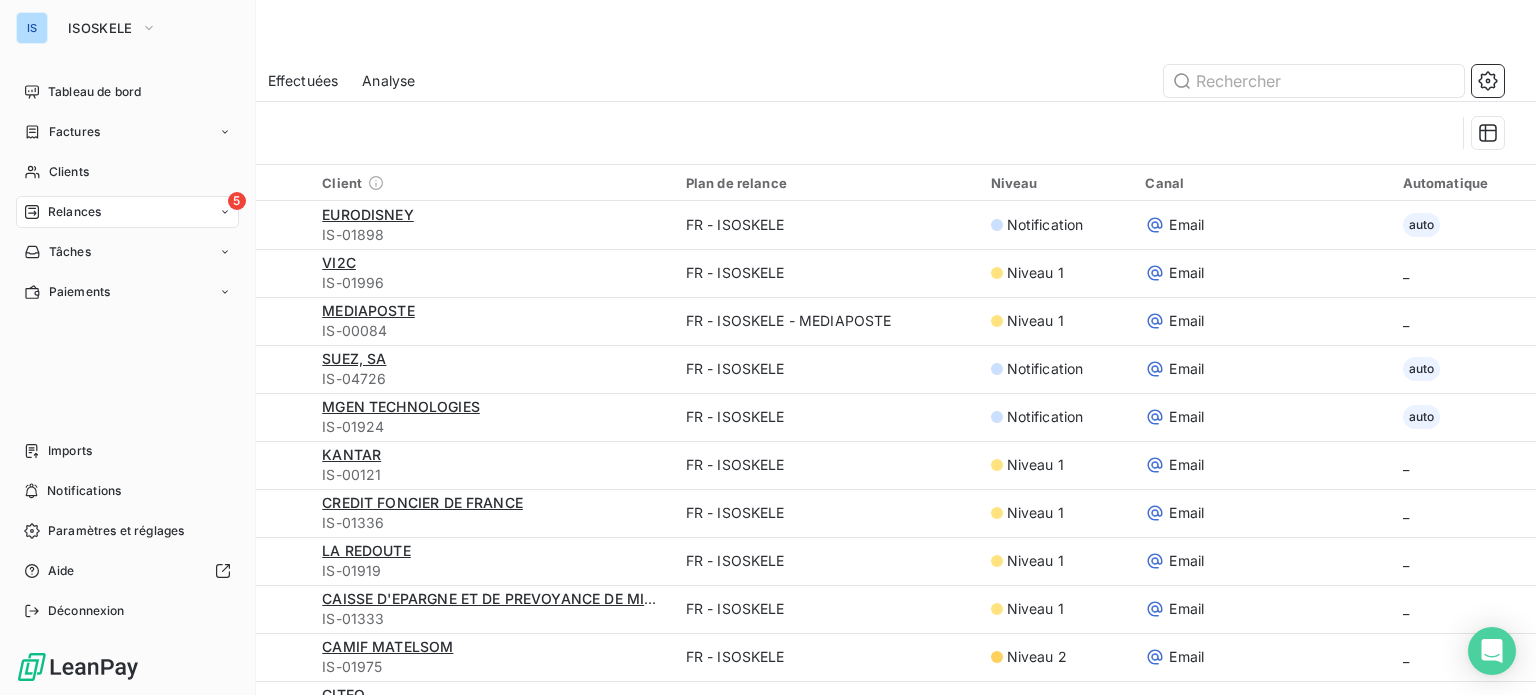 click on "Relances" at bounding box center [74, 212] 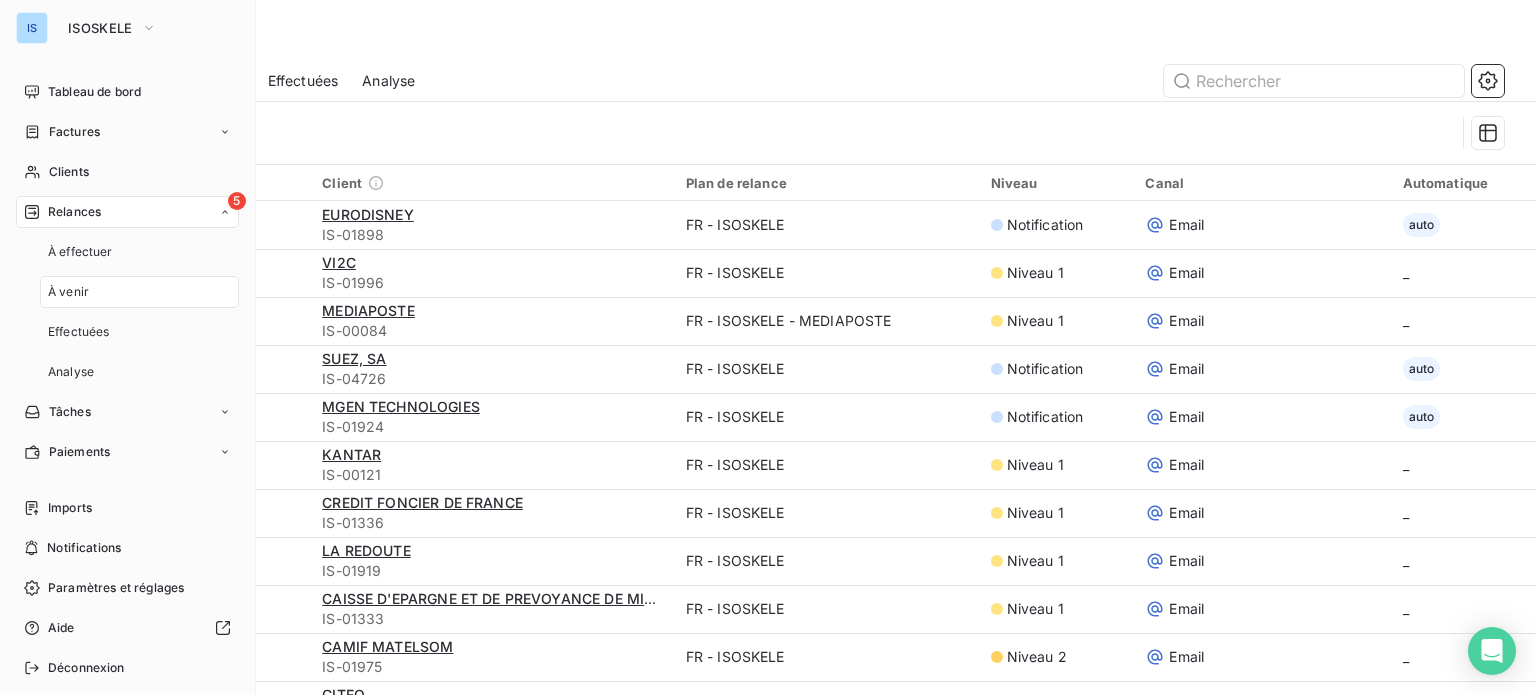 click on "5 Relances" at bounding box center (127, 212) 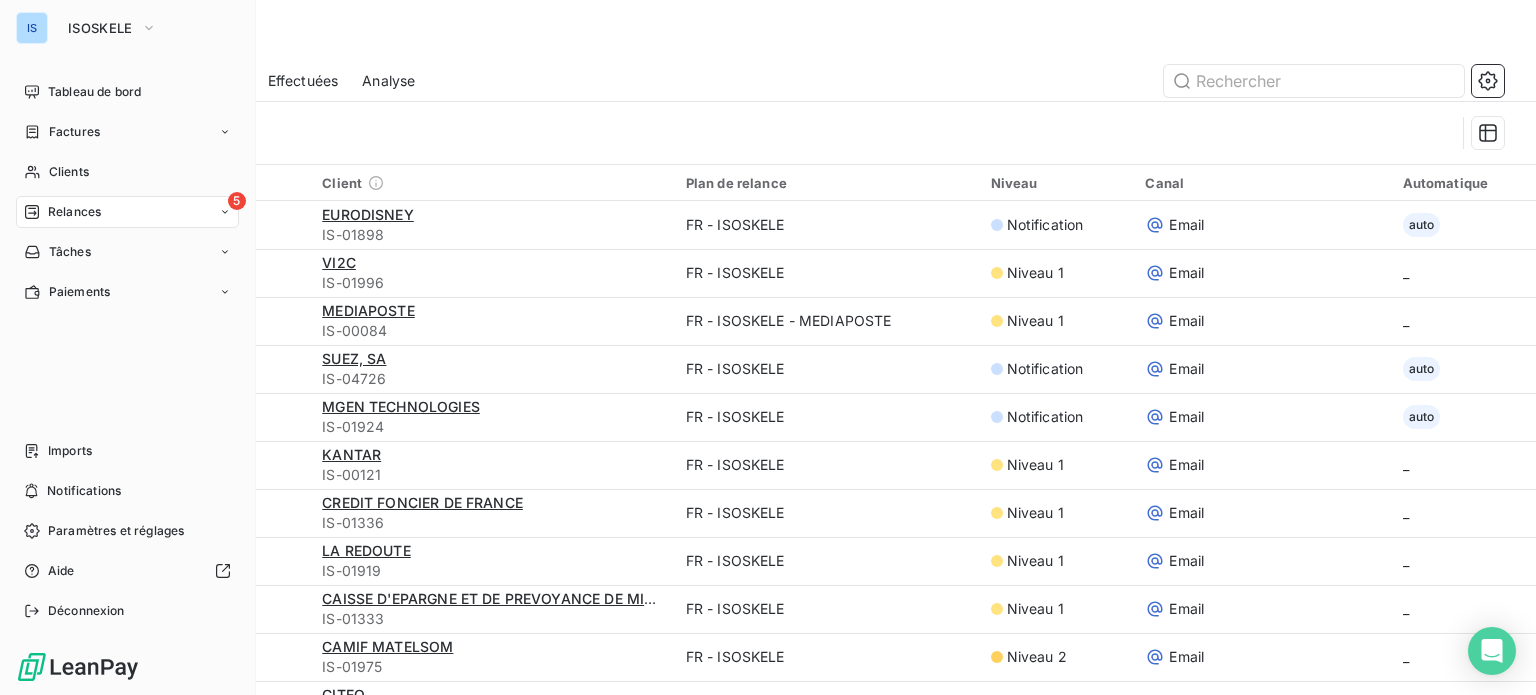 click on "5 Relances" at bounding box center (127, 212) 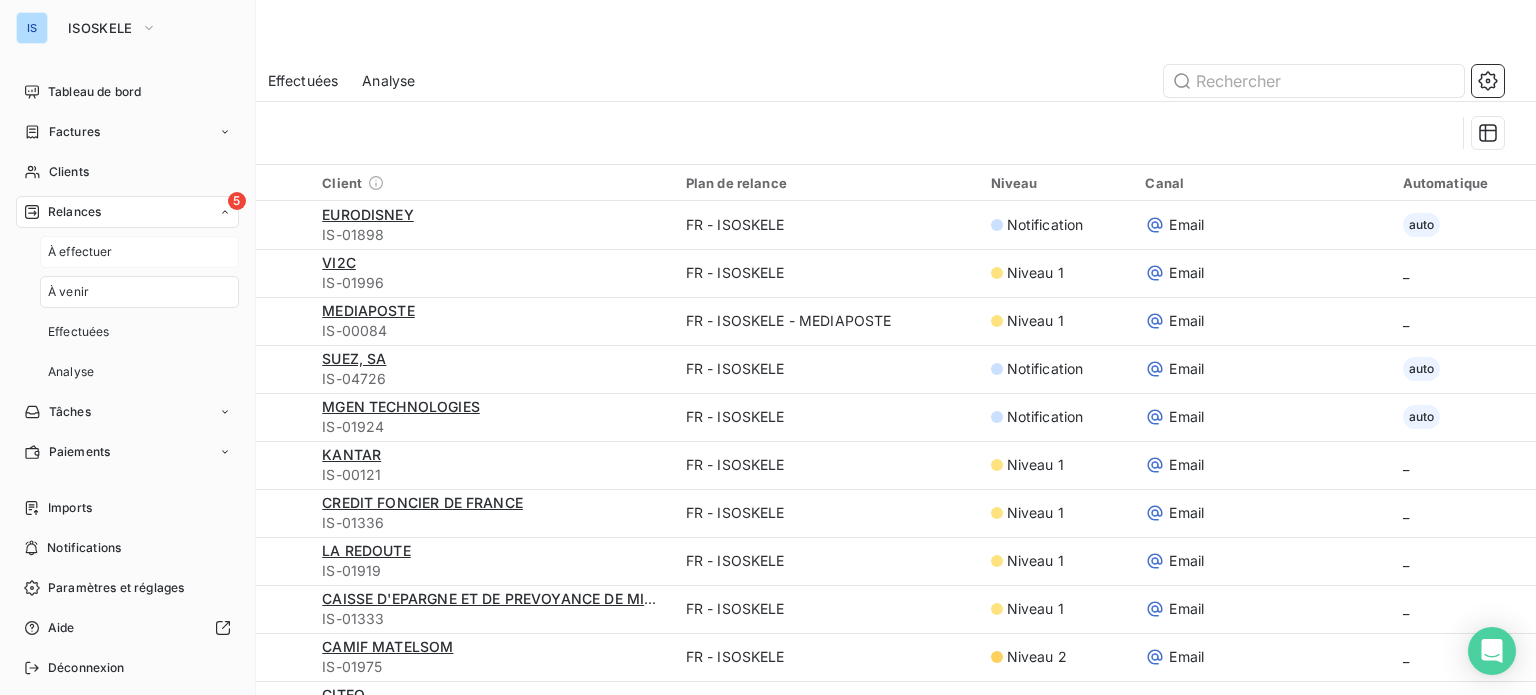 drag, startPoint x: 137, startPoint y: 251, endPoint x: 149, endPoint y: 246, distance: 13 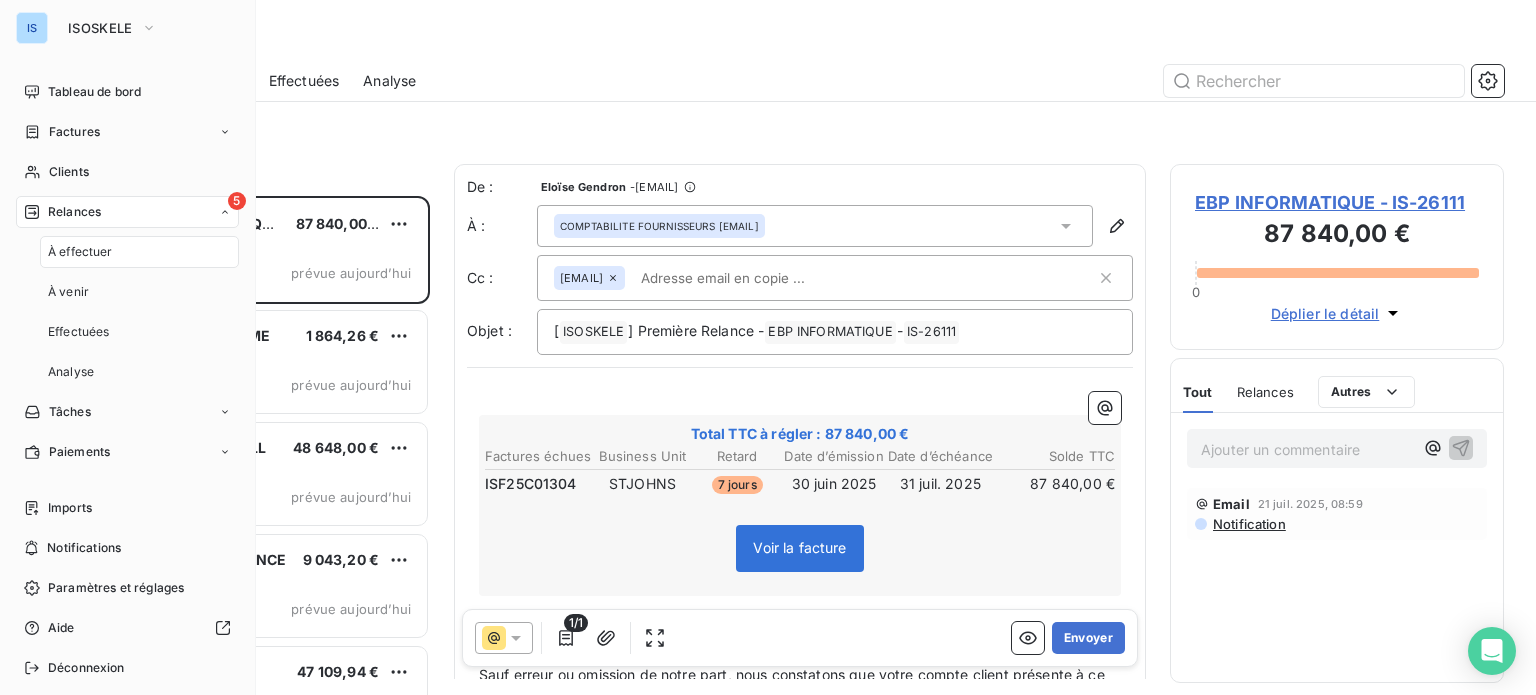 scroll, scrollTop: 16, scrollLeft: 16, axis: both 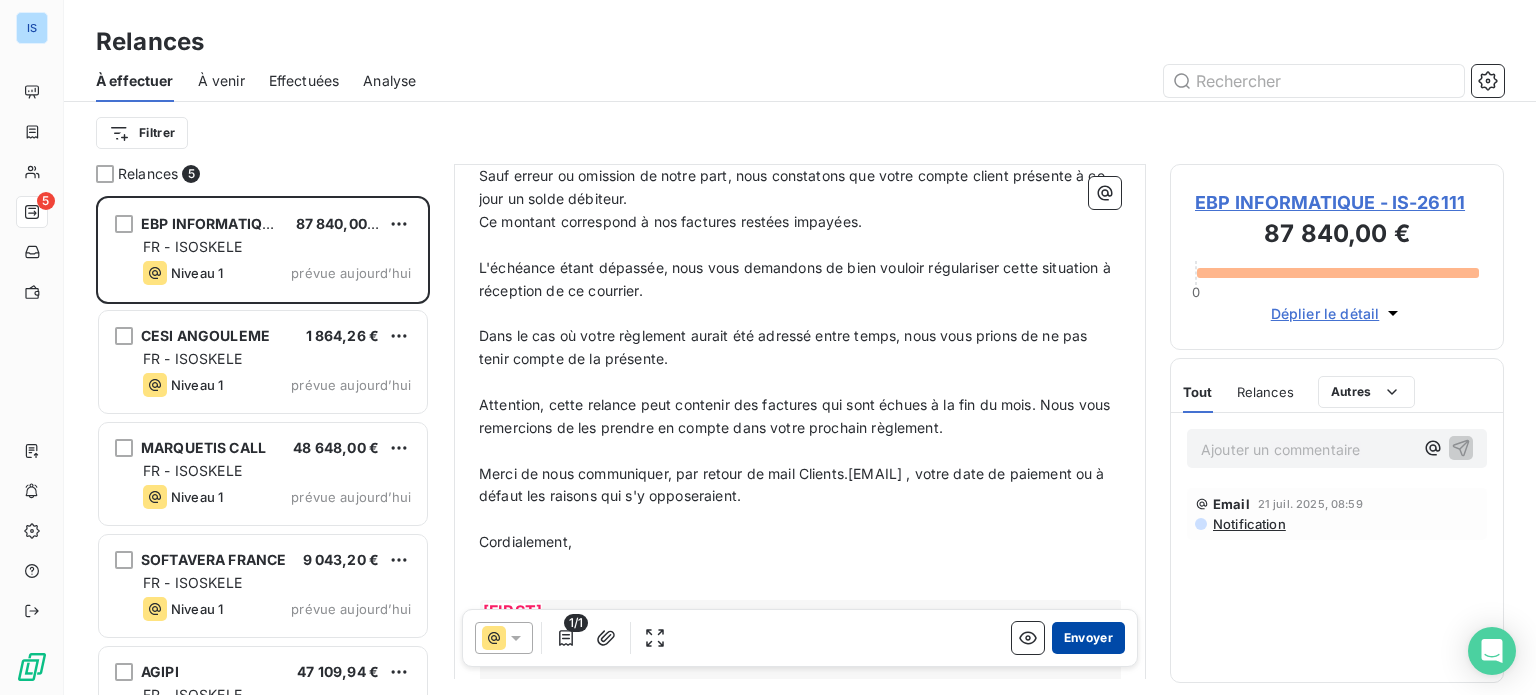 click on "Envoyer" at bounding box center [1088, 638] 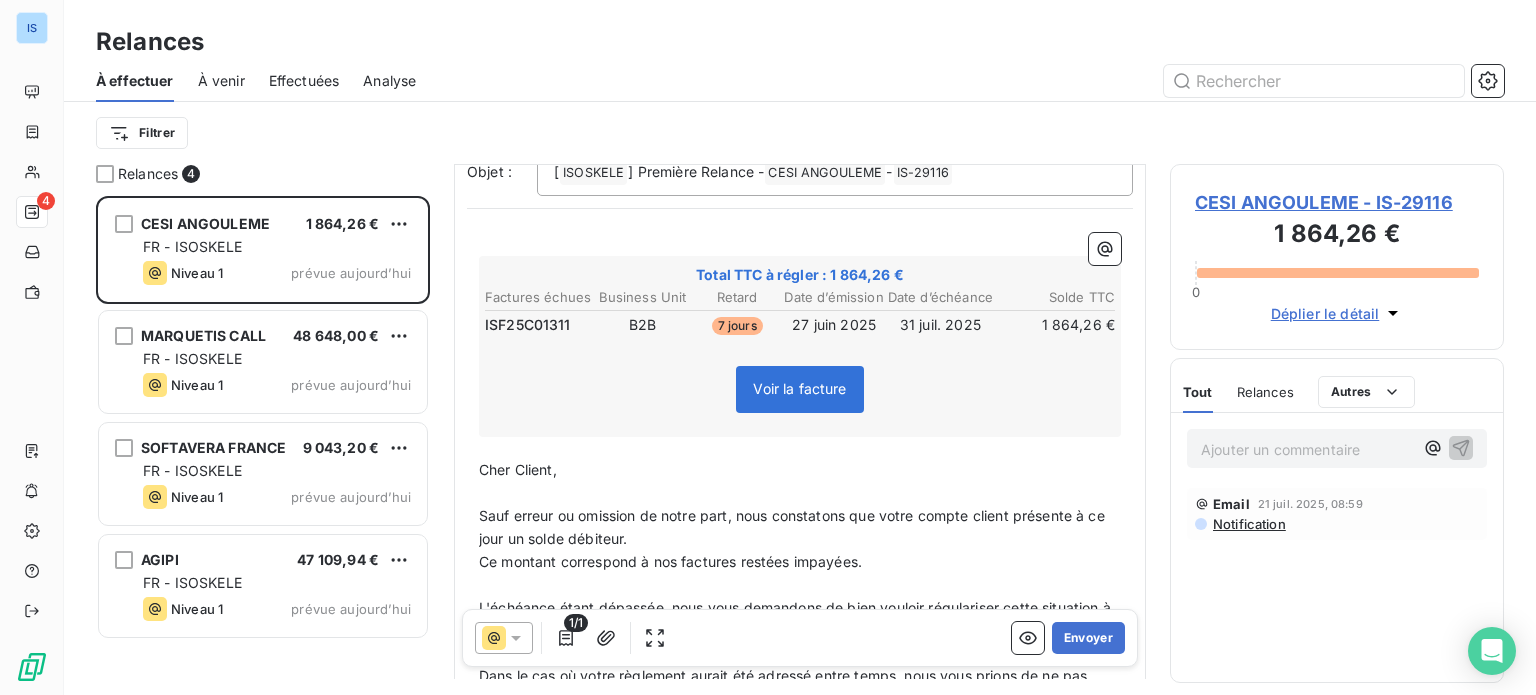 scroll, scrollTop: 200, scrollLeft: 0, axis: vertical 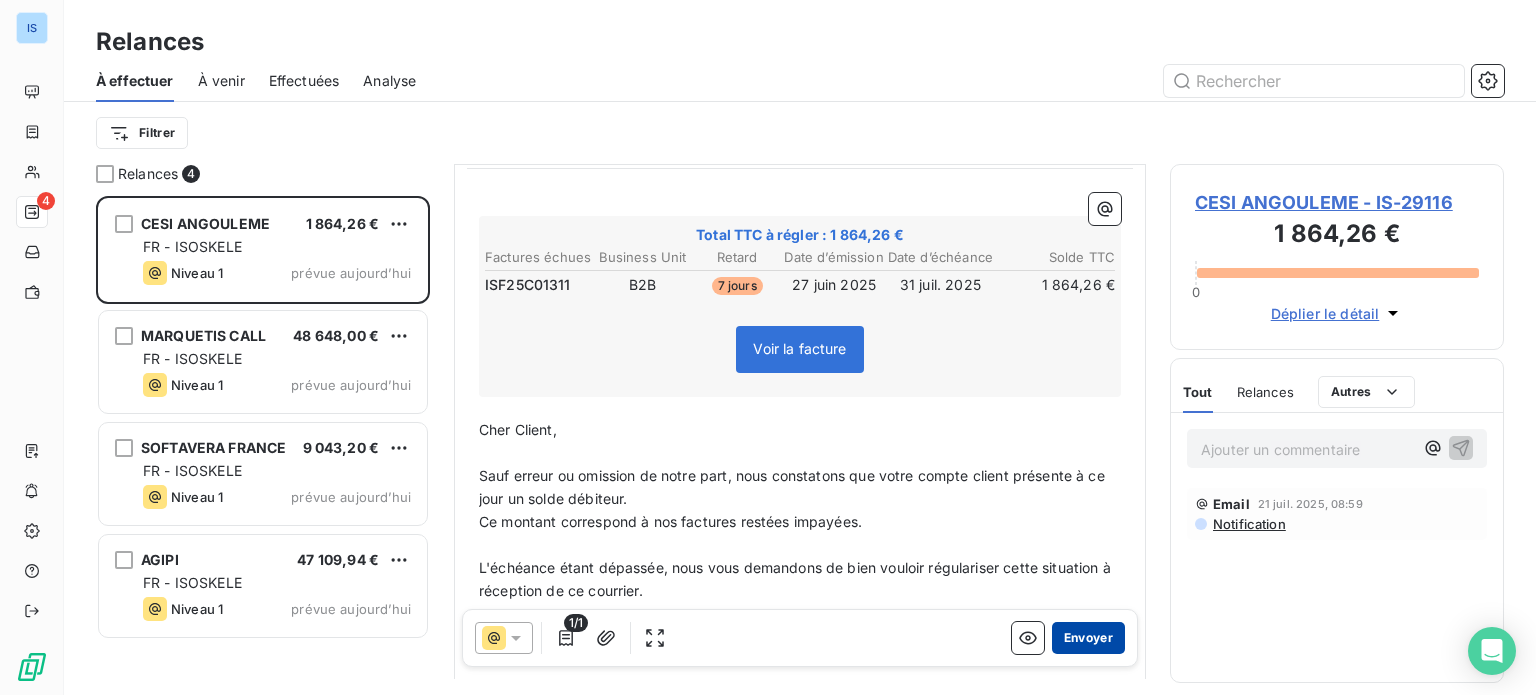 click on "Envoyer" at bounding box center (1088, 638) 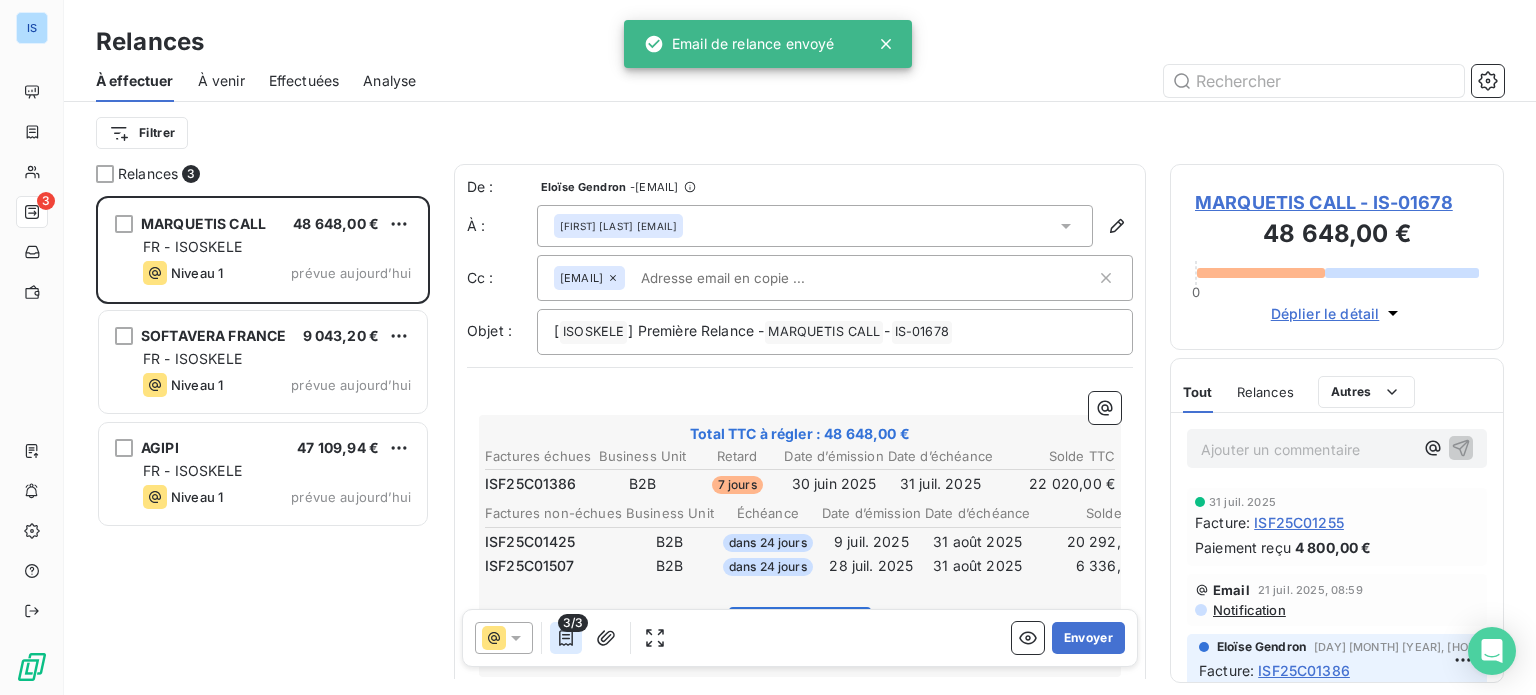 click 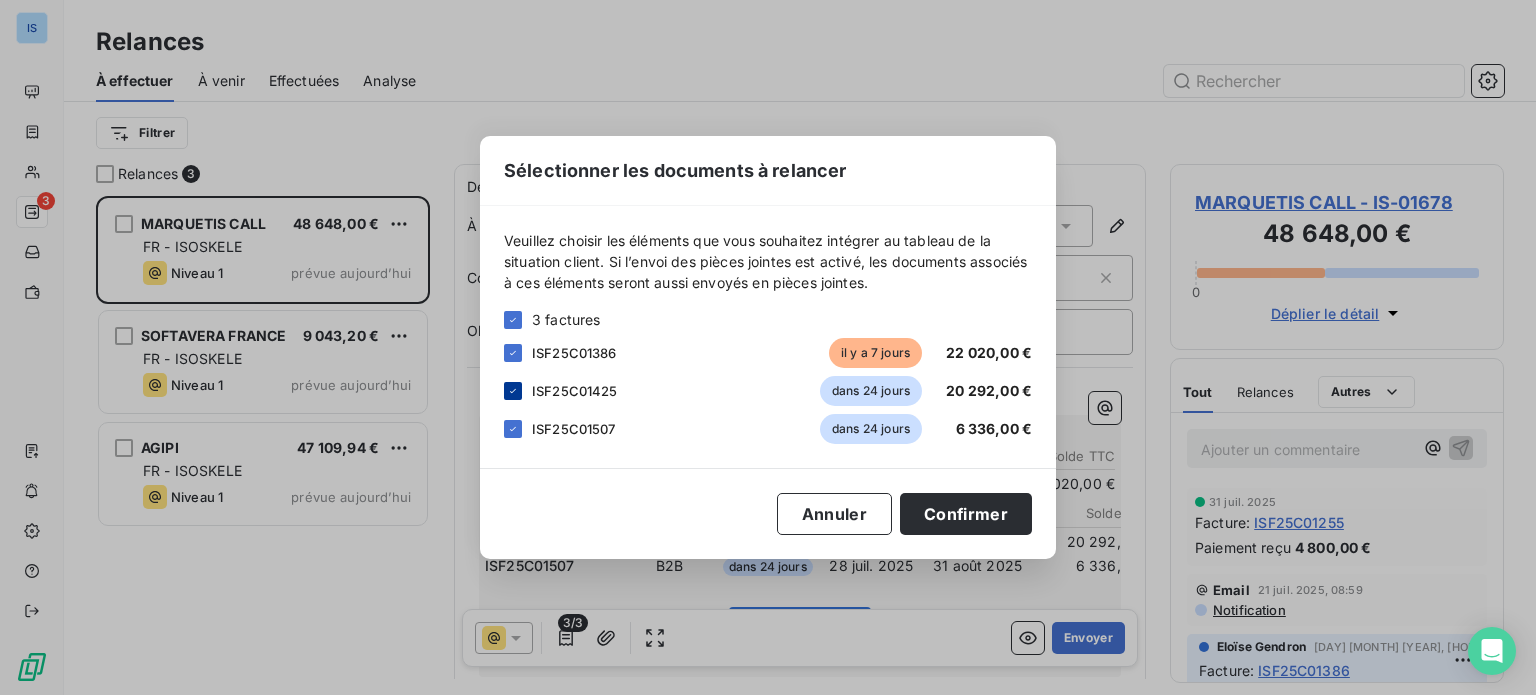 click at bounding box center [513, 391] 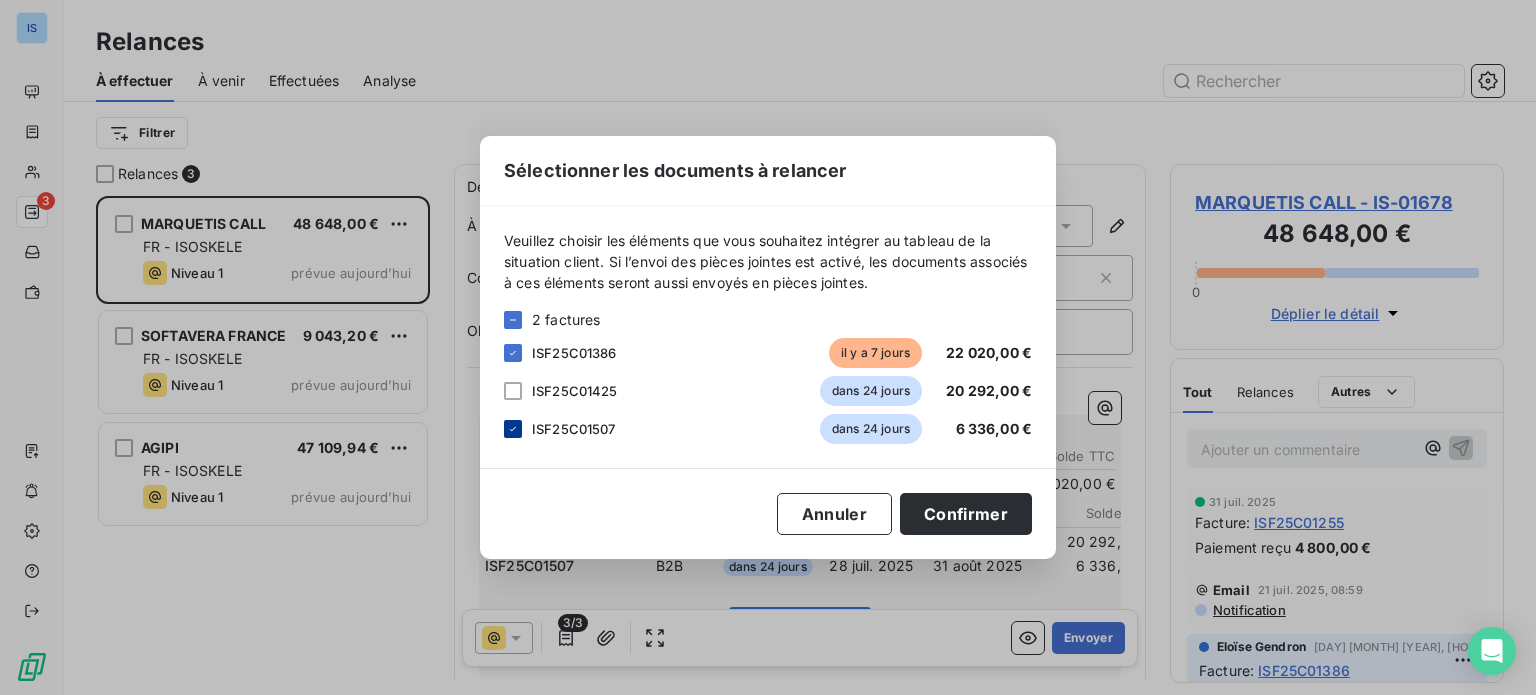 click at bounding box center (513, 429) 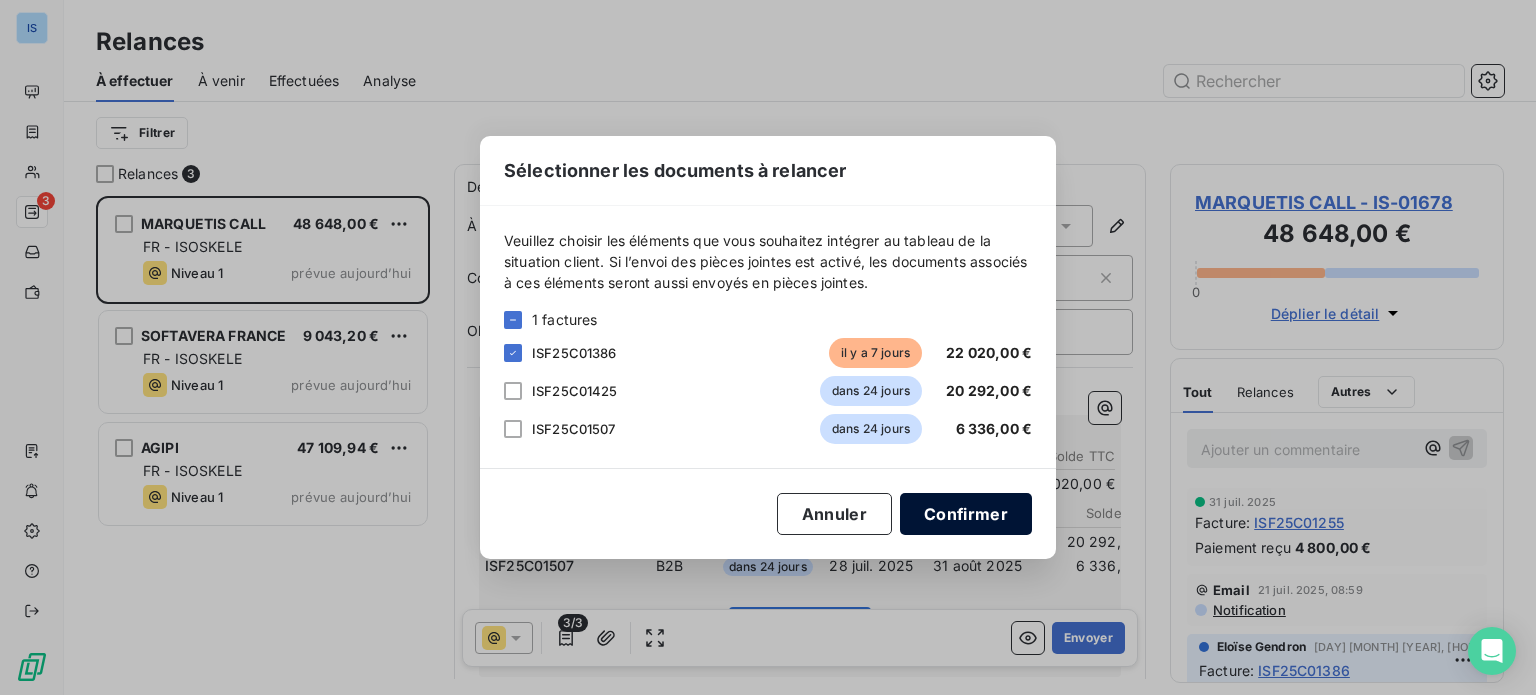 click on "Confirmer" at bounding box center (966, 514) 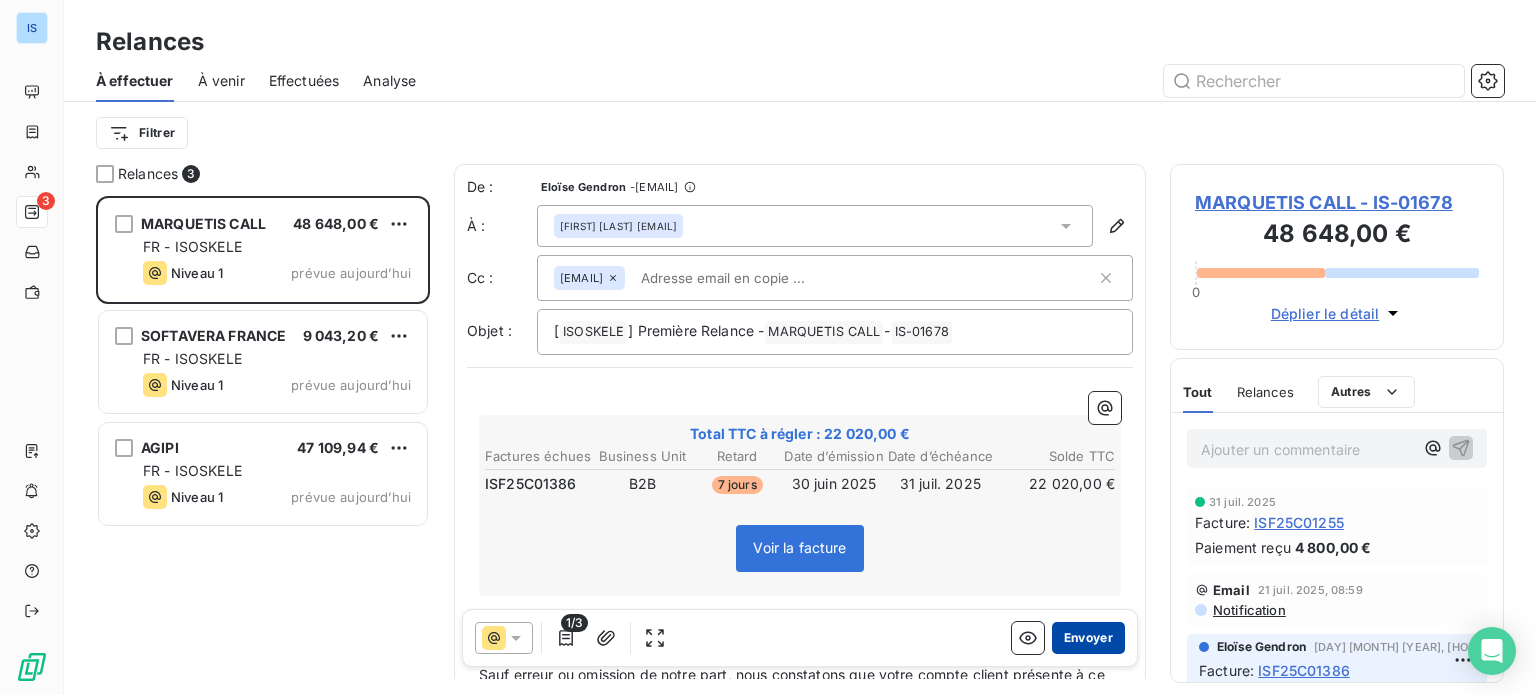 click on "Envoyer" at bounding box center [1088, 638] 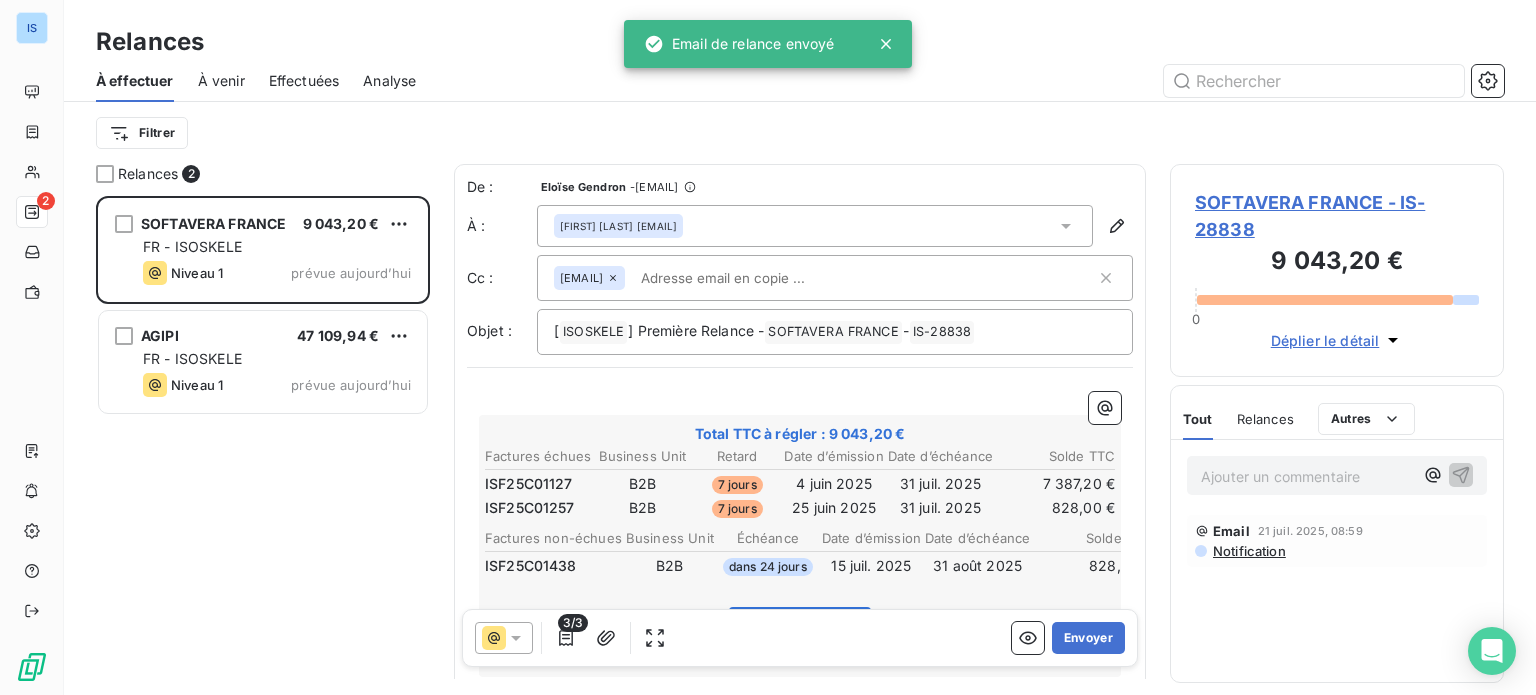 click on "3/3" at bounding box center [573, 623] 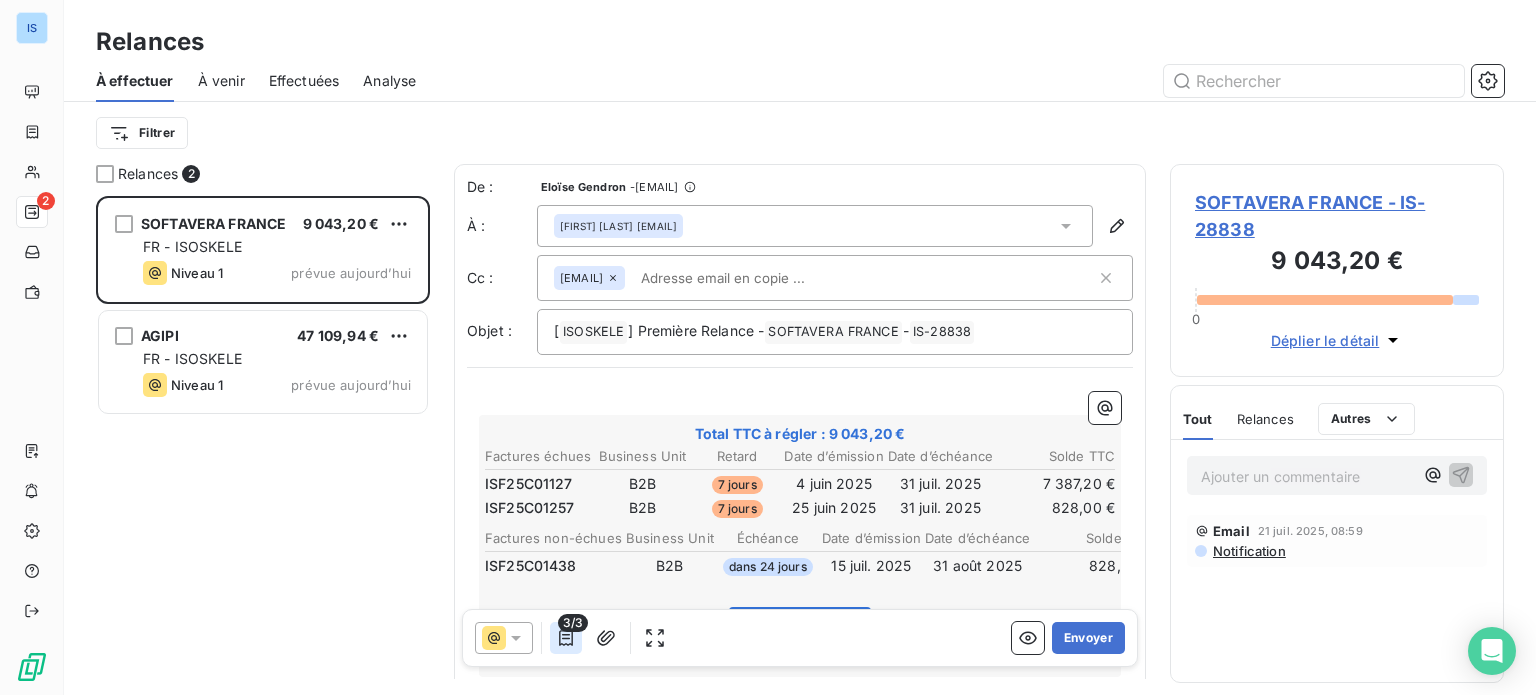 click 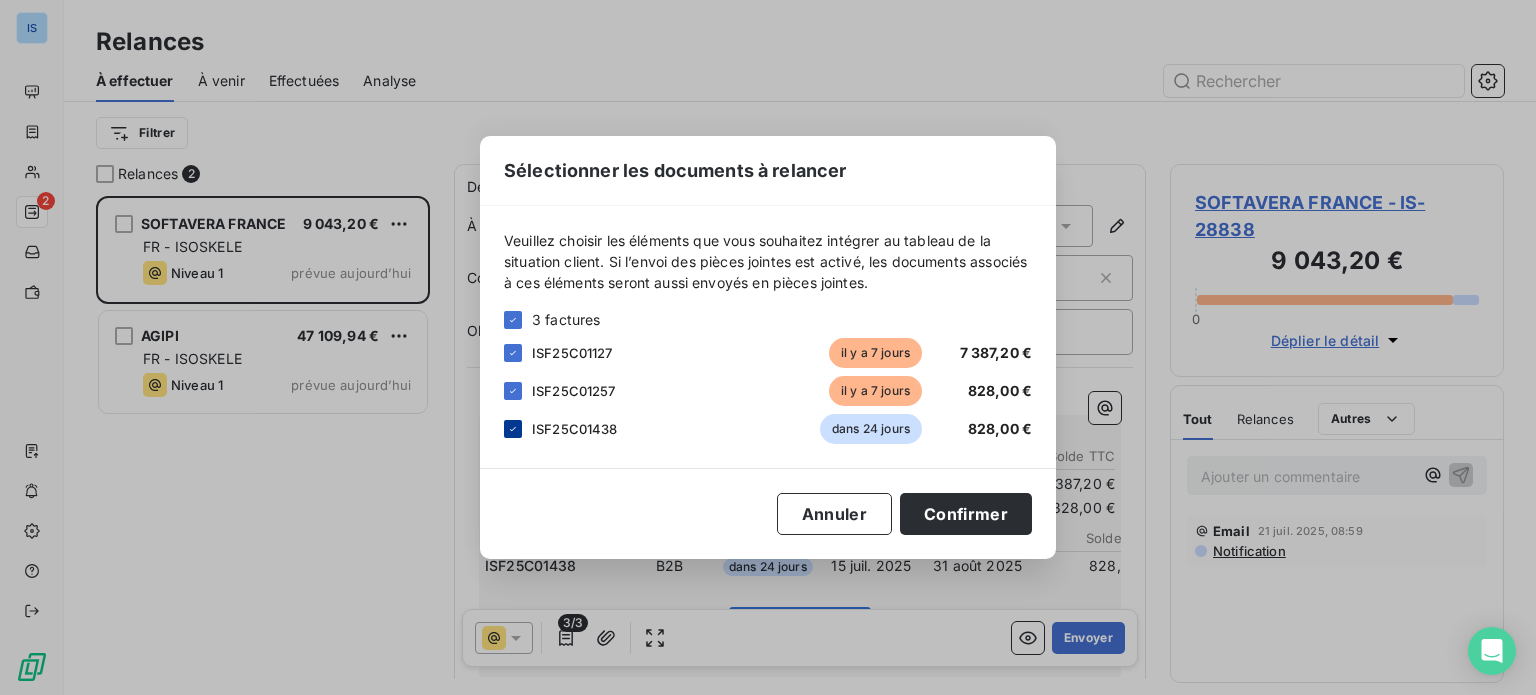 click 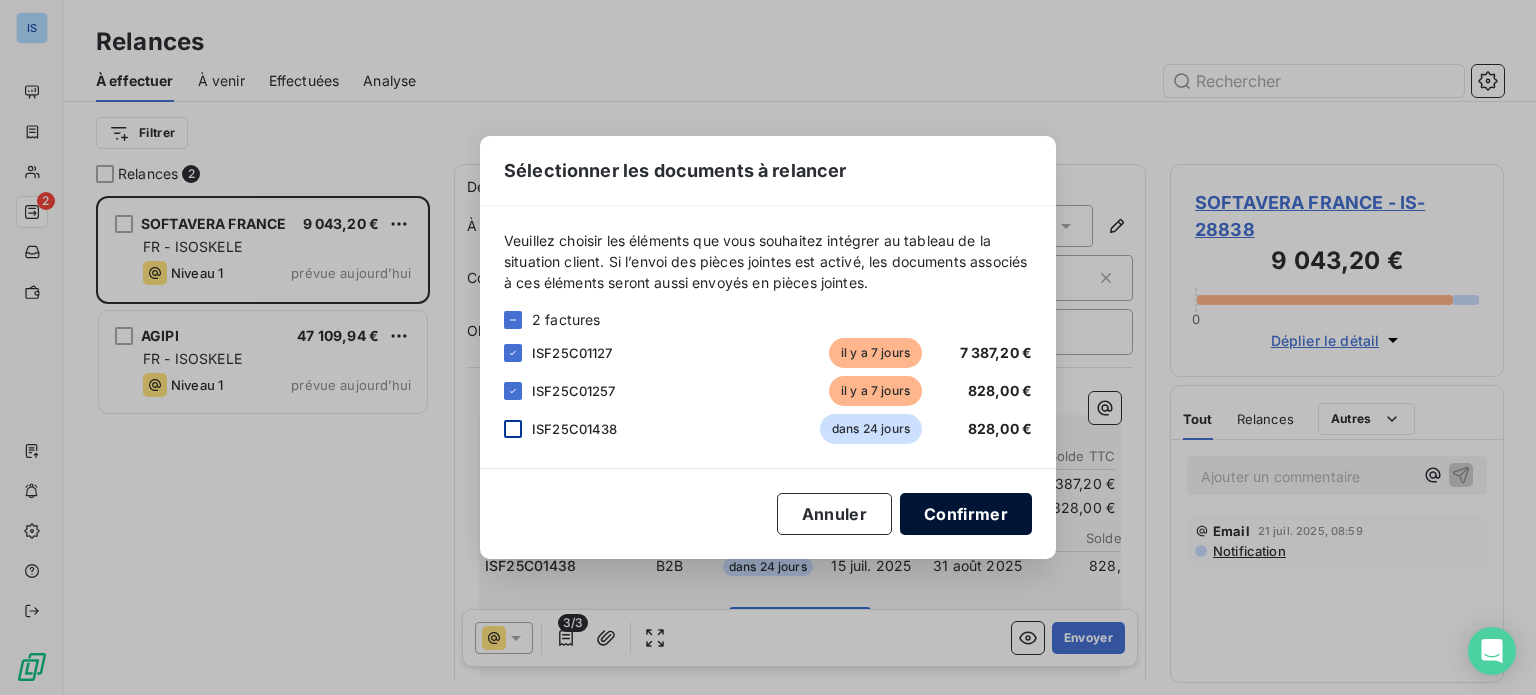 click on "Confirmer" at bounding box center [966, 514] 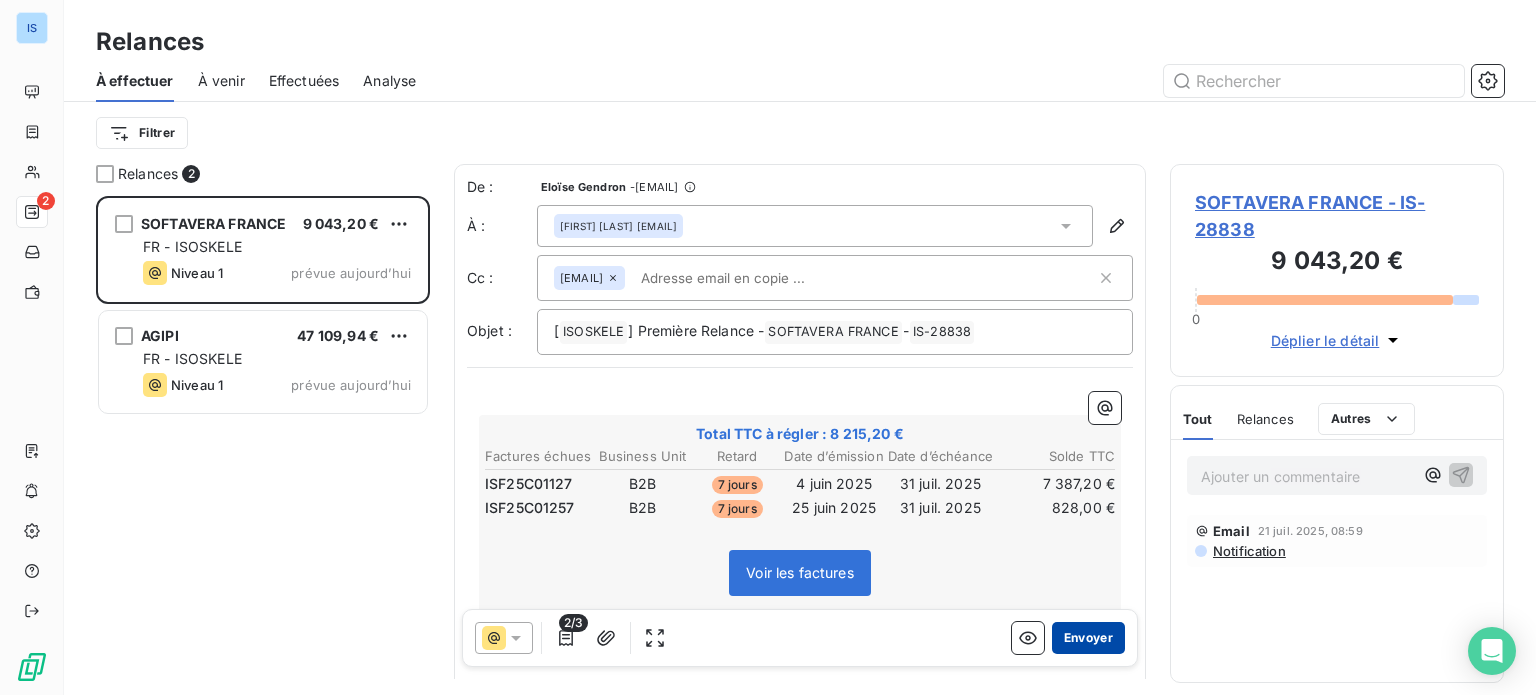 click on "Envoyer" at bounding box center (1088, 638) 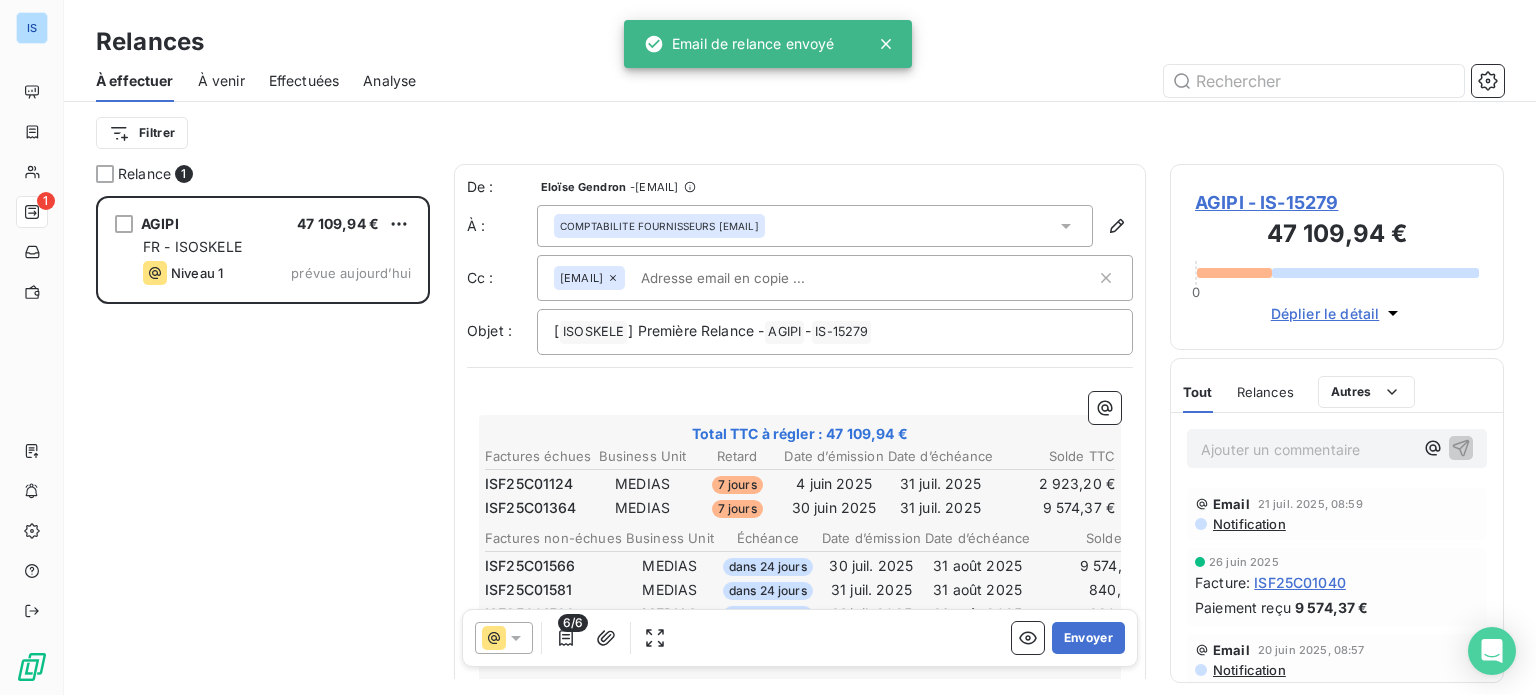 scroll, scrollTop: 300, scrollLeft: 0, axis: vertical 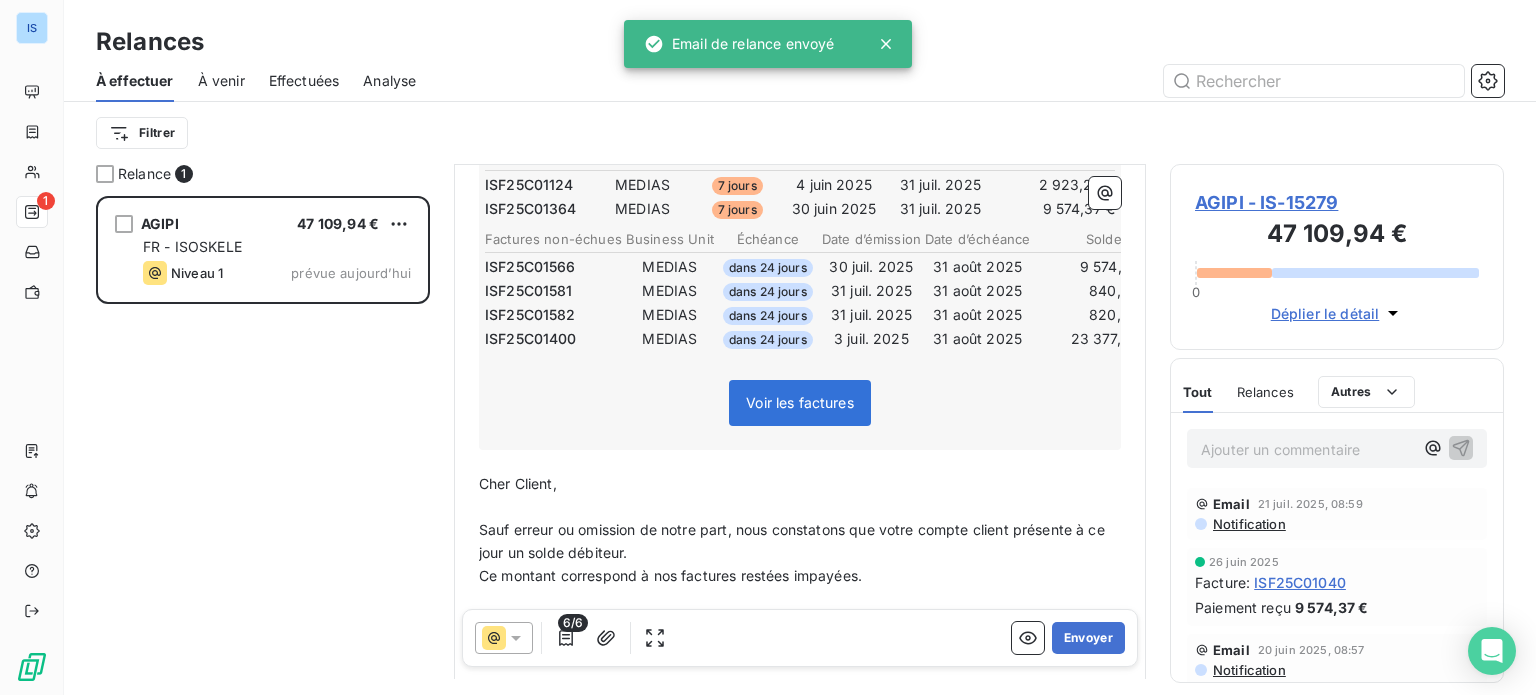 click on "6/6" at bounding box center (573, 623) 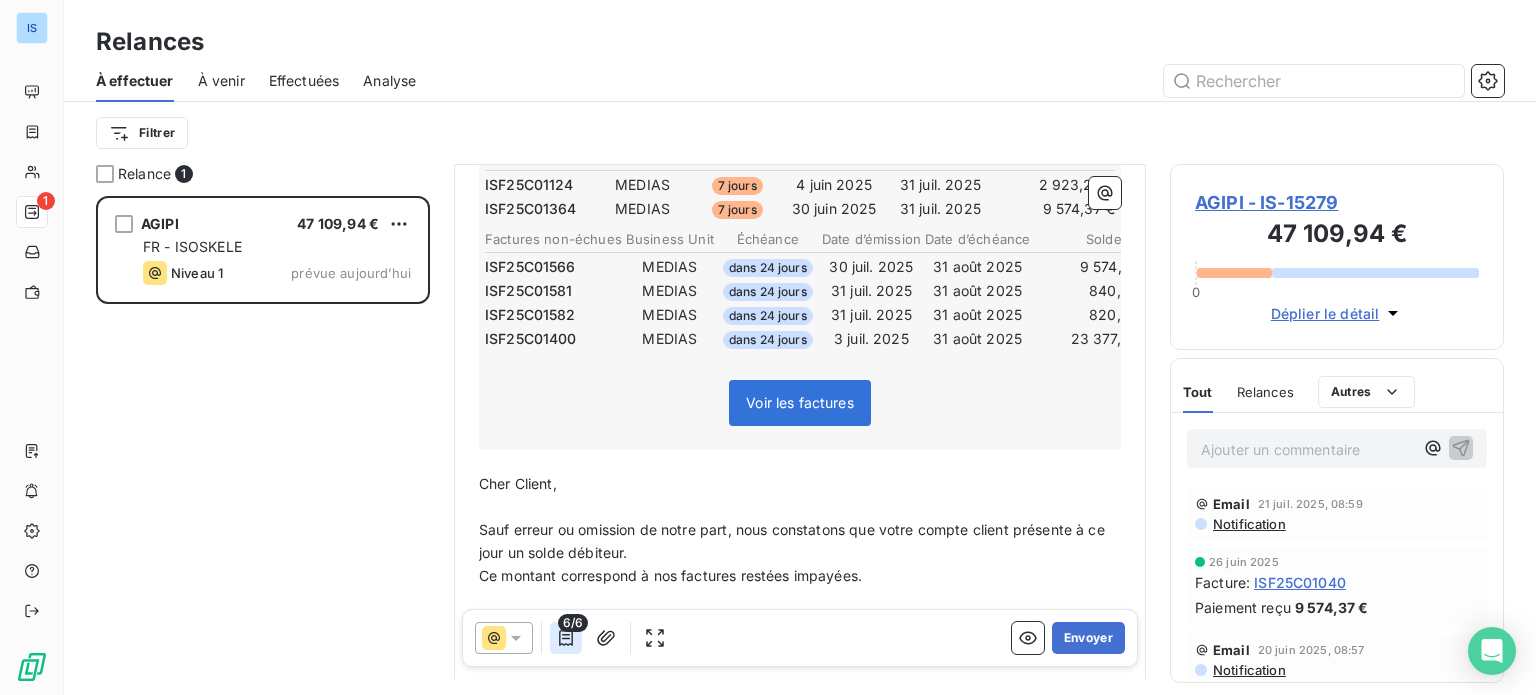 click 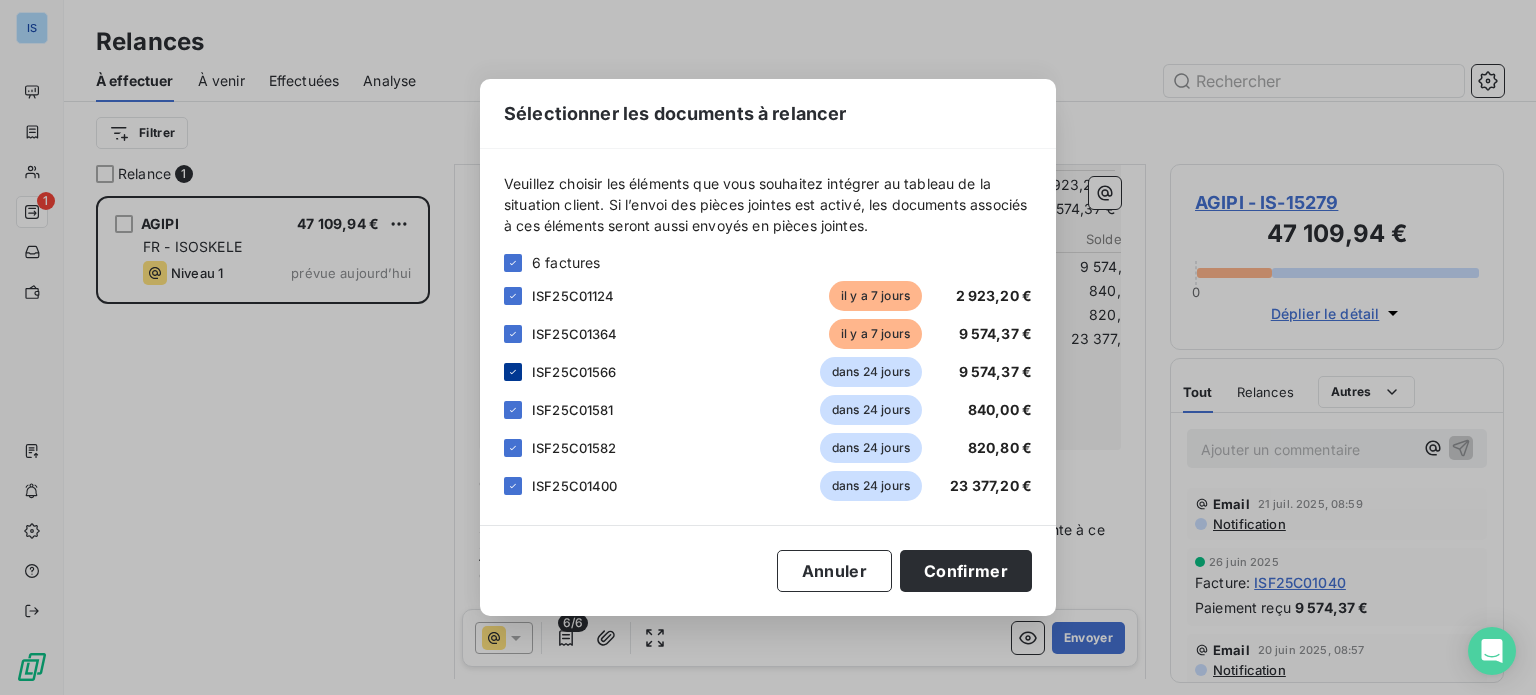 click 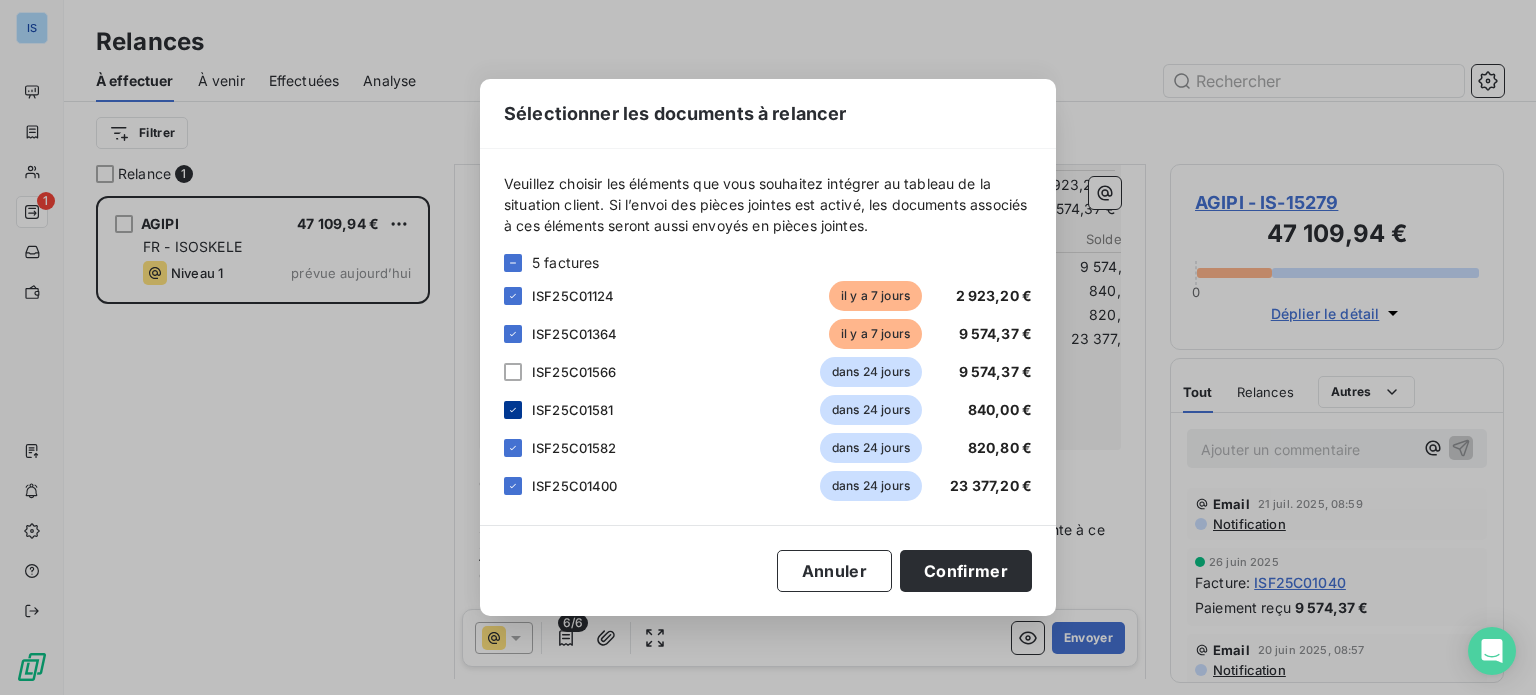 drag, startPoint x: 518, startPoint y: 401, endPoint x: 518, endPoint y: 417, distance: 16 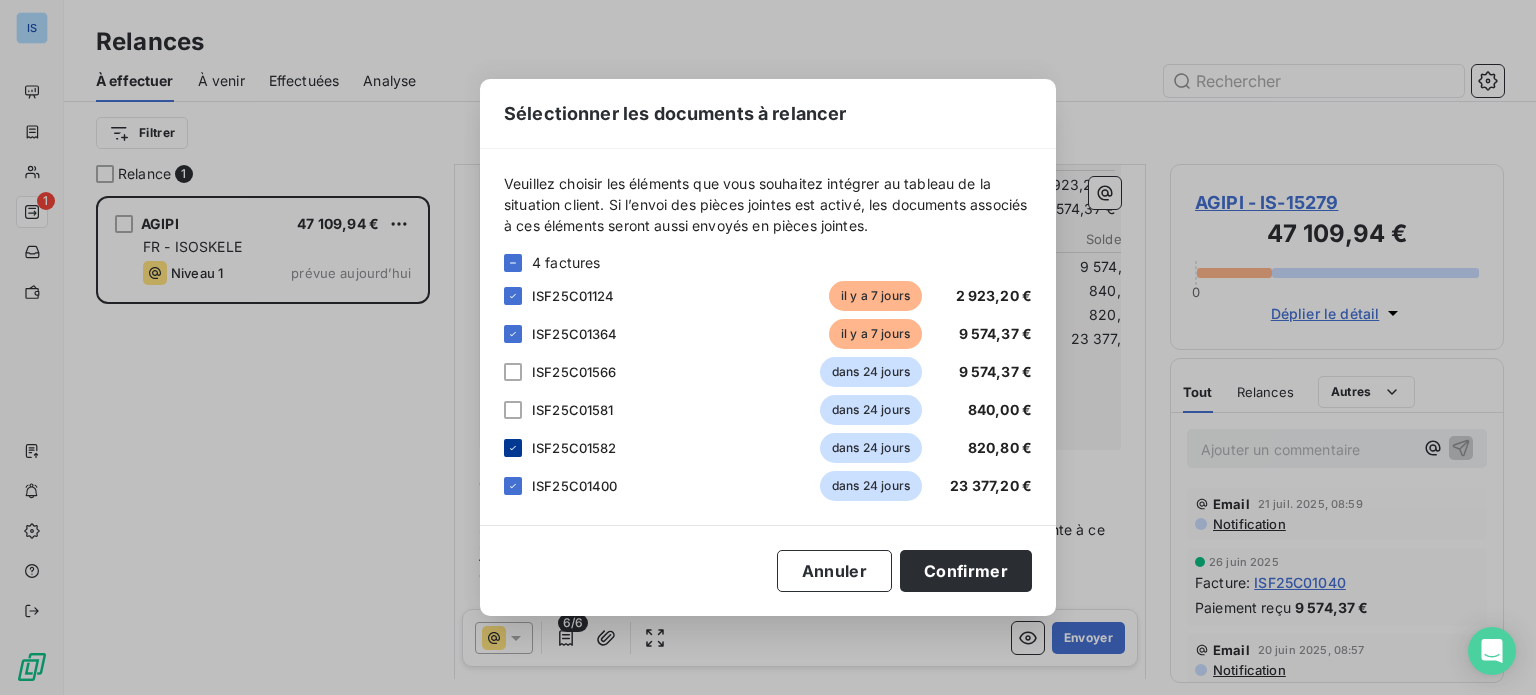 click 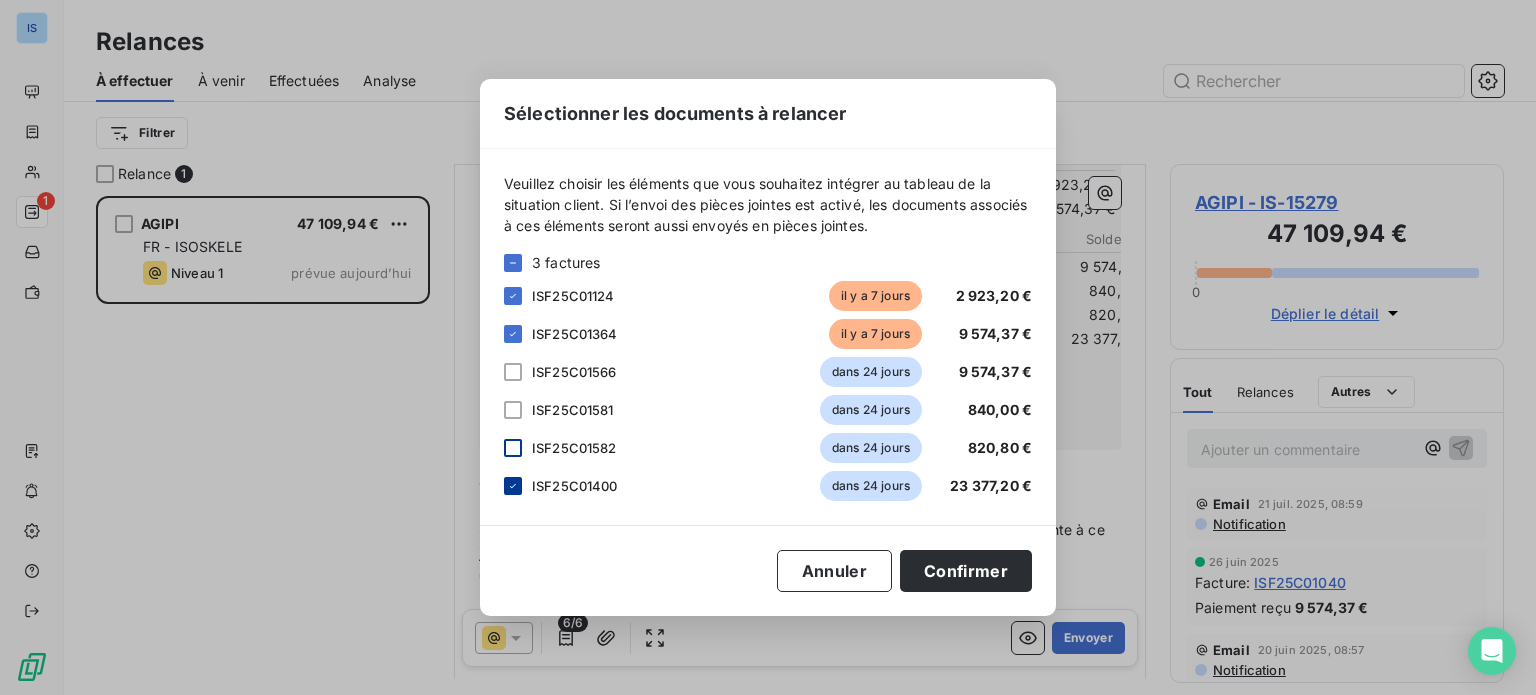 click 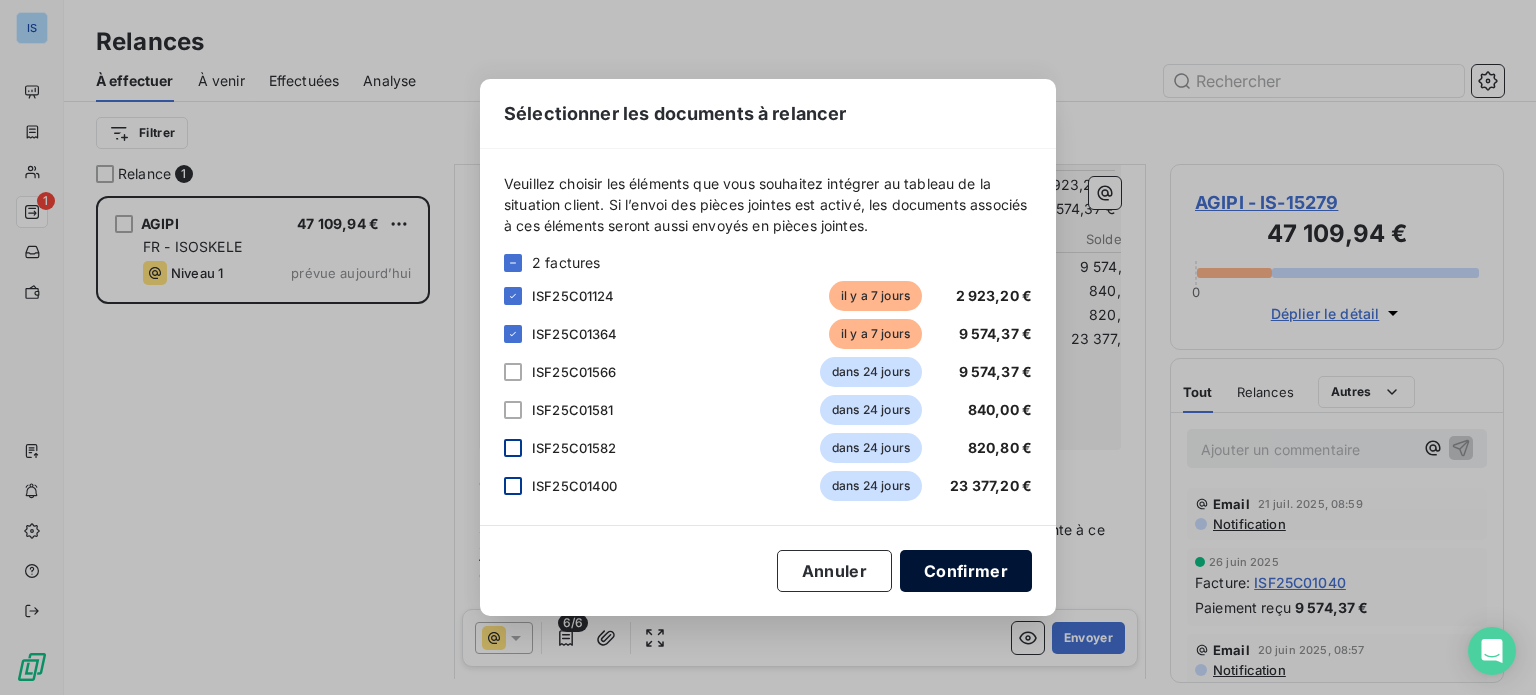 click on "Confirmer" at bounding box center (966, 571) 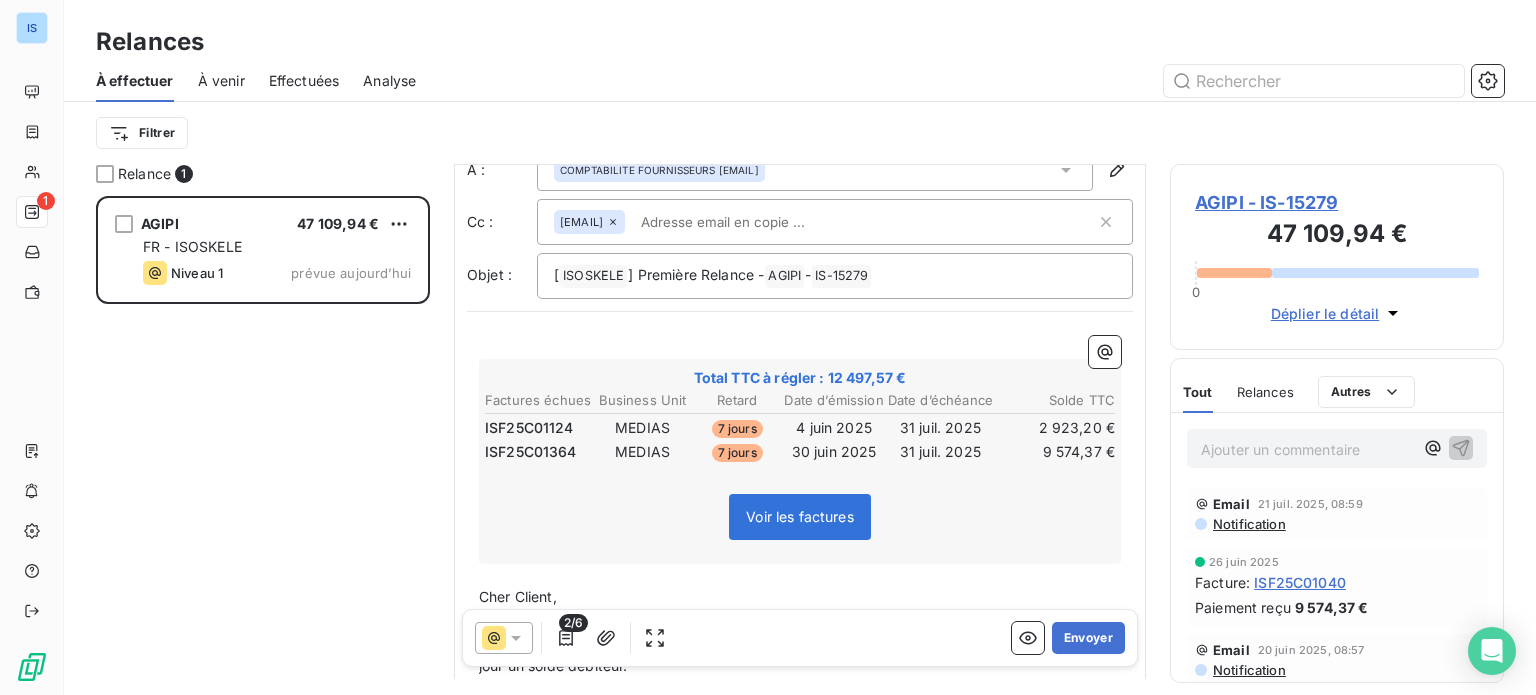 scroll, scrollTop: 100, scrollLeft: 0, axis: vertical 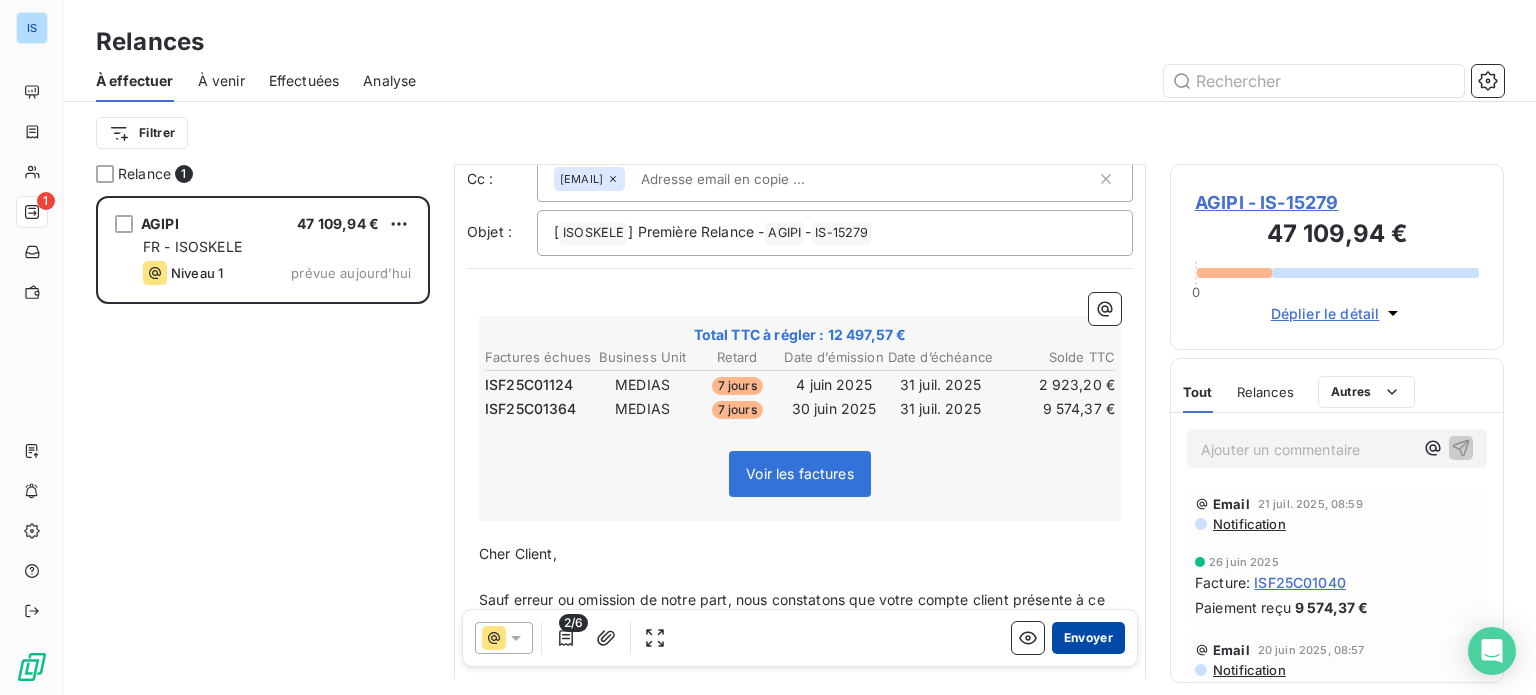 click on "Envoyer" at bounding box center [1088, 638] 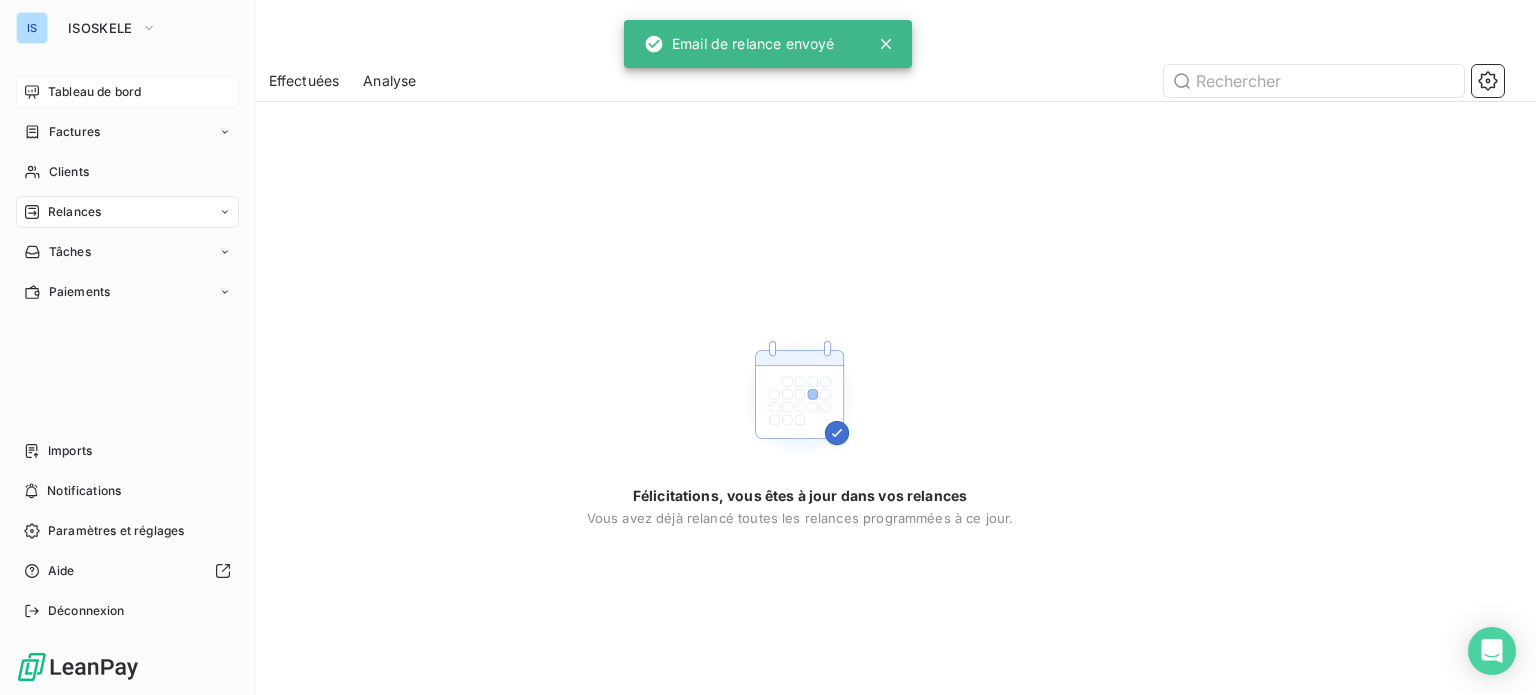 drag, startPoint x: 47, startPoint y: 88, endPoint x: 59, endPoint y: 96, distance: 14.422205 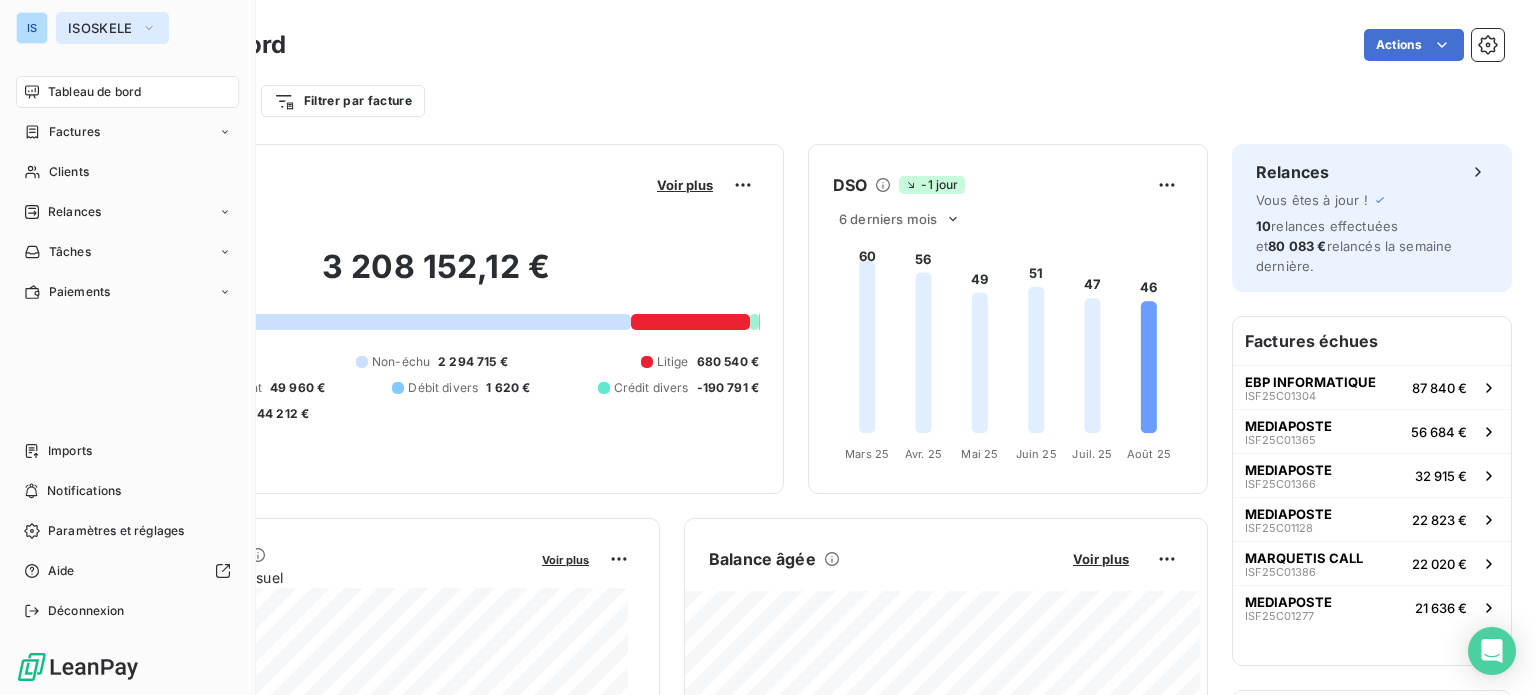 click on "ISOSKELE" at bounding box center [100, 28] 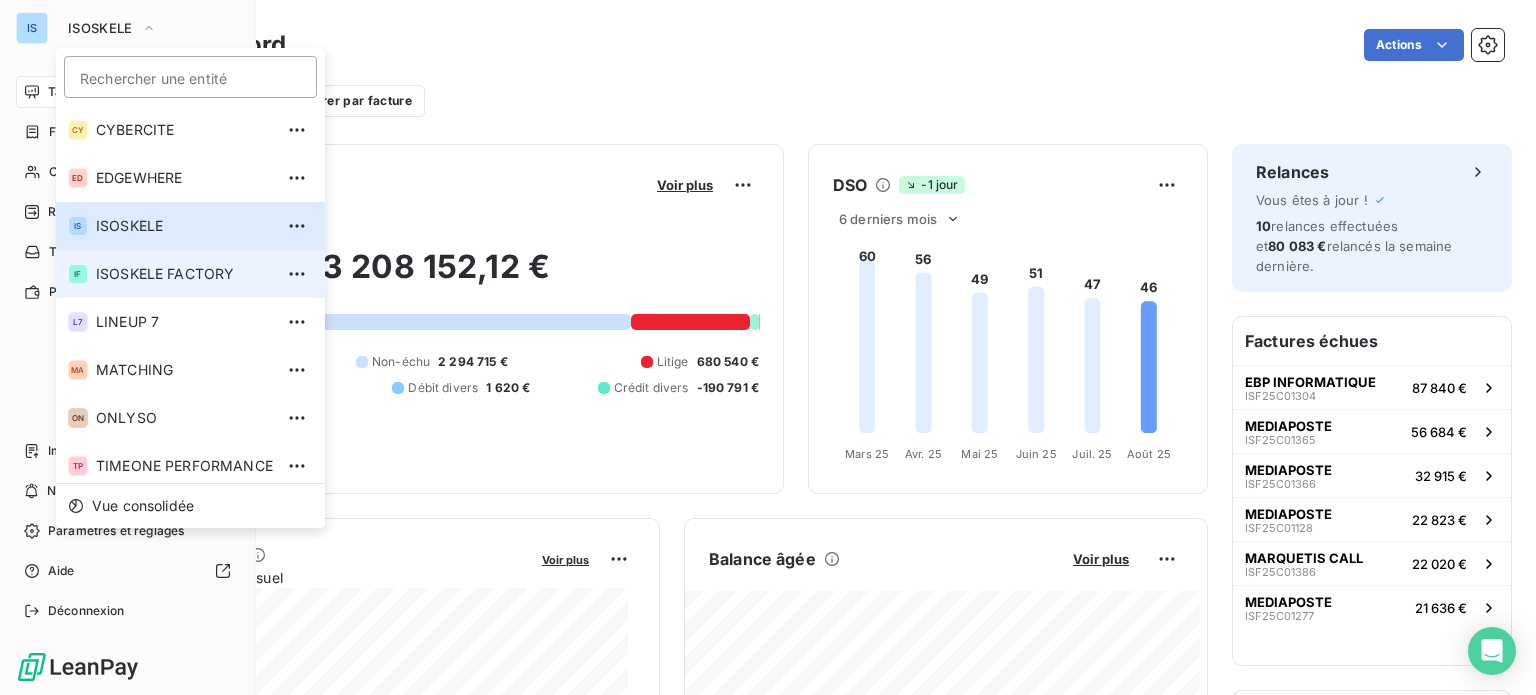 click on "ISOSKELE FACTORY" at bounding box center (184, 274) 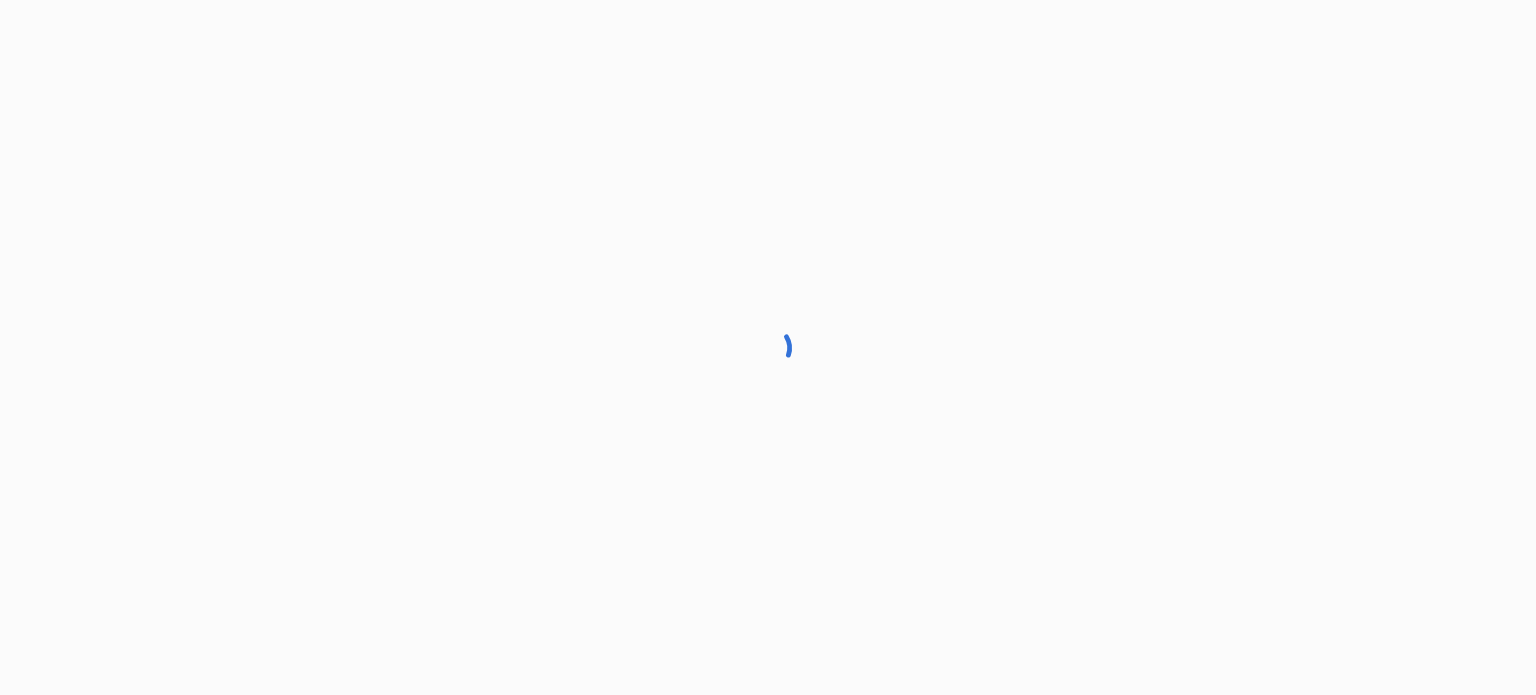scroll, scrollTop: 0, scrollLeft: 0, axis: both 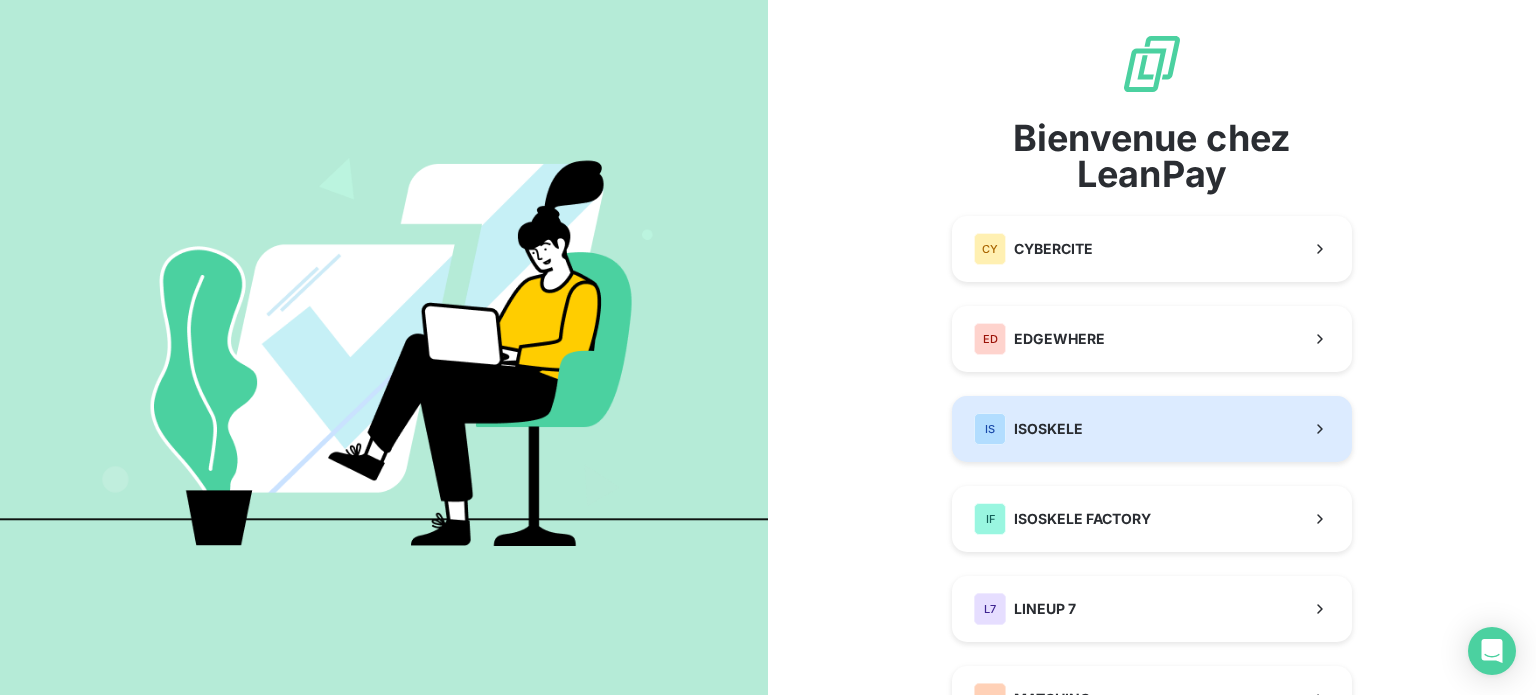 click on "IS ISOSKELE" at bounding box center (1152, 429) 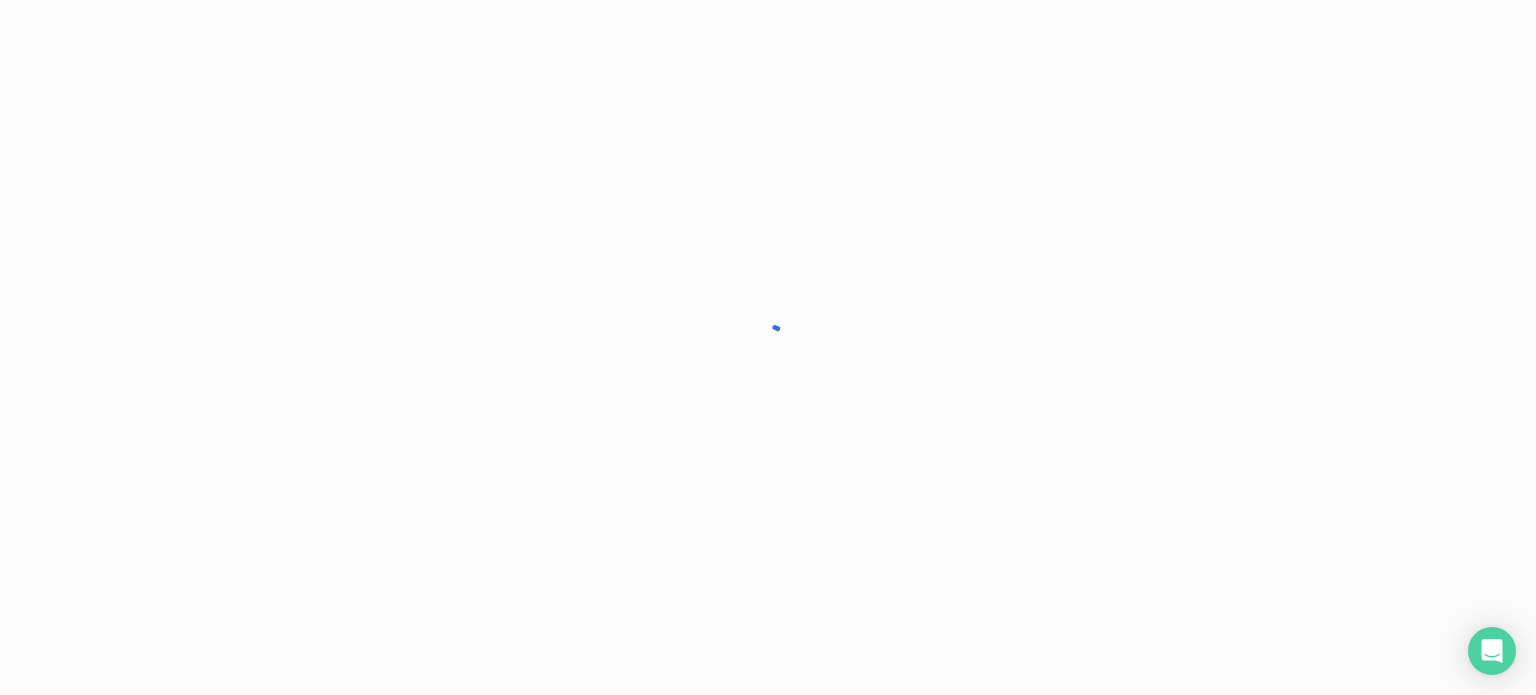 scroll, scrollTop: 0, scrollLeft: 0, axis: both 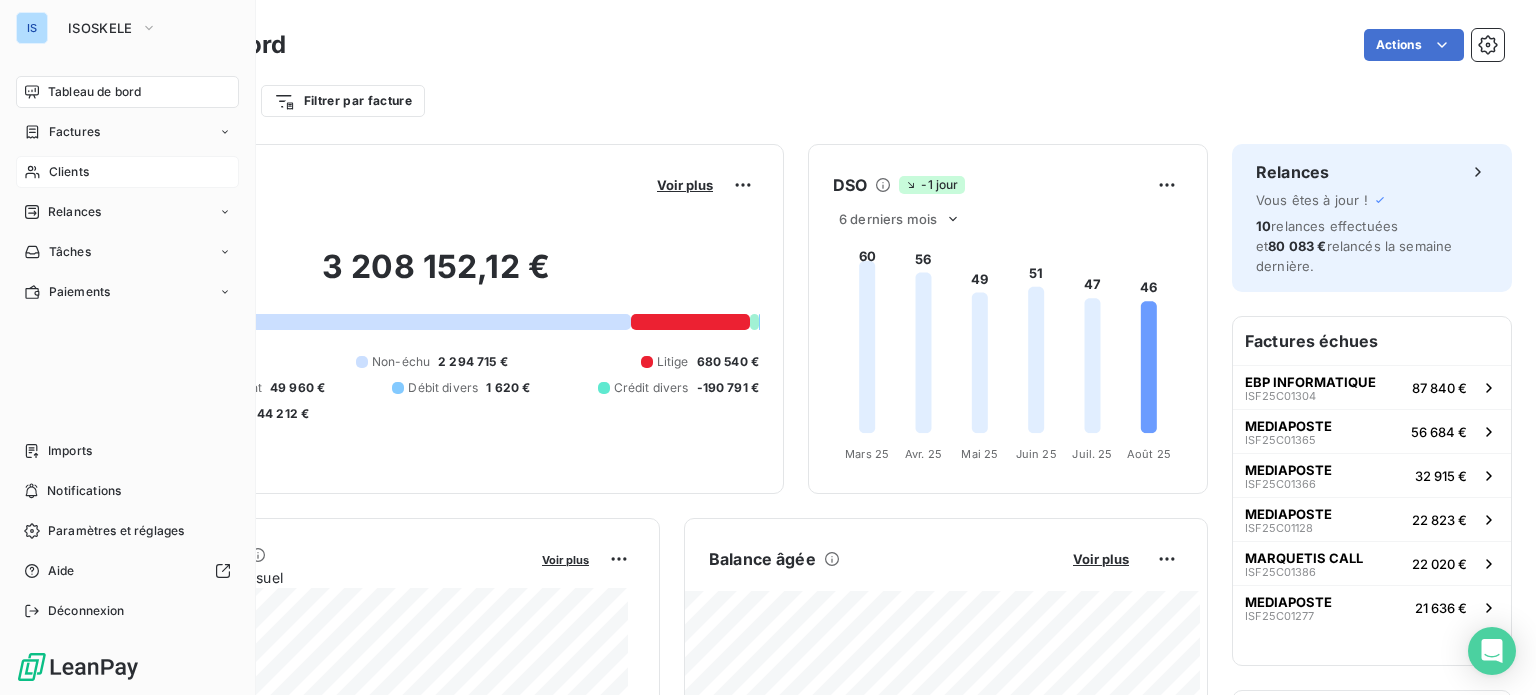 click on "Clients" at bounding box center [69, 172] 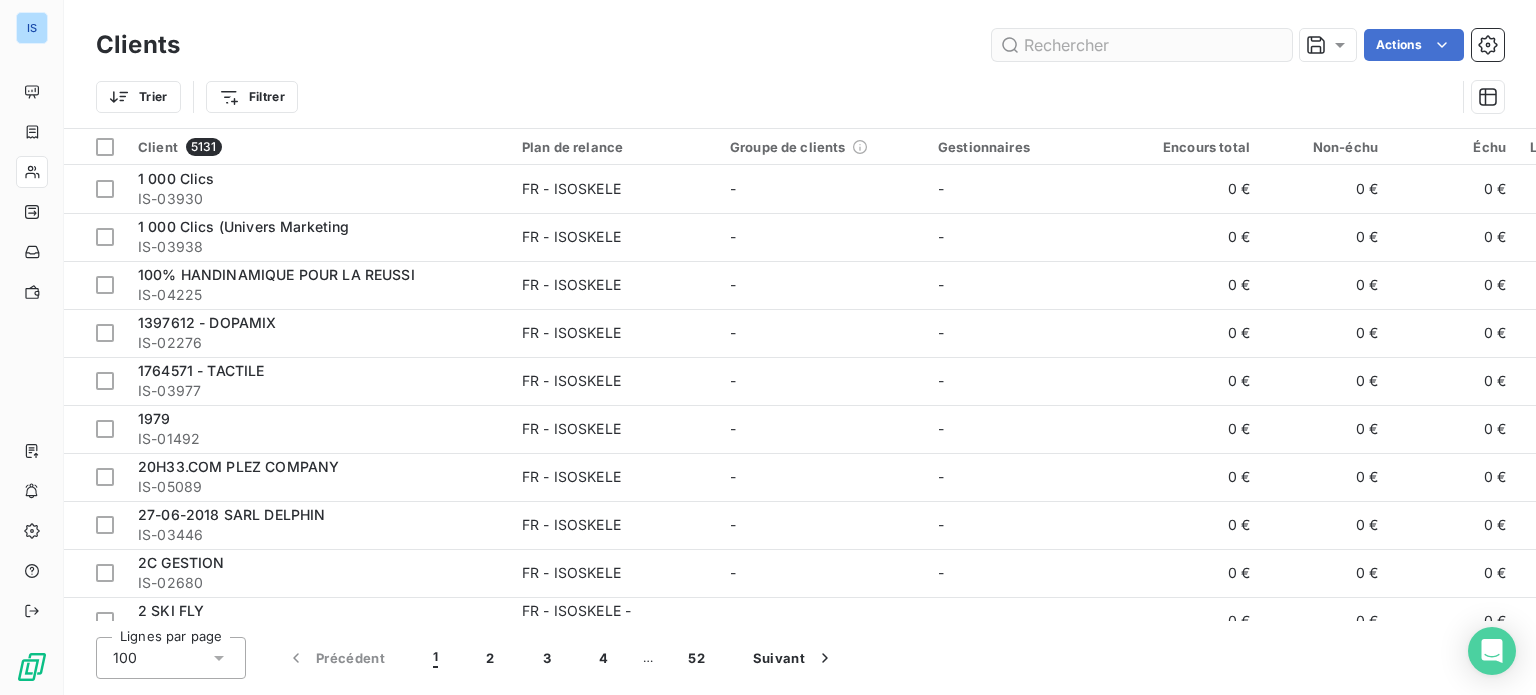 click at bounding box center [1142, 45] 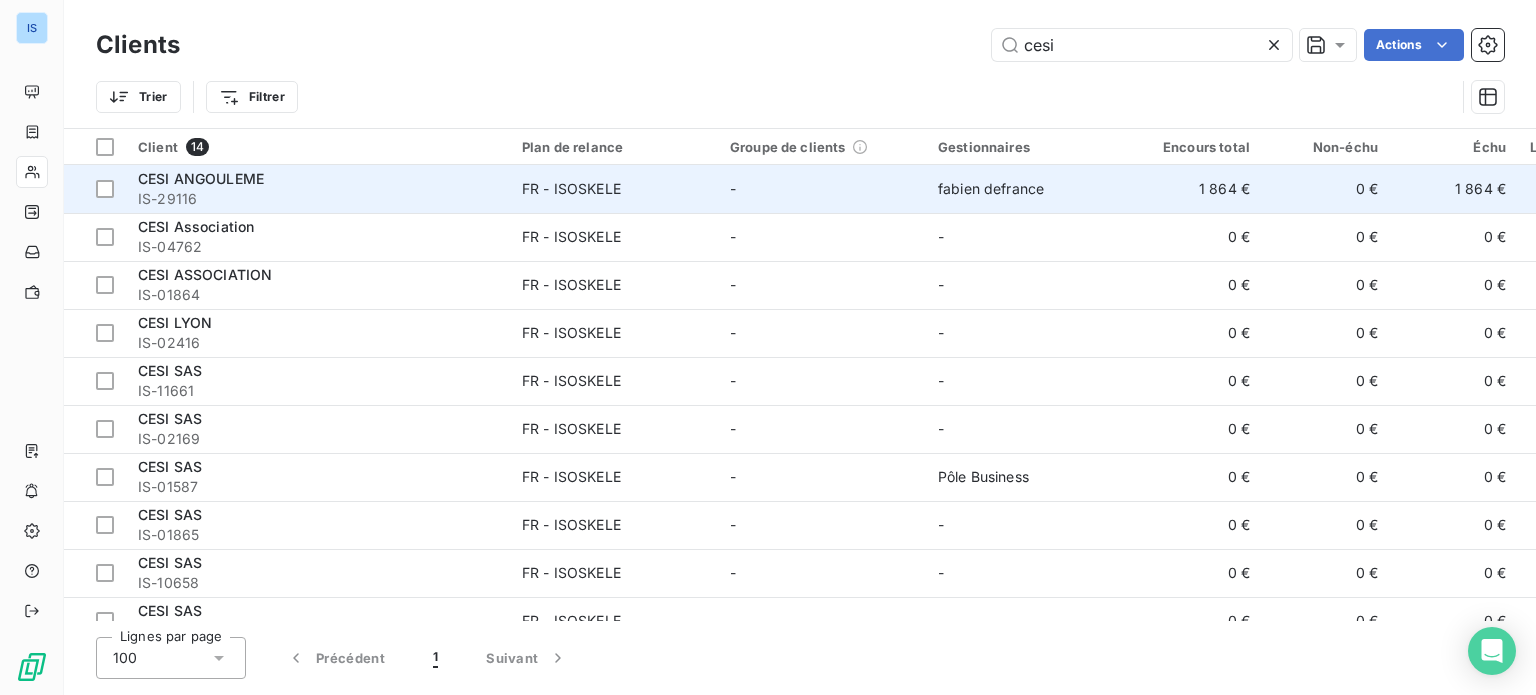 type on "cesi" 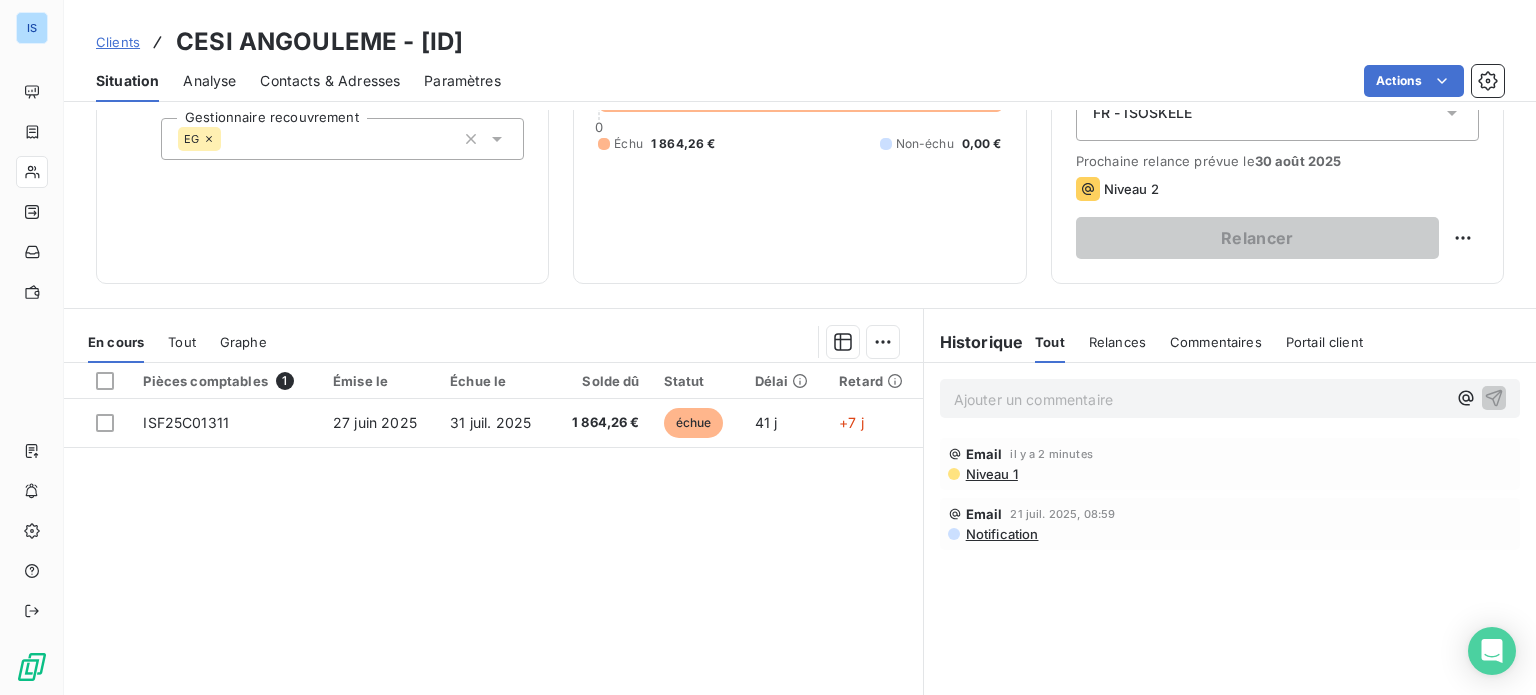 scroll, scrollTop: 300, scrollLeft: 0, axis: vertical 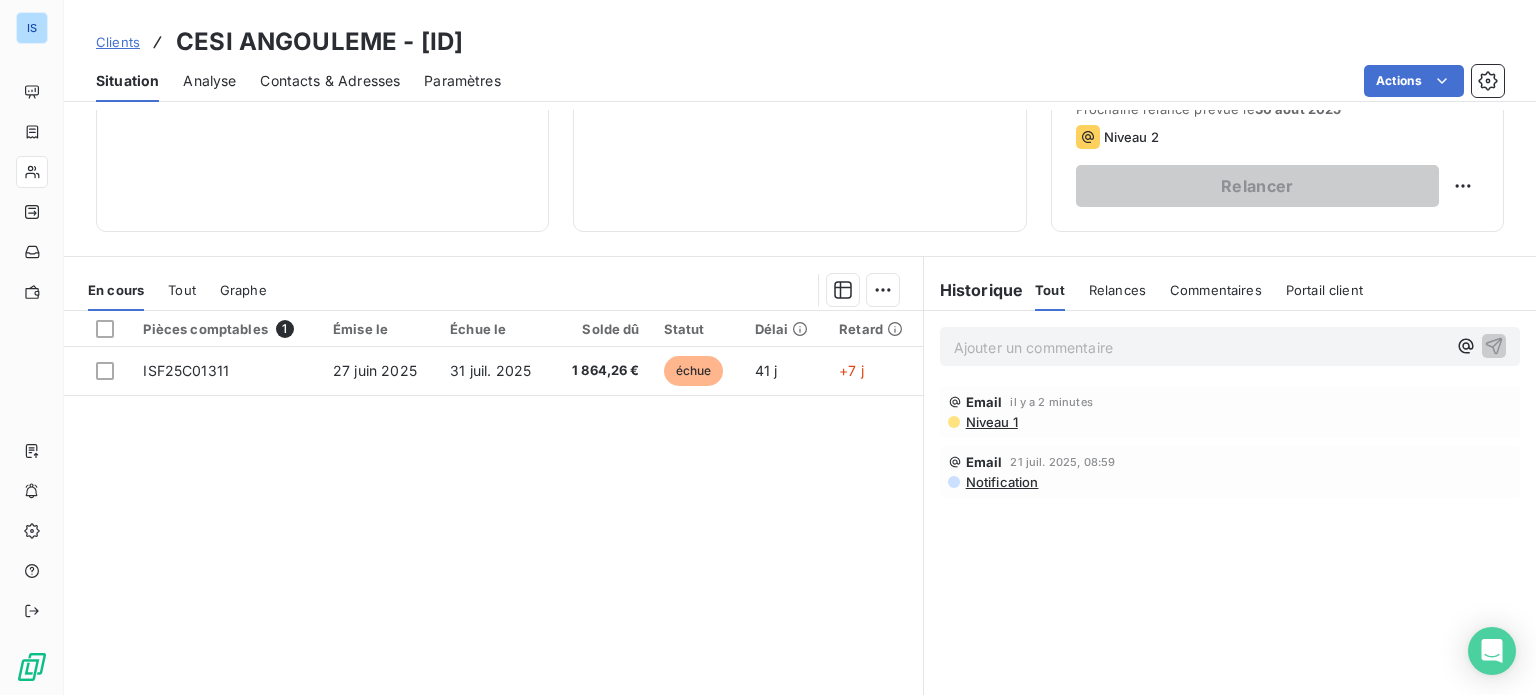 click on "Ajouter un commentaire ﻿" at bounding box center (1200, 347) 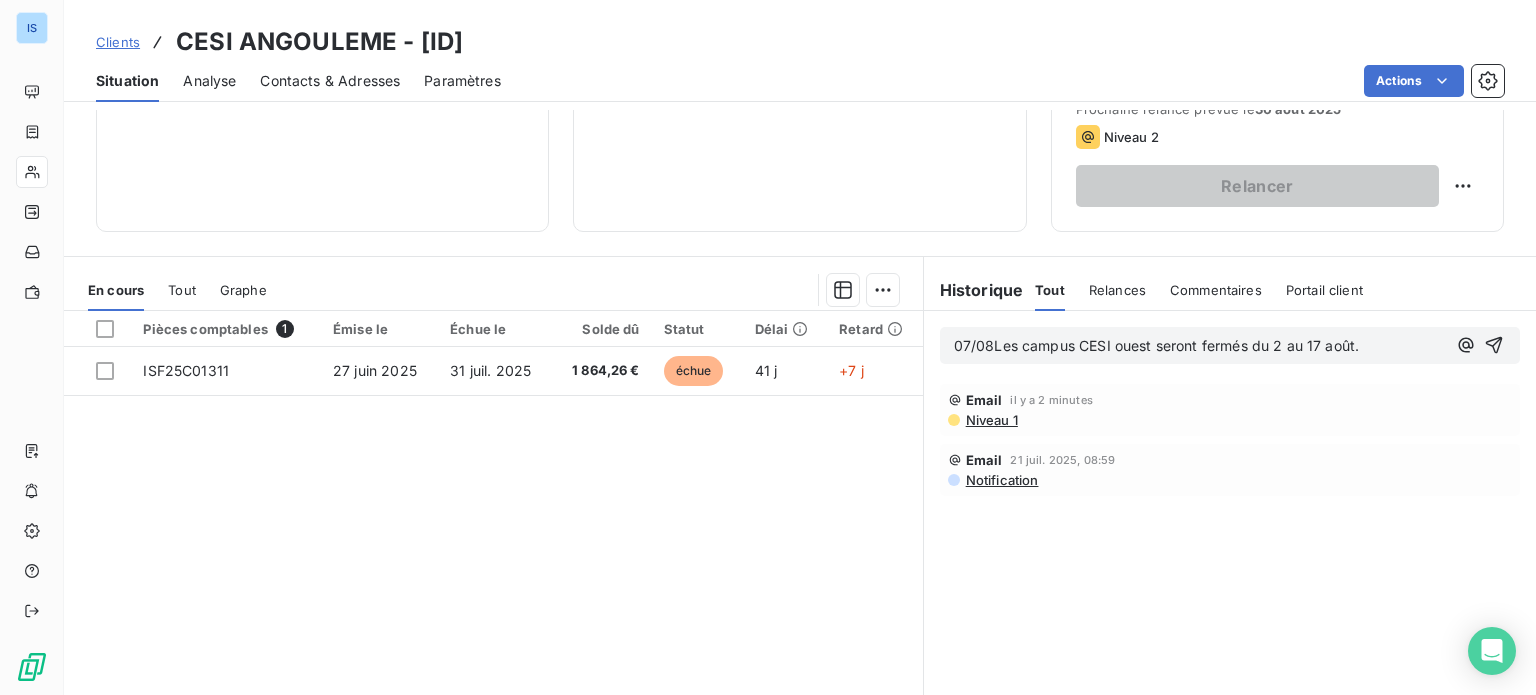 click on "07/08Les campus CESI ouest seront fermés du 2 au 17 août." at bounding box center [1157, 345] 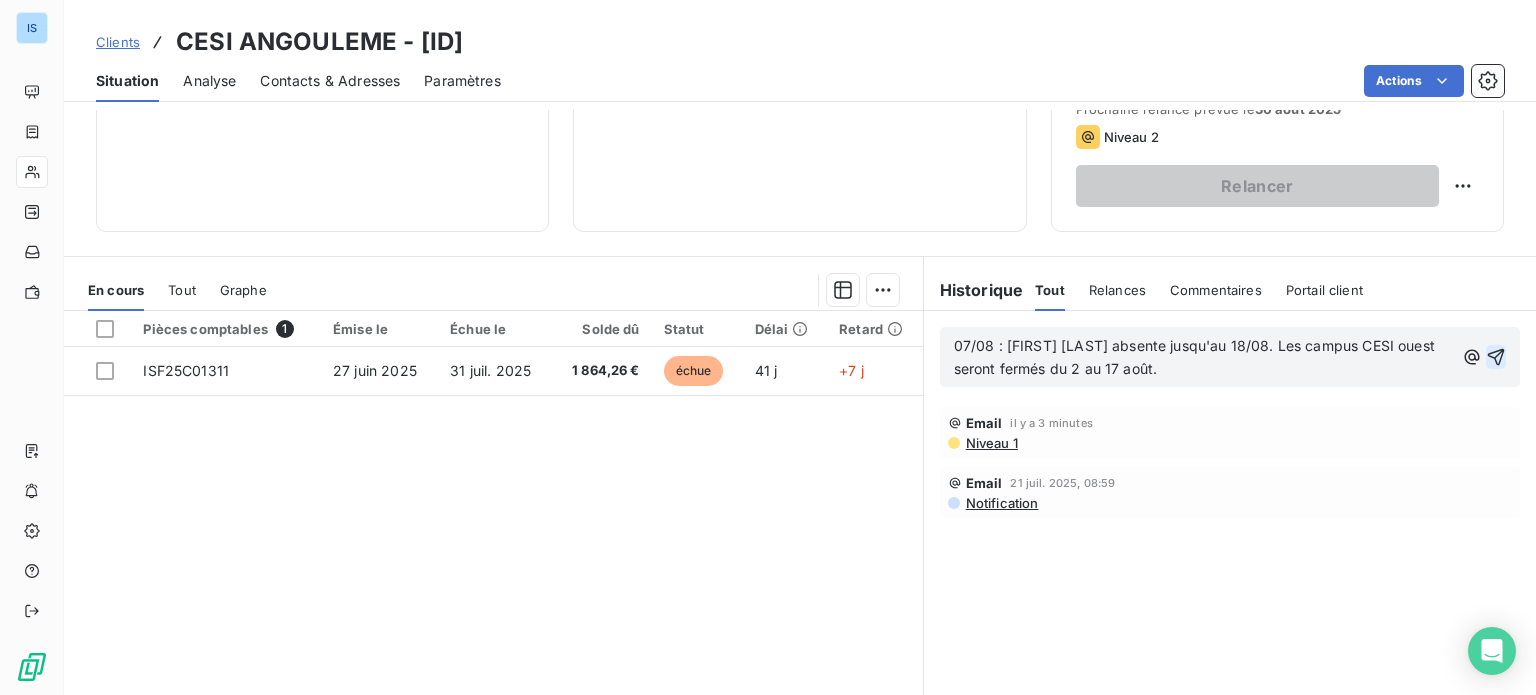click 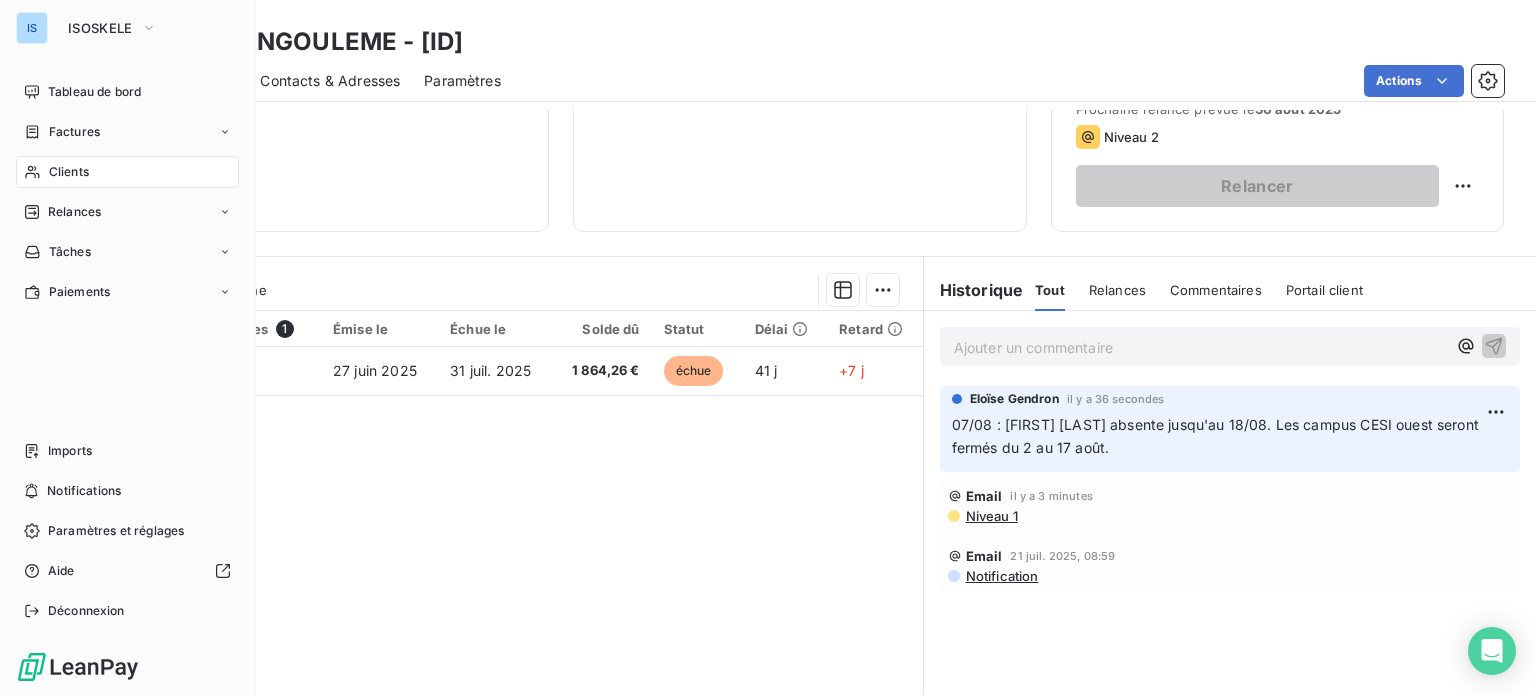 click on "Clients" at bounding box center (127, 172) 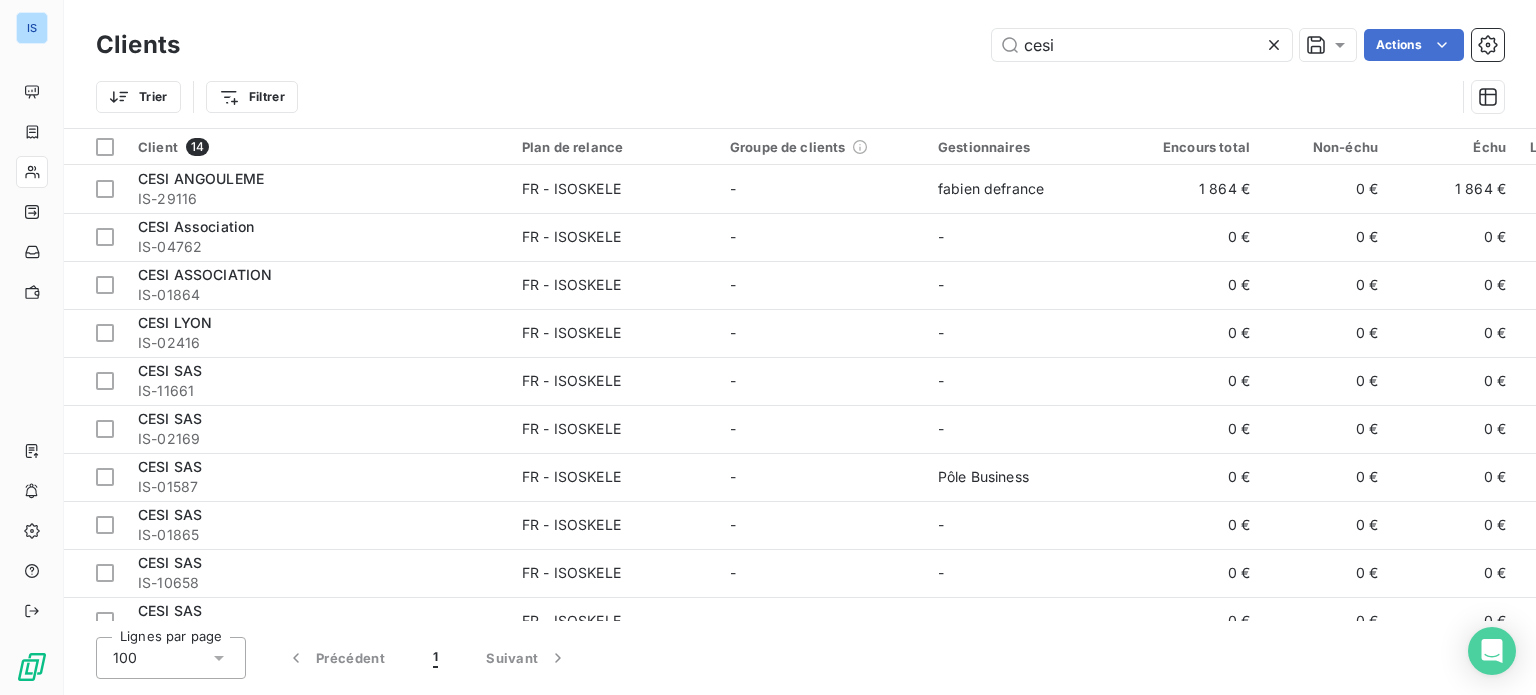 click 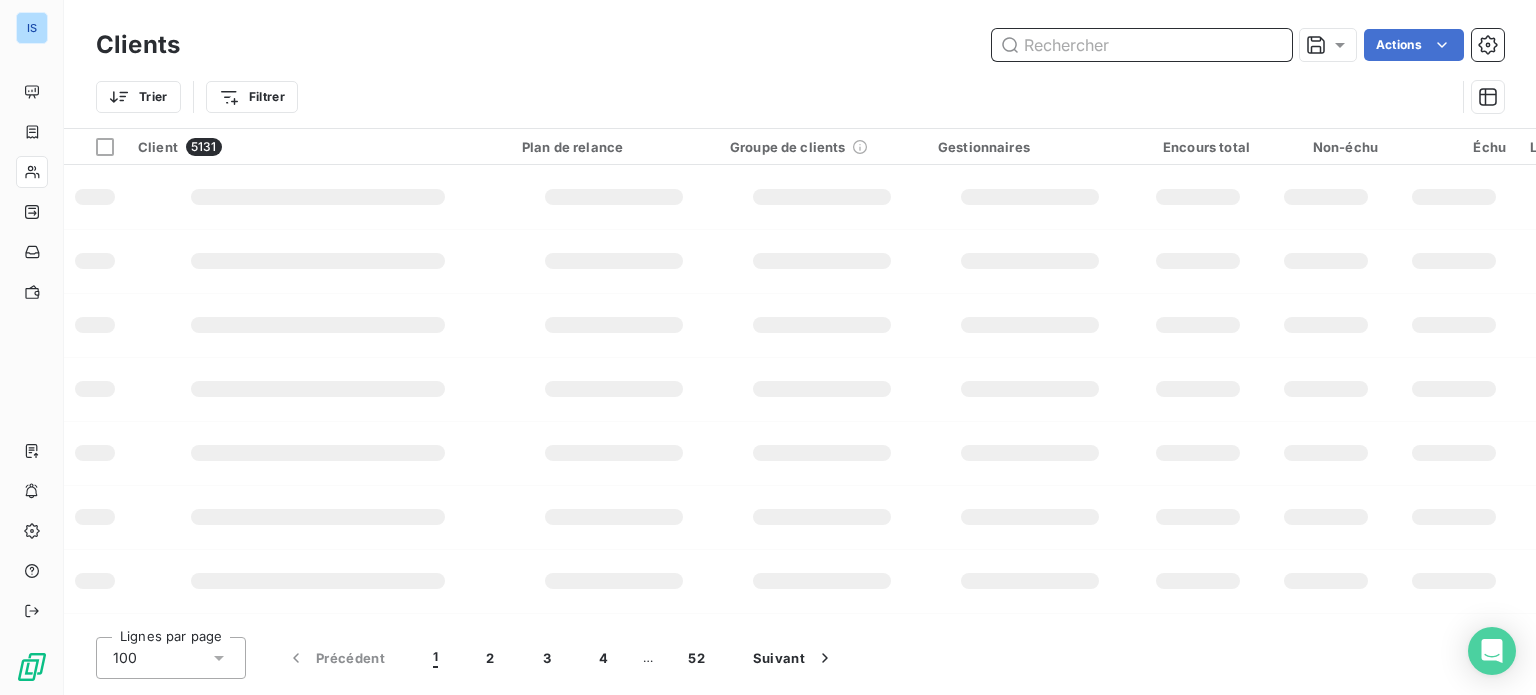 click at bounding box center (1142, 45) 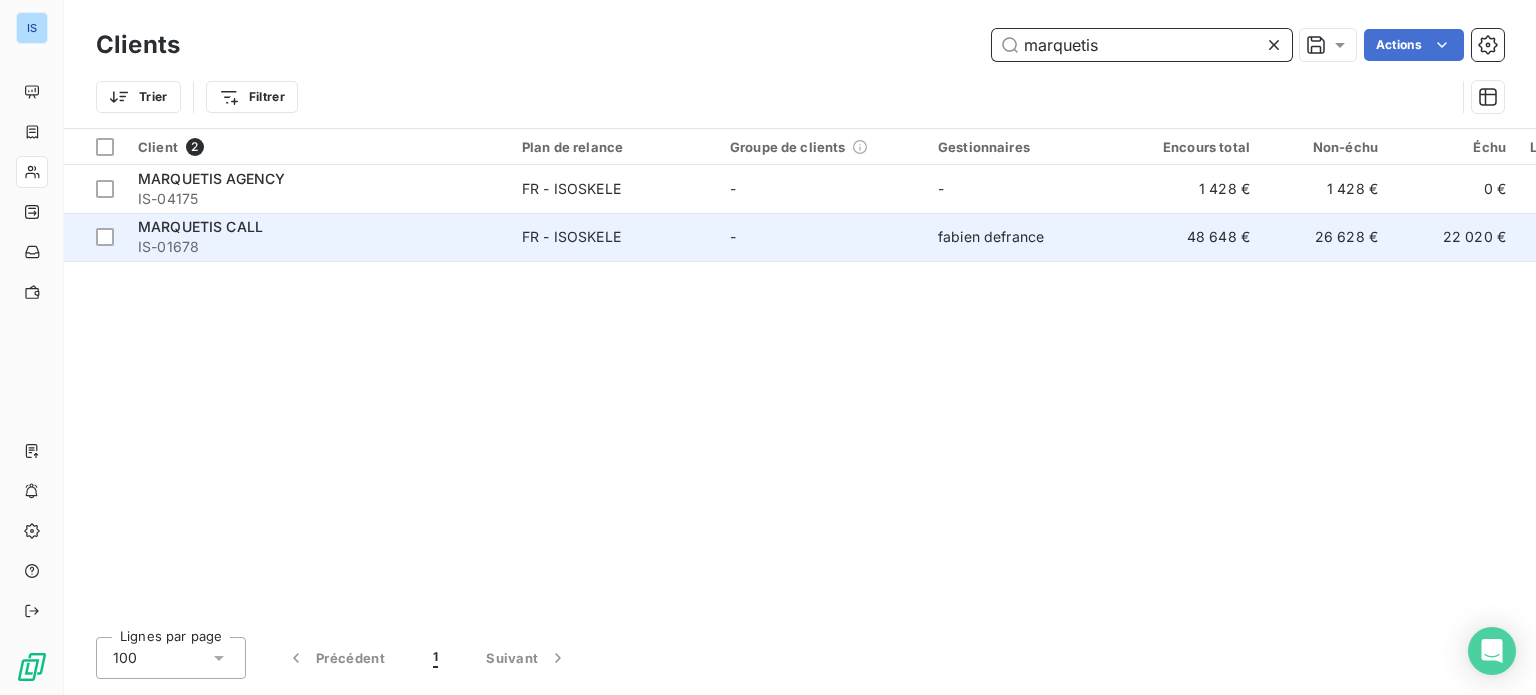 type on "marquetis" 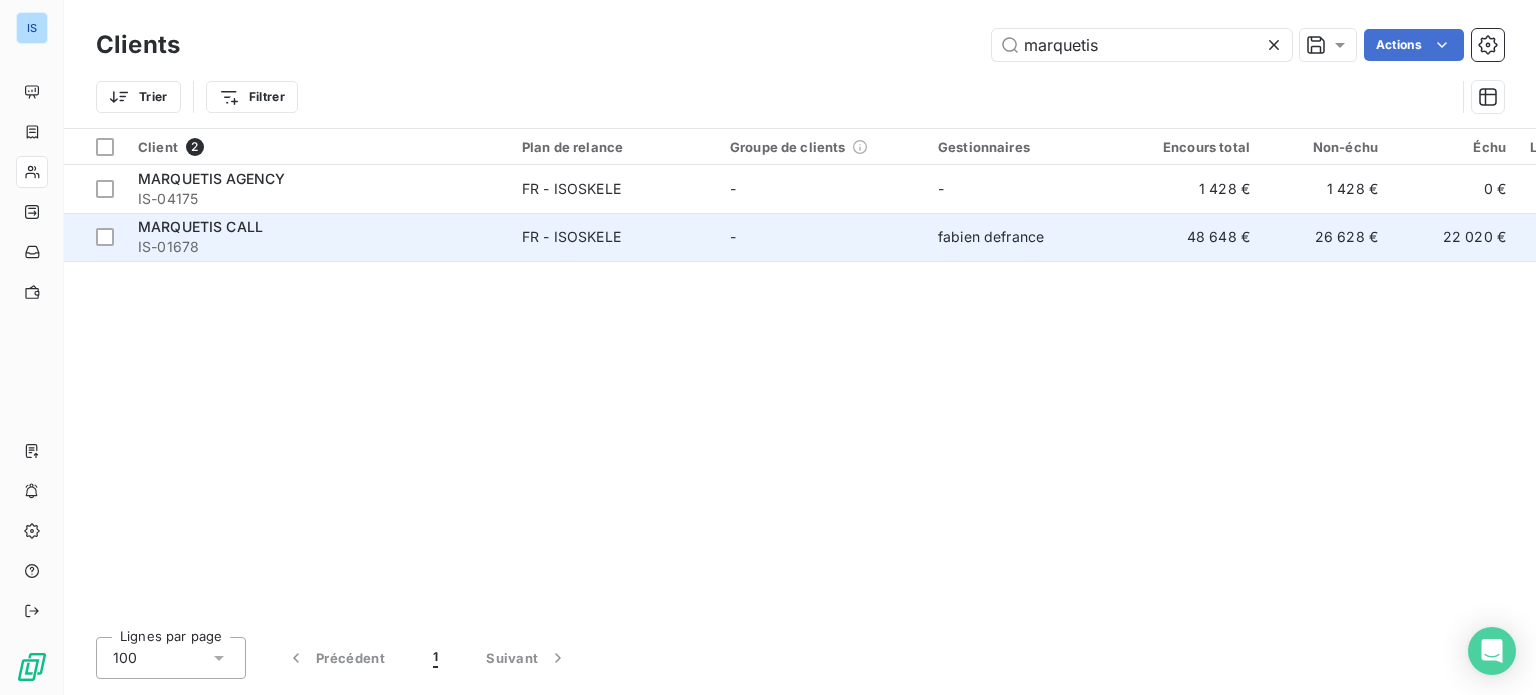 click on "MARQUETIS CALL" at bounding box center (318, 227) 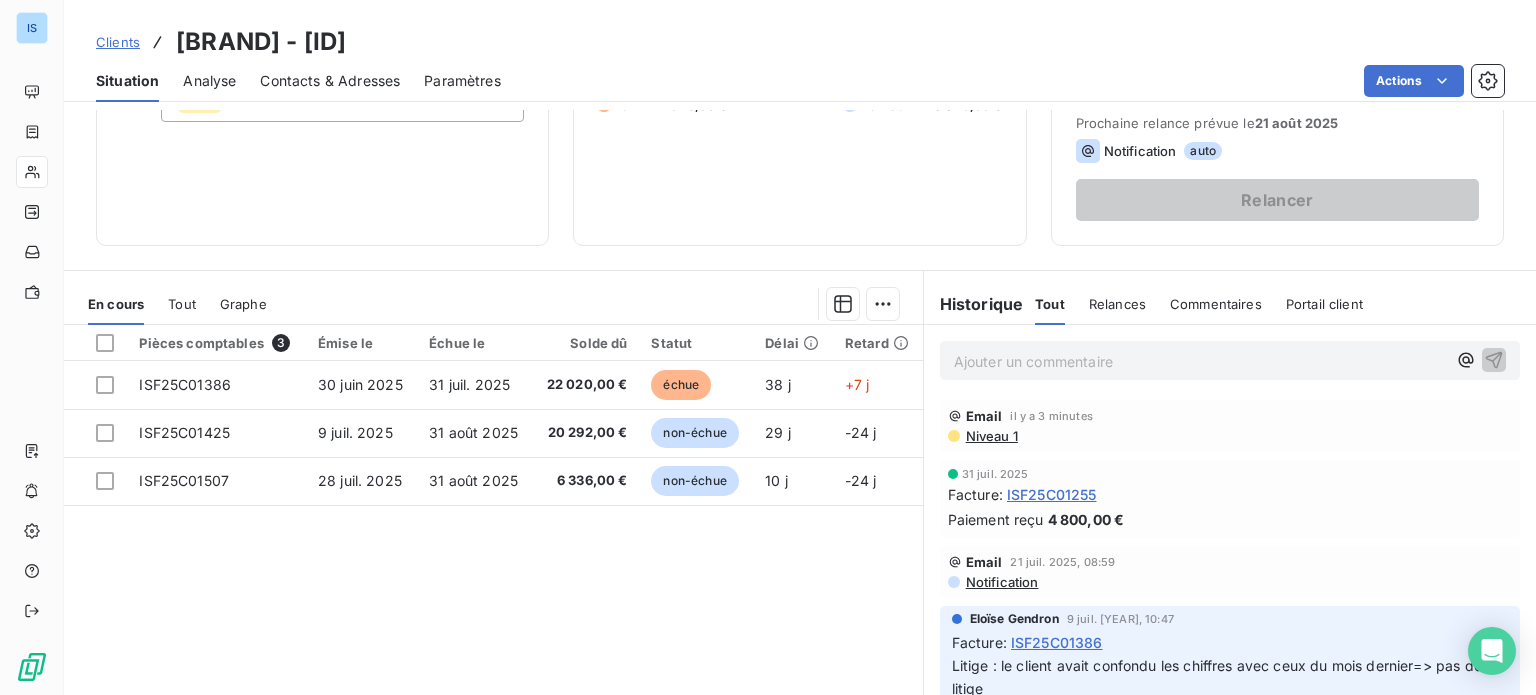 scroll, scrollTop: 300, scrollLeft: 0, axis: vertical 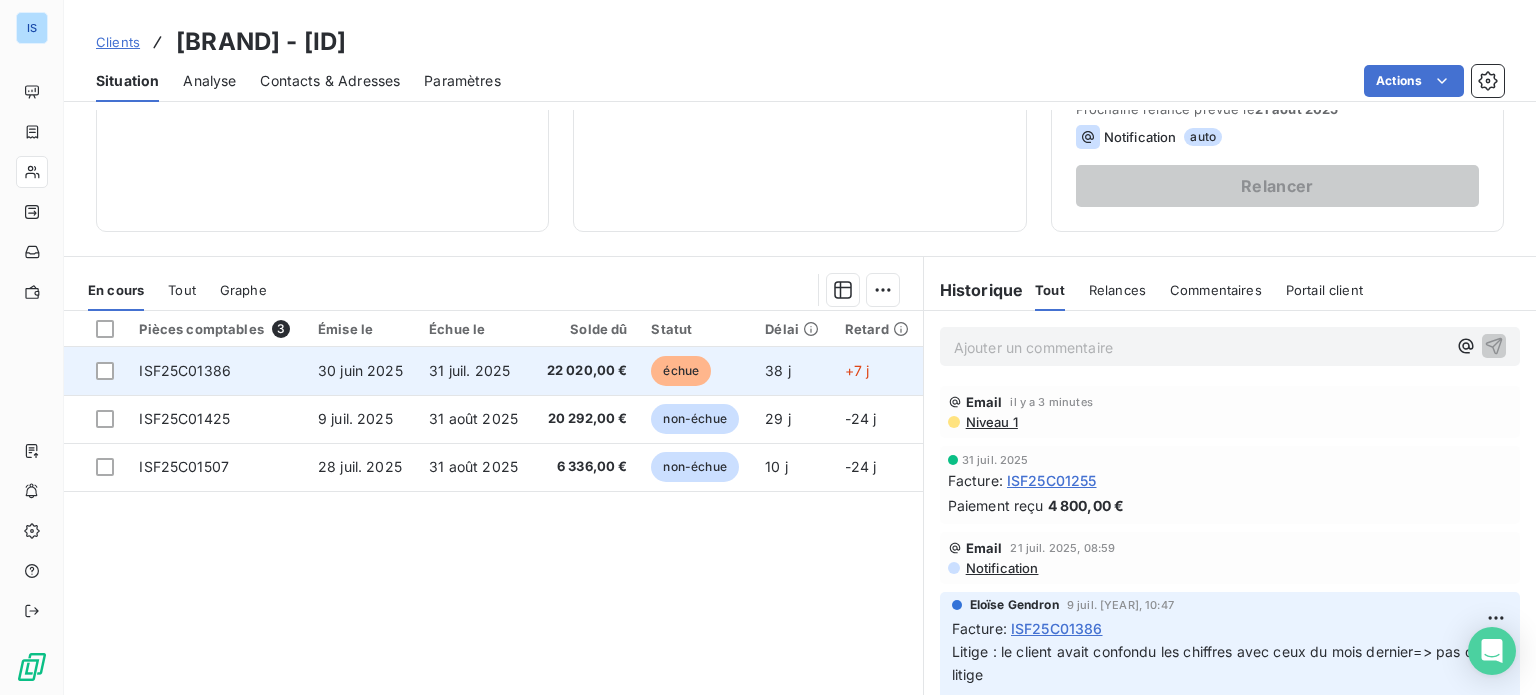 click on "31 juil. 2025" at bounding box center [474, 371] 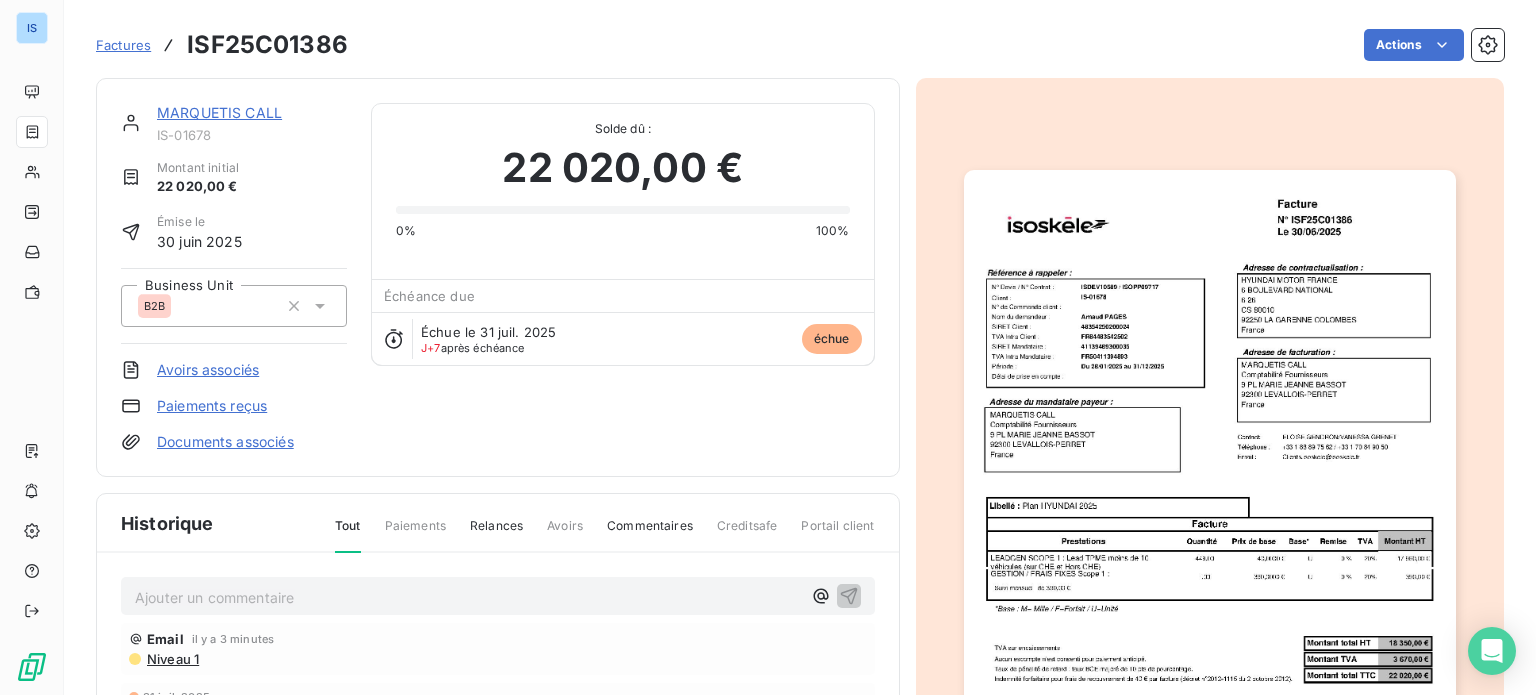 click on "Ajouter un commentaire ﻿" at bounding box center [468, 597] 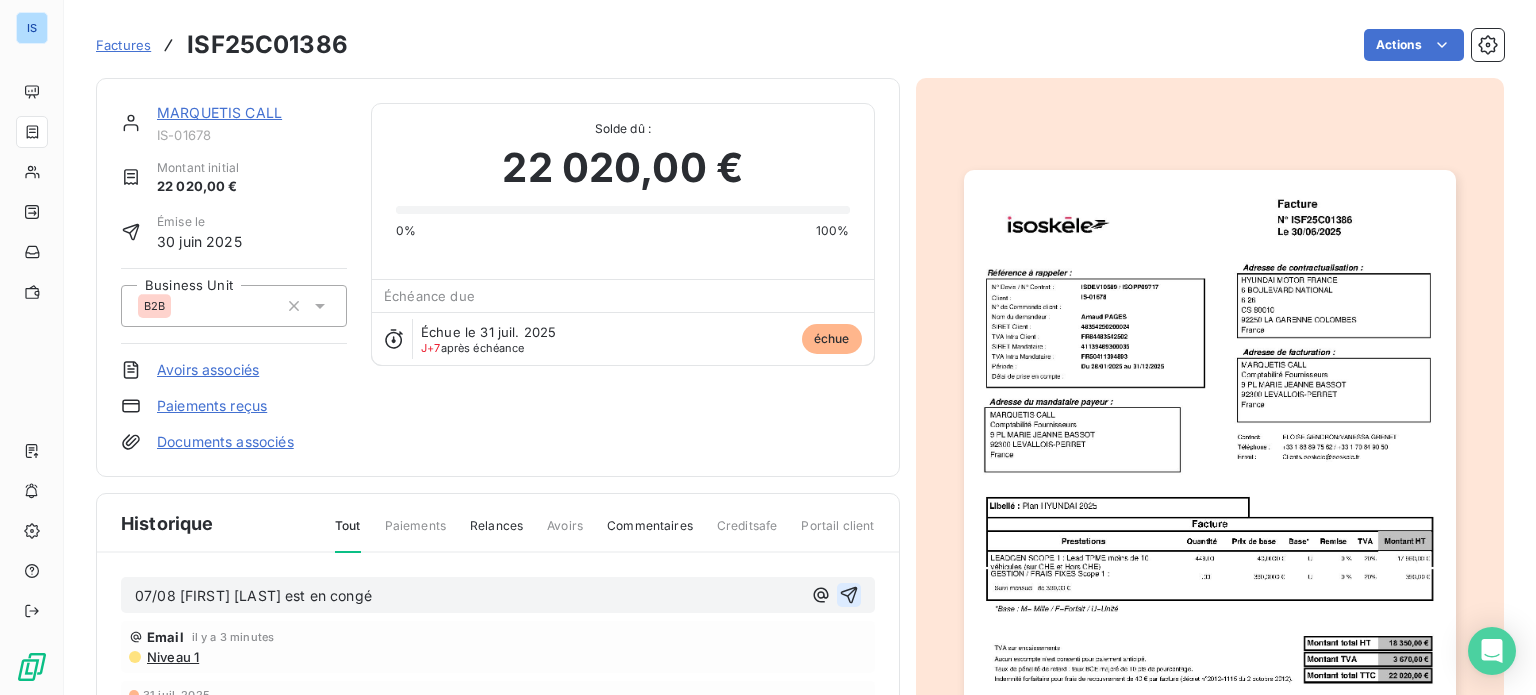 click 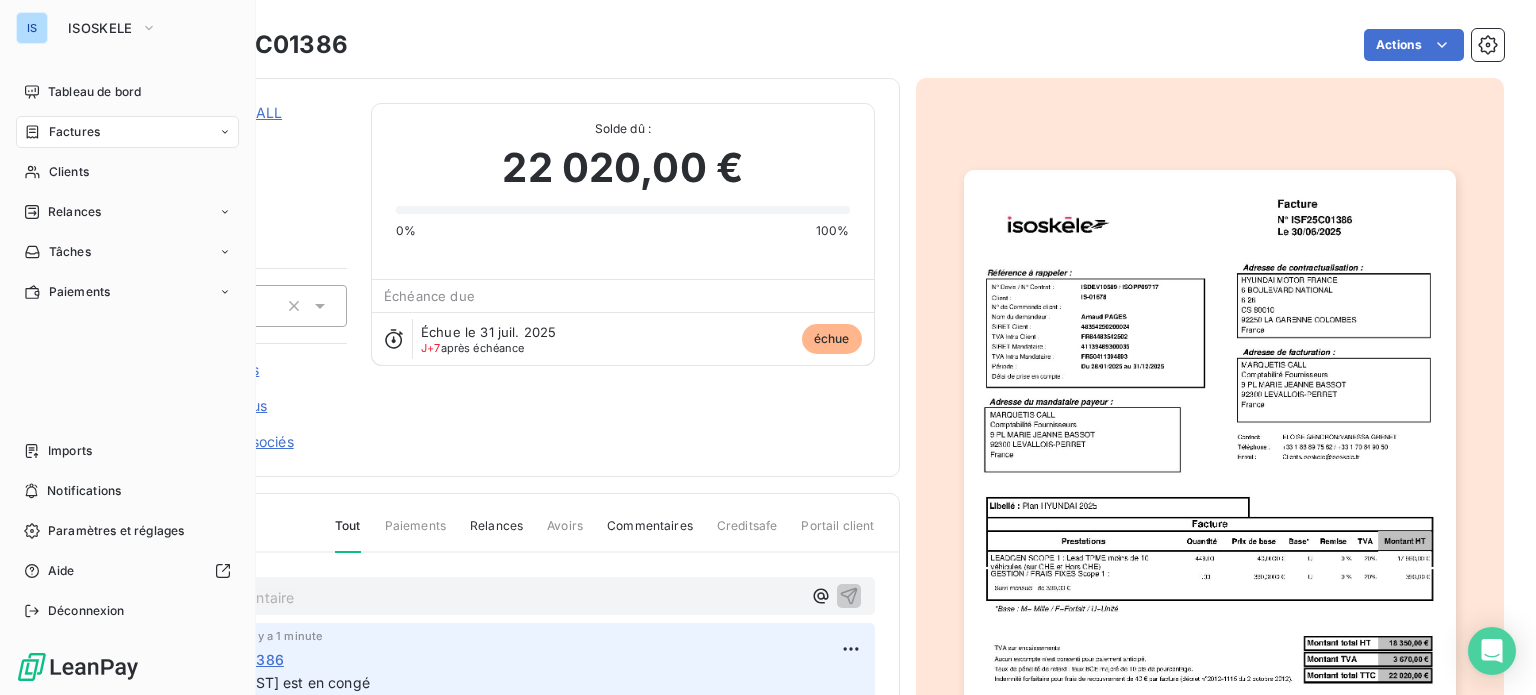 drag, startPoint x: 60, startPoint y: 97, endPoint x: 234, endPoint y: 119, distance: 175.38528 